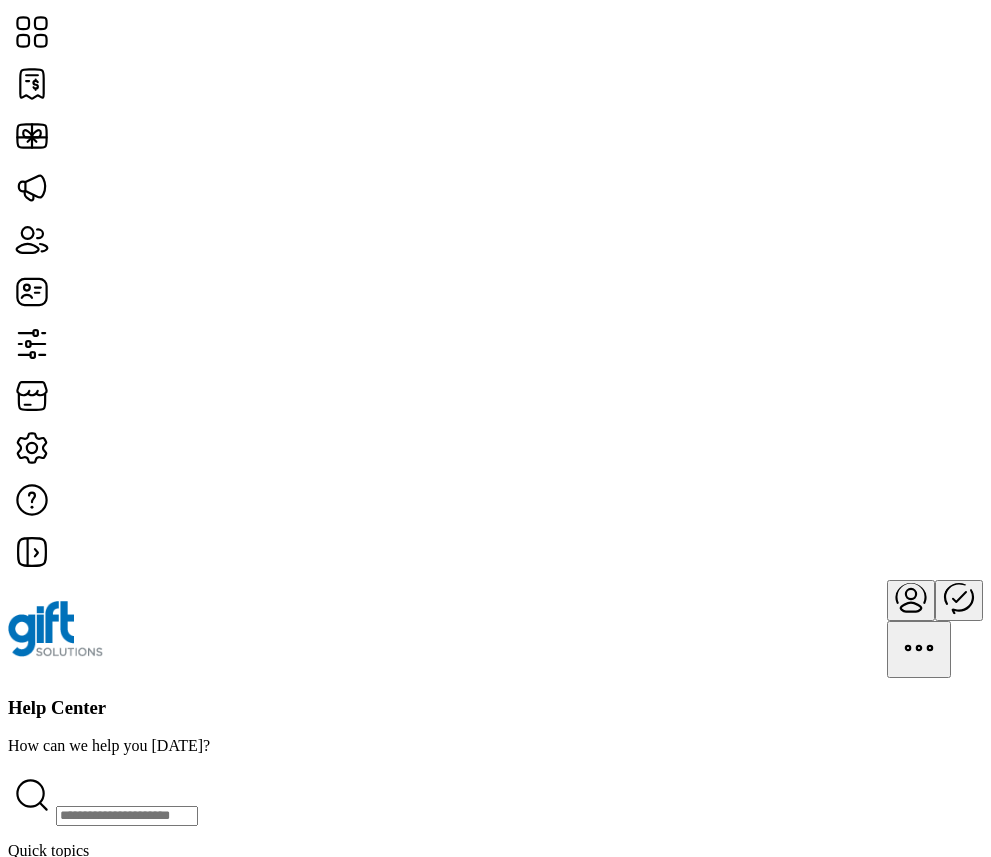 scroll, scrollTop: 0, scrollLeft: 0, axis: both 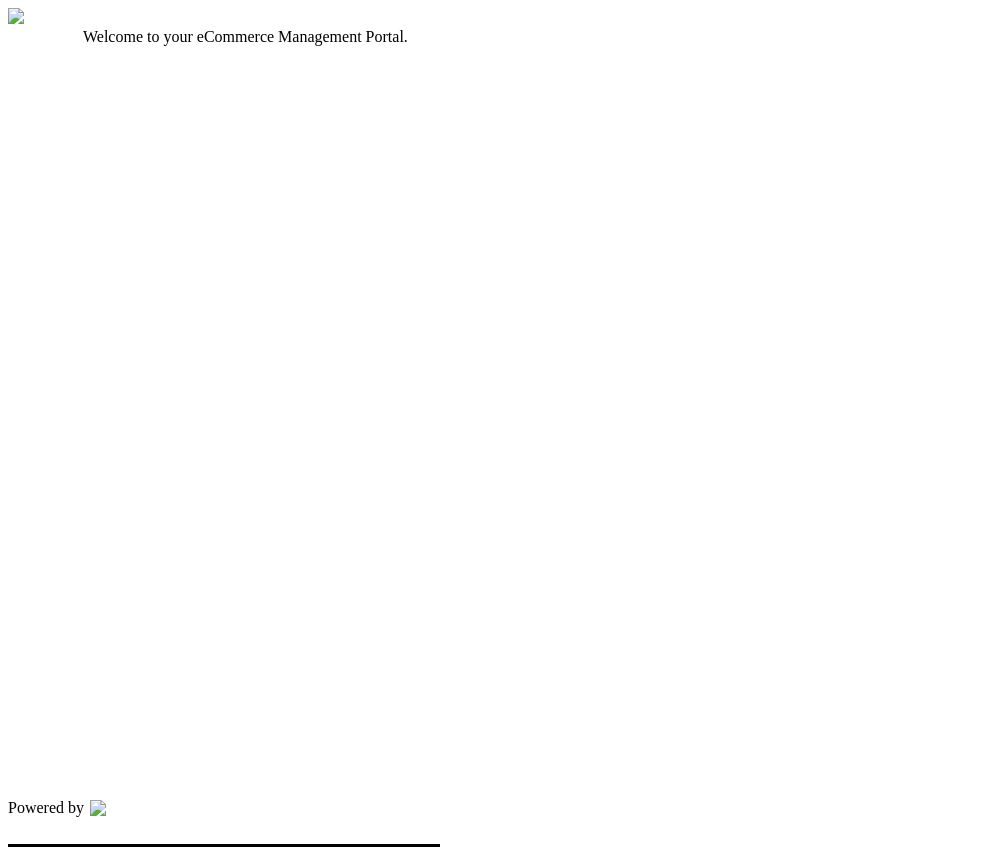 type on "*********" 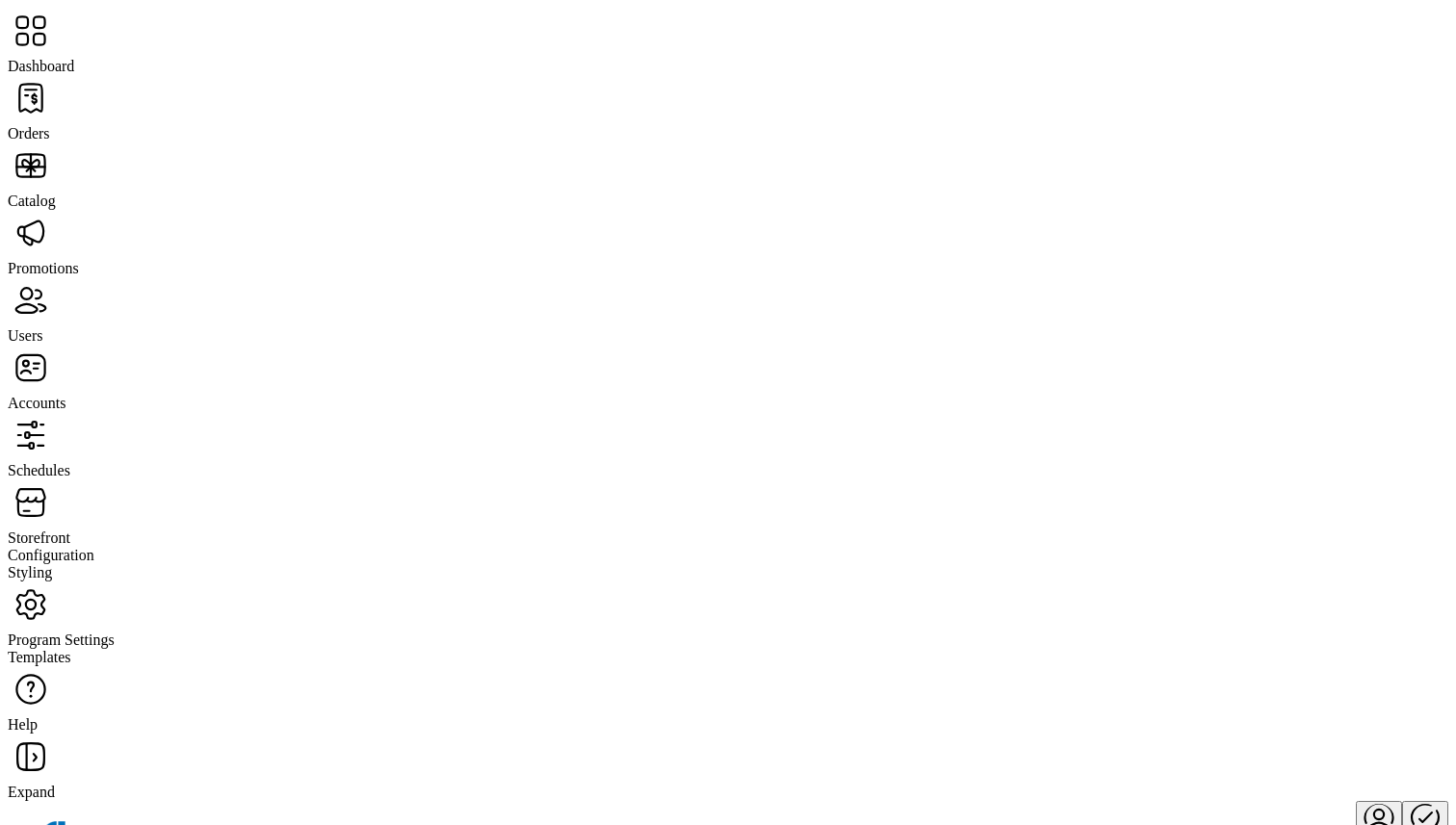 click on "Help" 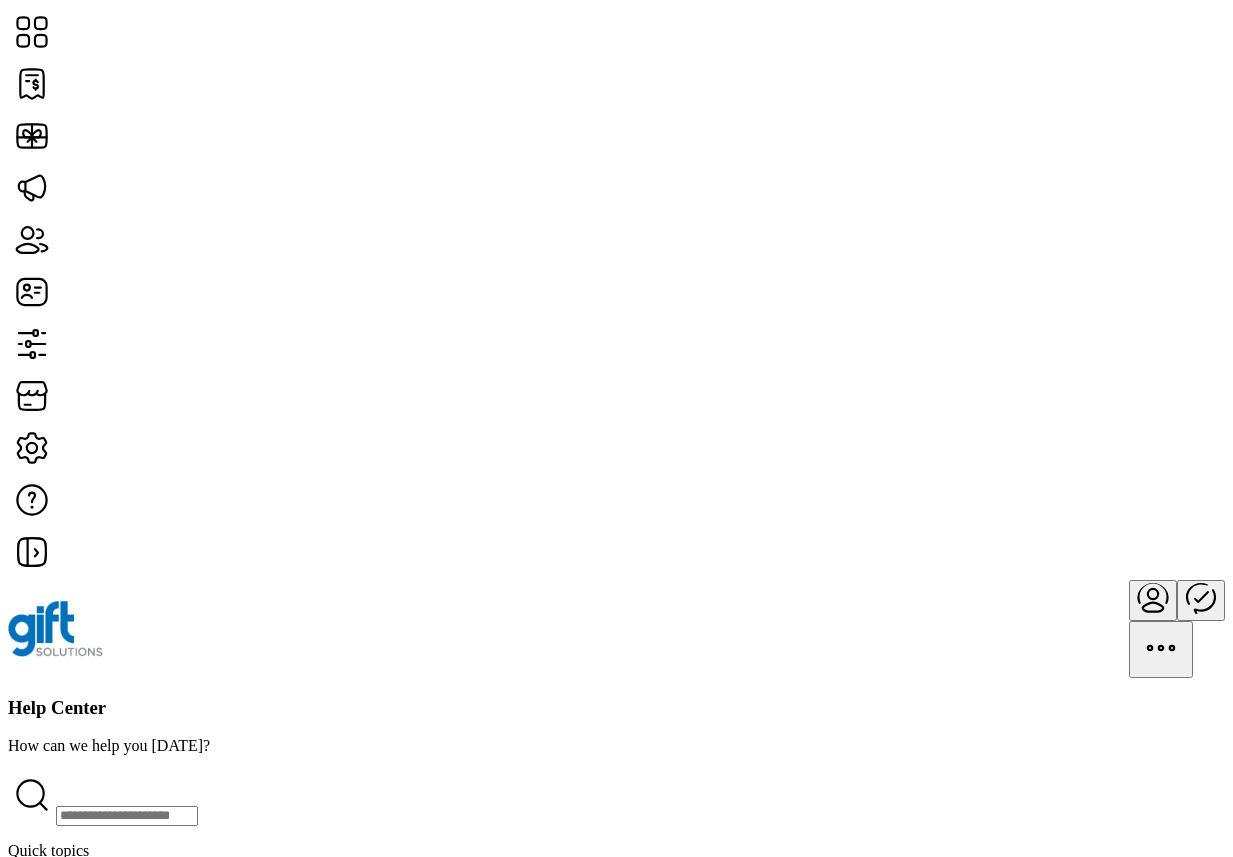scroll, scrollTop: 220, scrollLeft: 0, axis: vertical 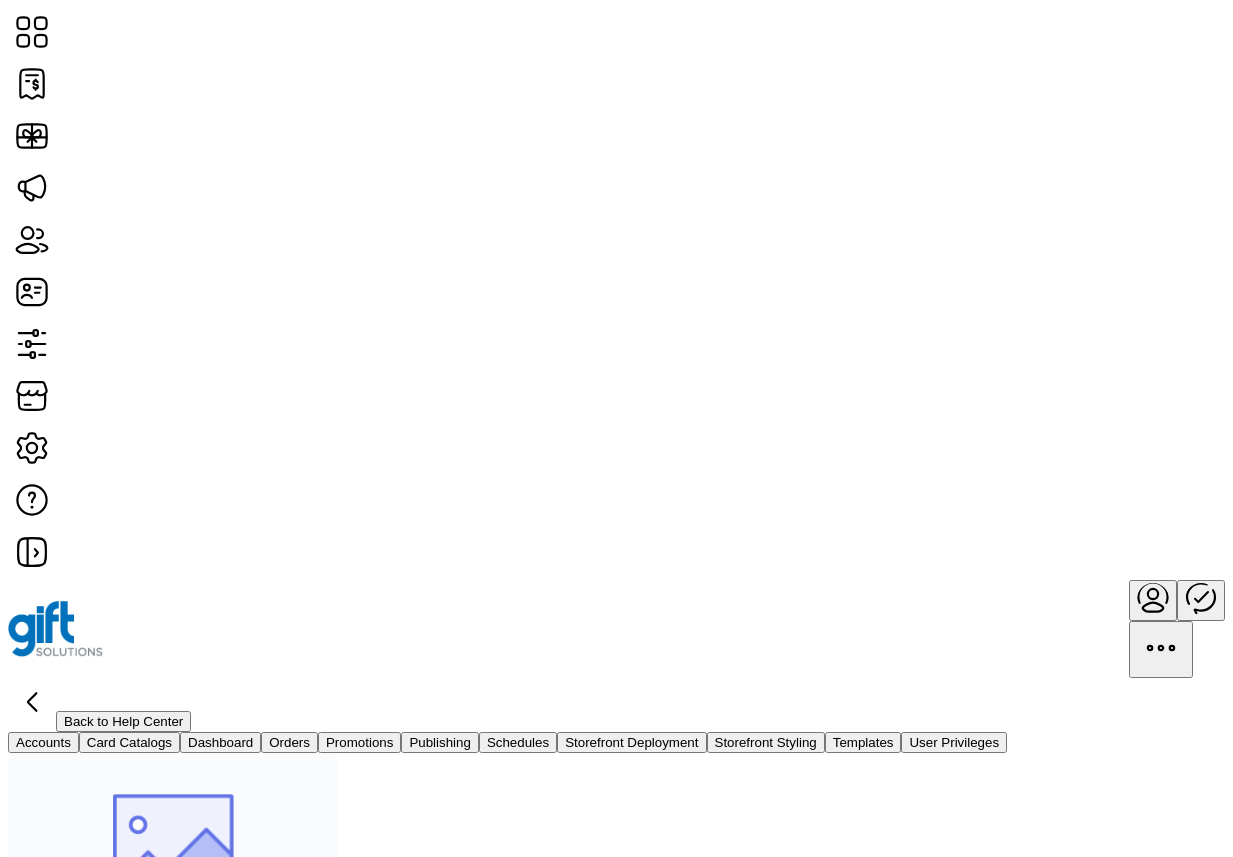 click on "User Privileges" 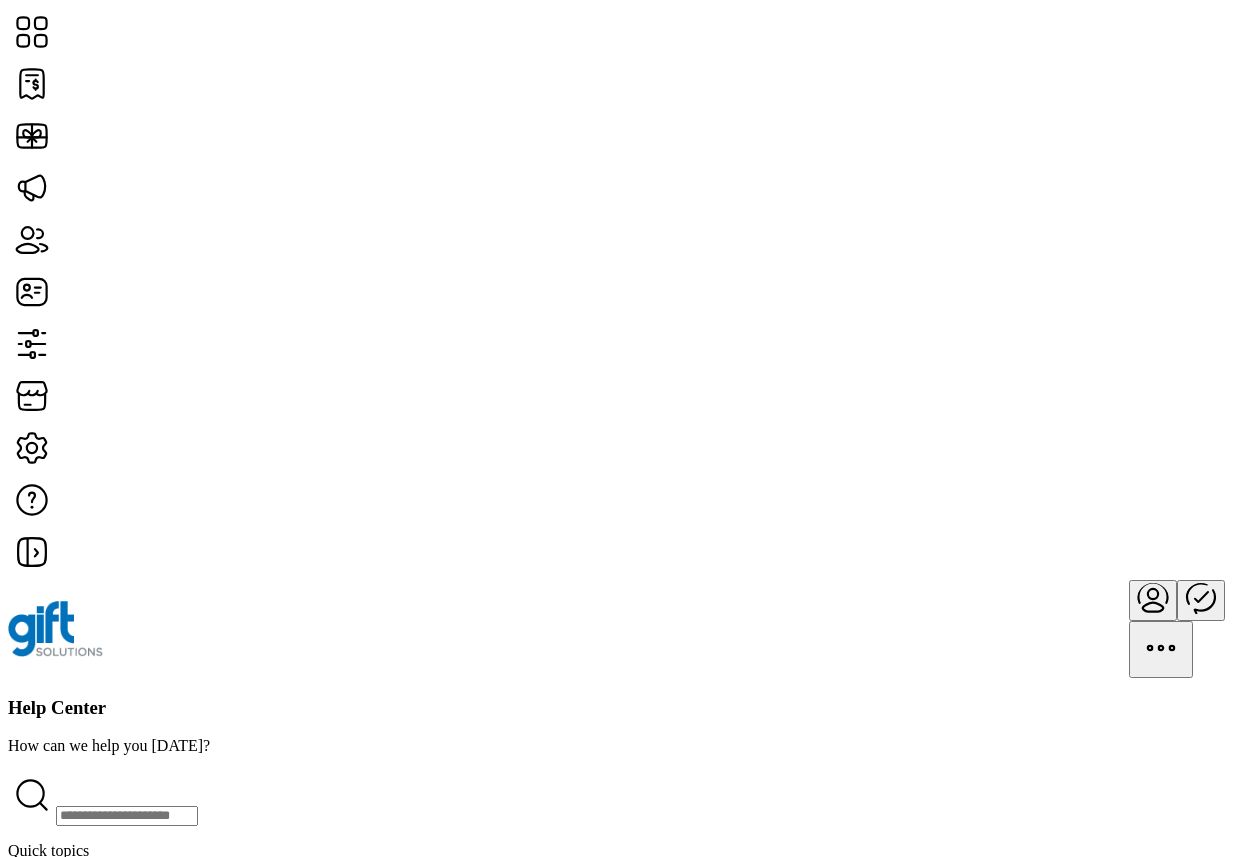 scroll, scrollTop: 606, scrollLeft: 0, axis: vertical 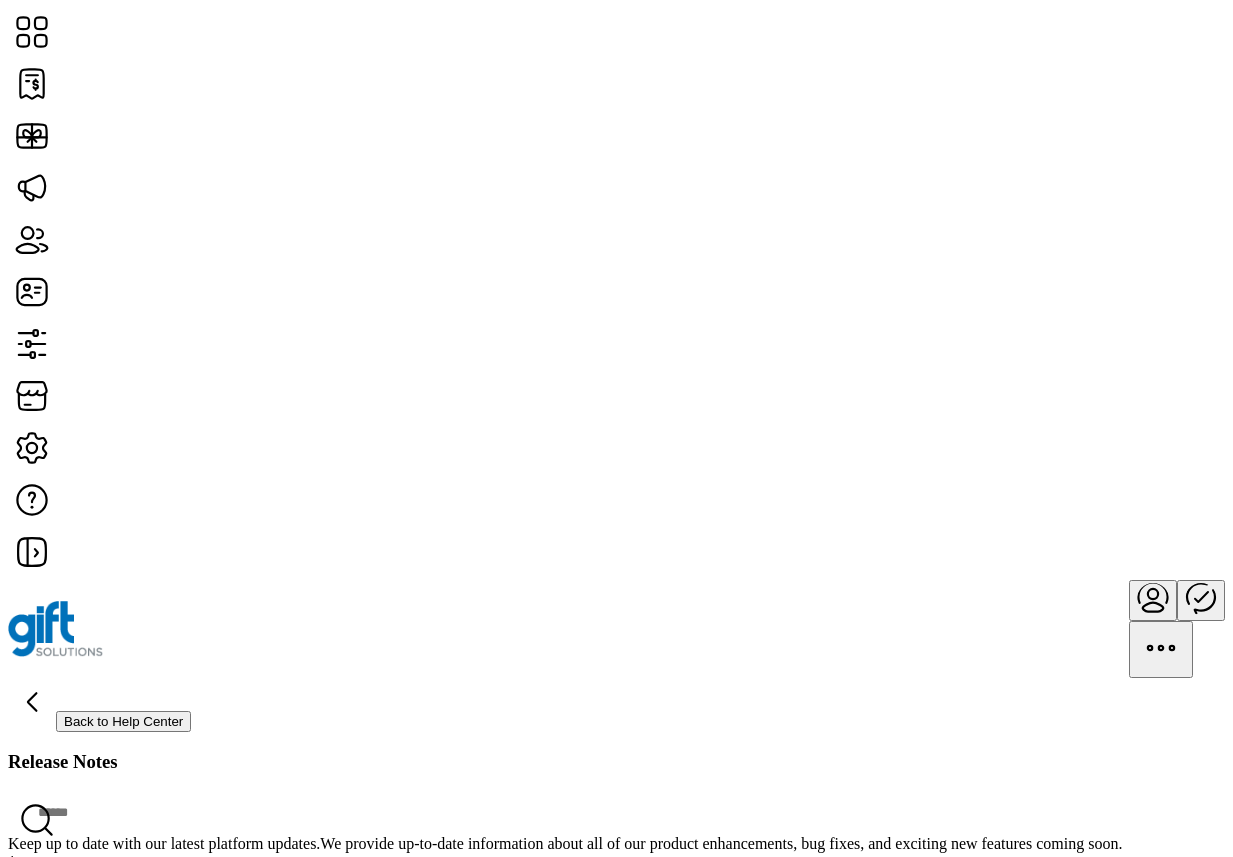 click on "Back to Help Center" 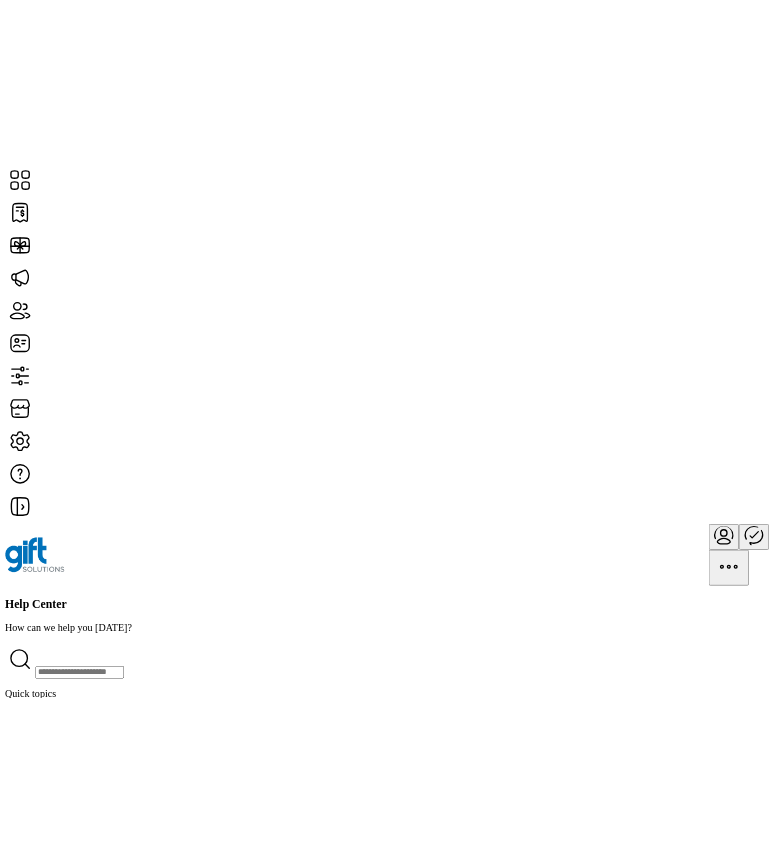 scroll, scrollTop: 261, scrollLeft: 0, axis: vertical 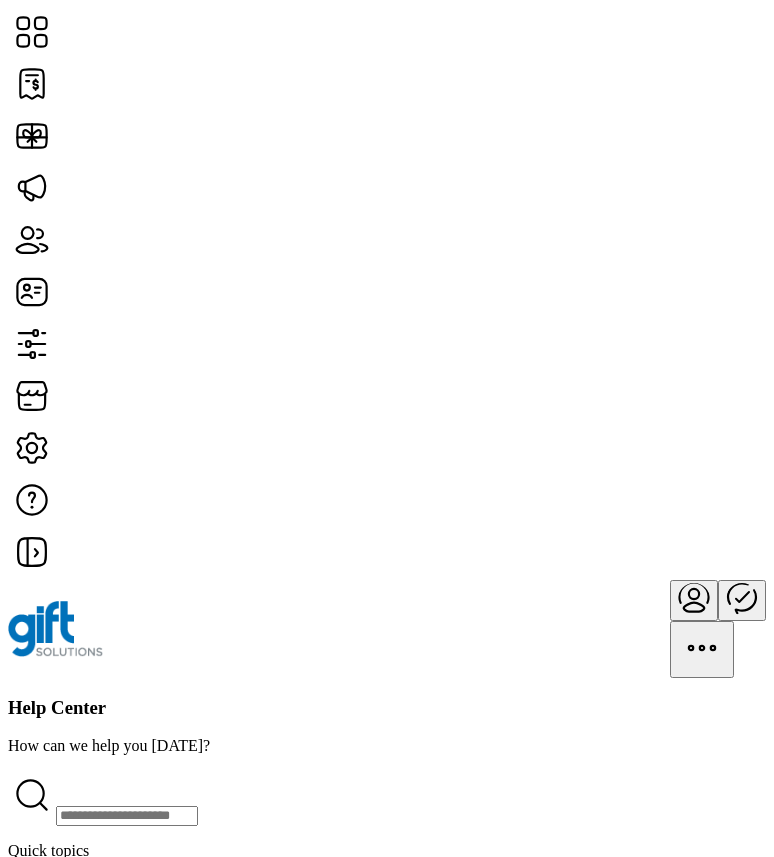 click on "Release Notes" 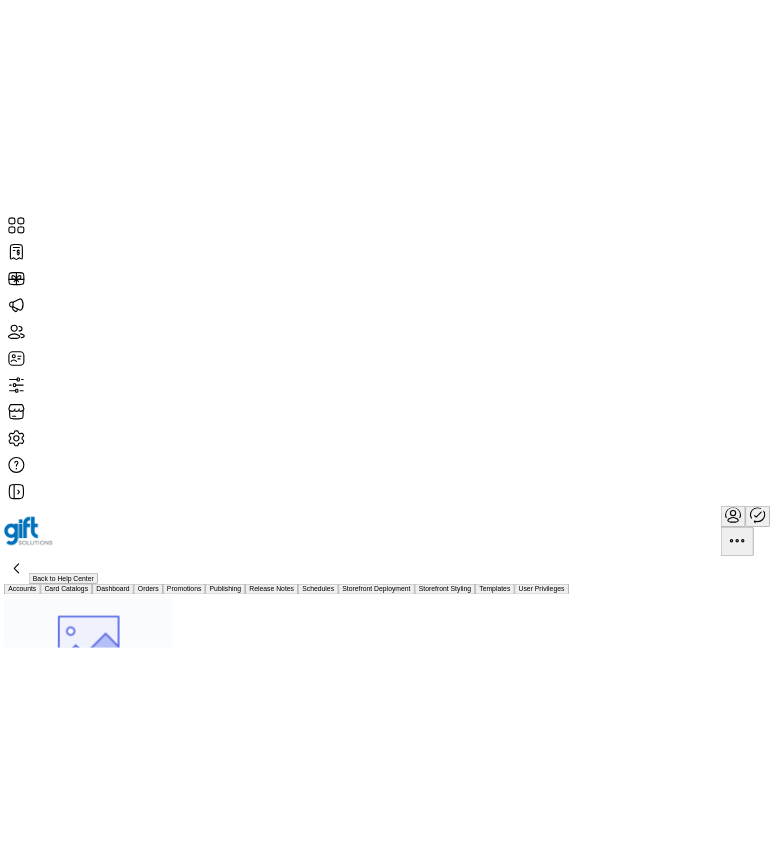 scroll, scrollTop: 0, scrollLeft: 0, axis: both 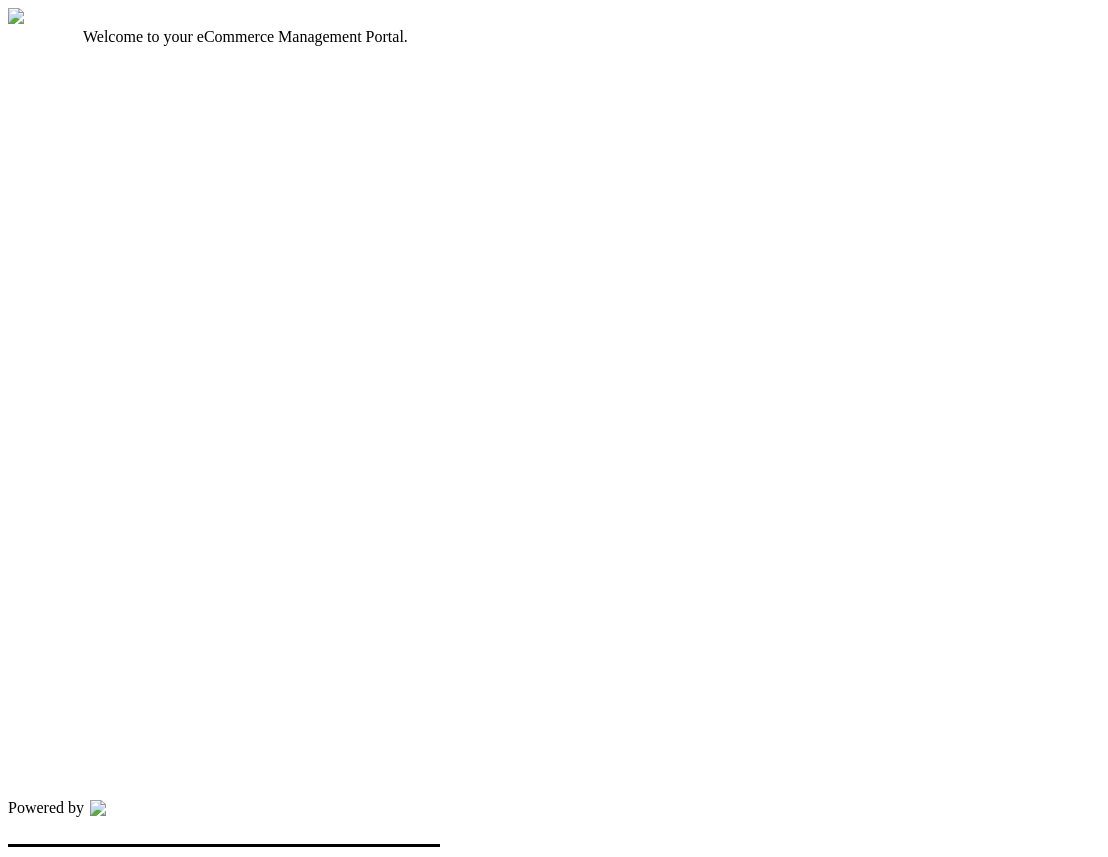 type on "*********" 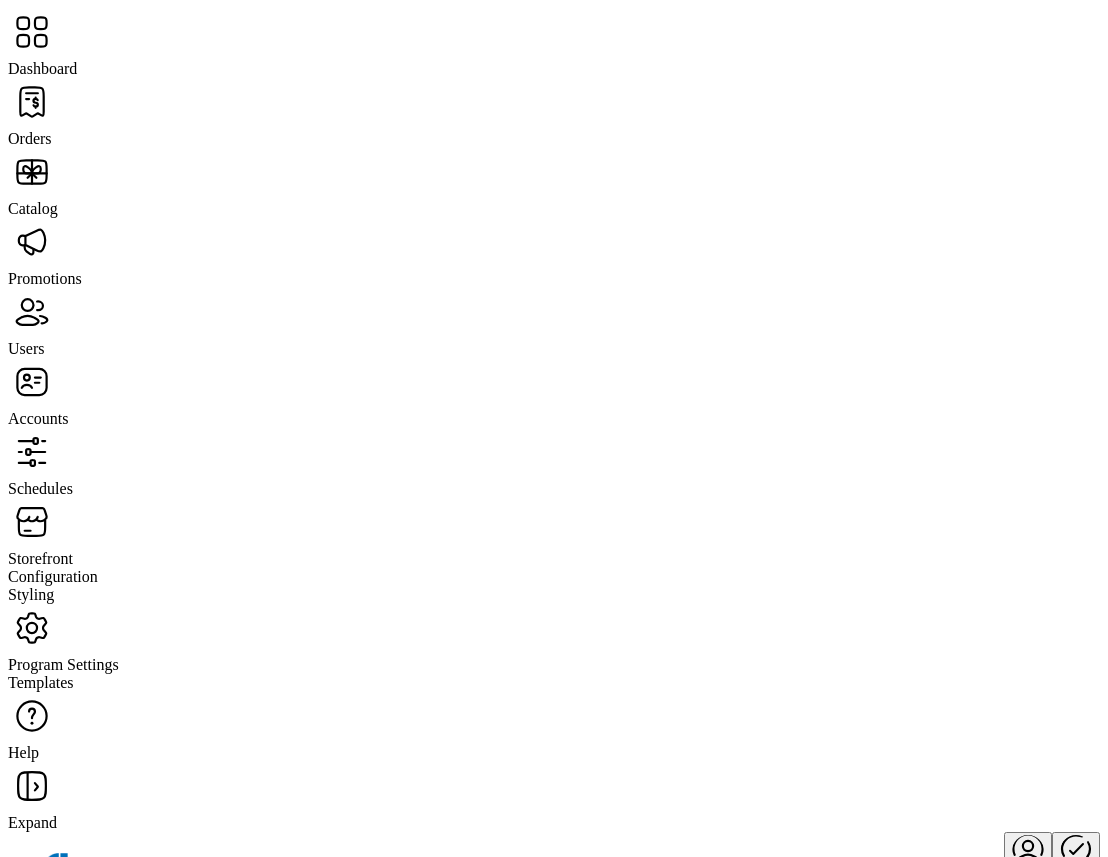 click on "Help" 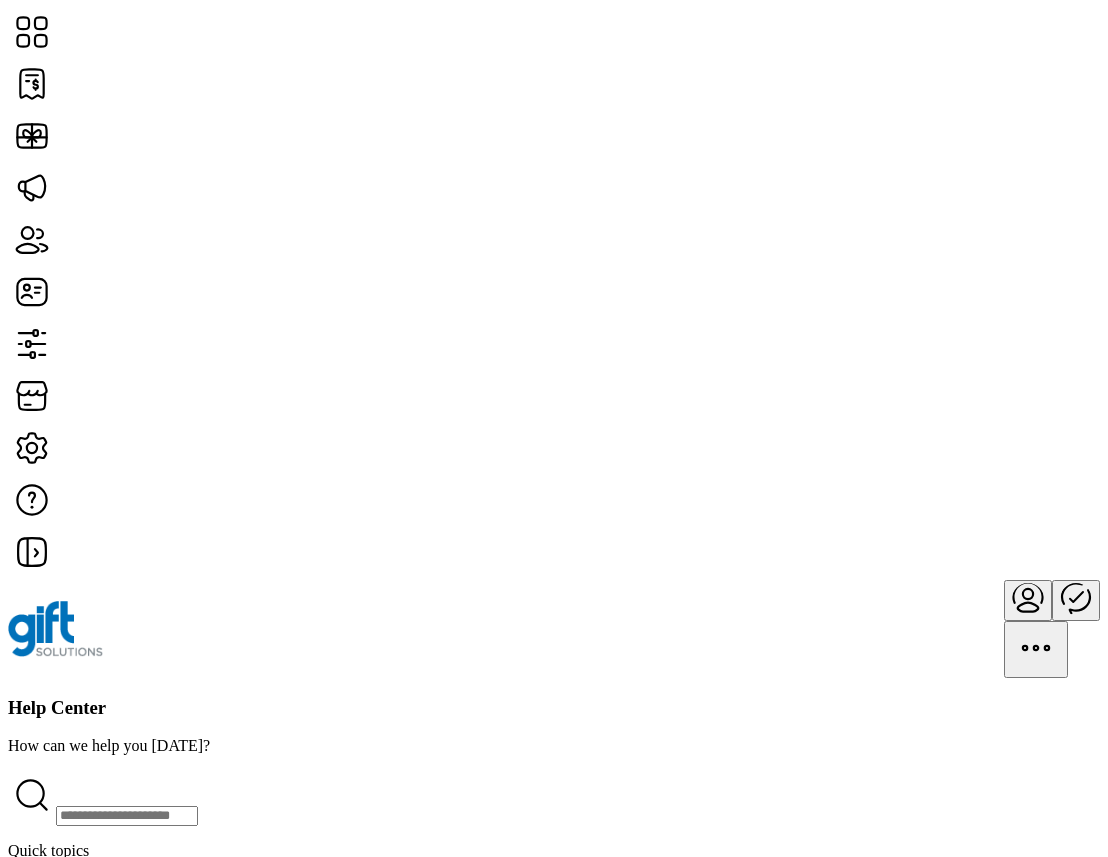 scroll, scrollTop: 560, scrollLeft: 0, axis: vertical 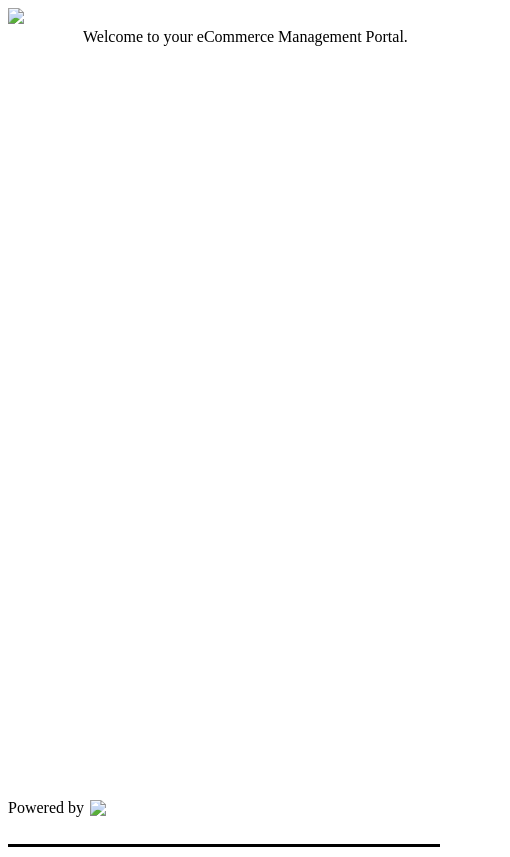 type on "*********" 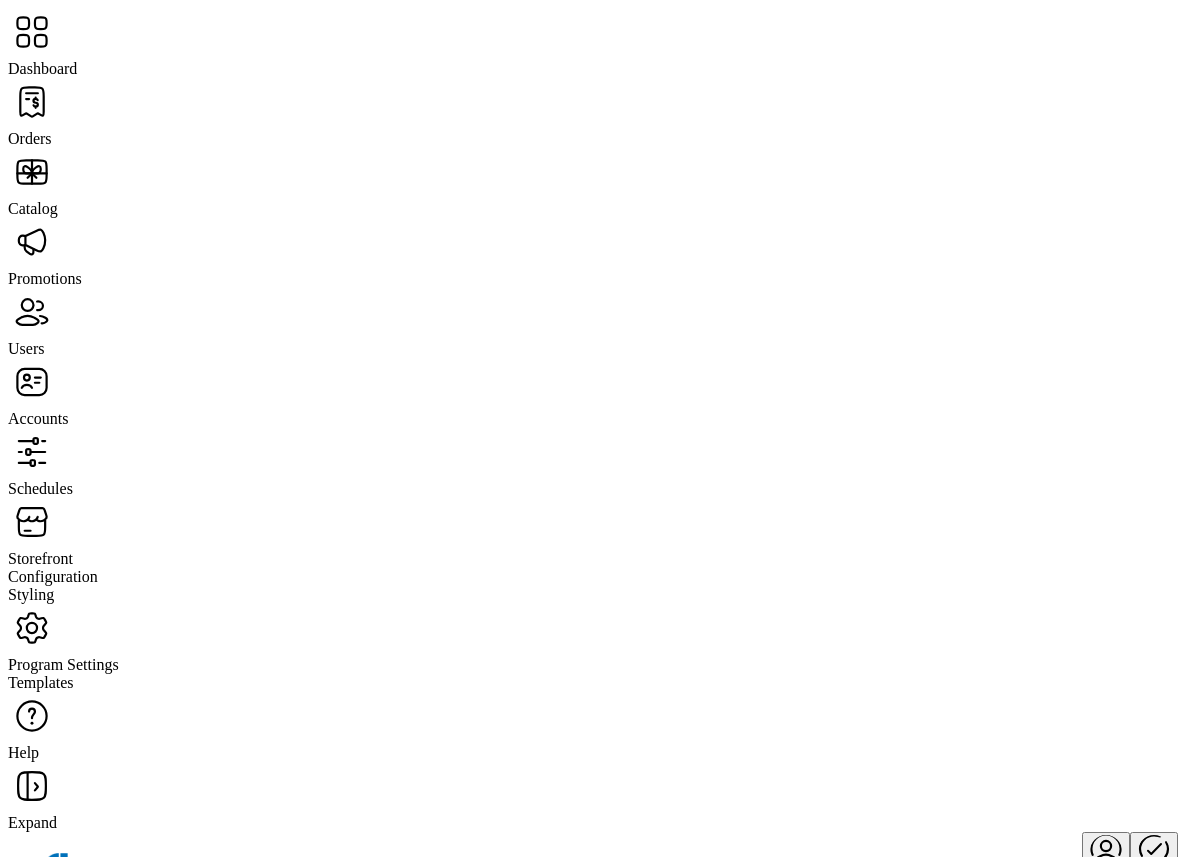 click on "Help" 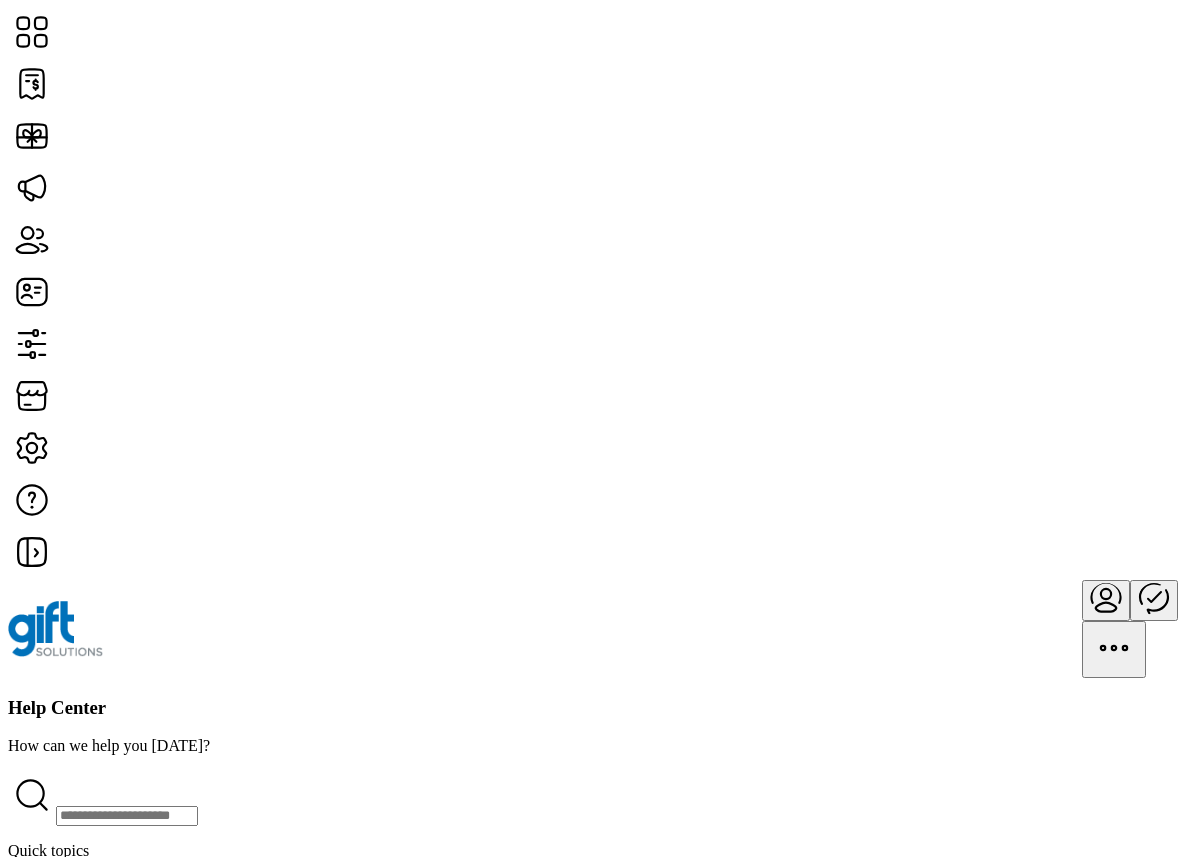 scroll, scrollTop: 522, scrollLeft: 0, axis: vertical 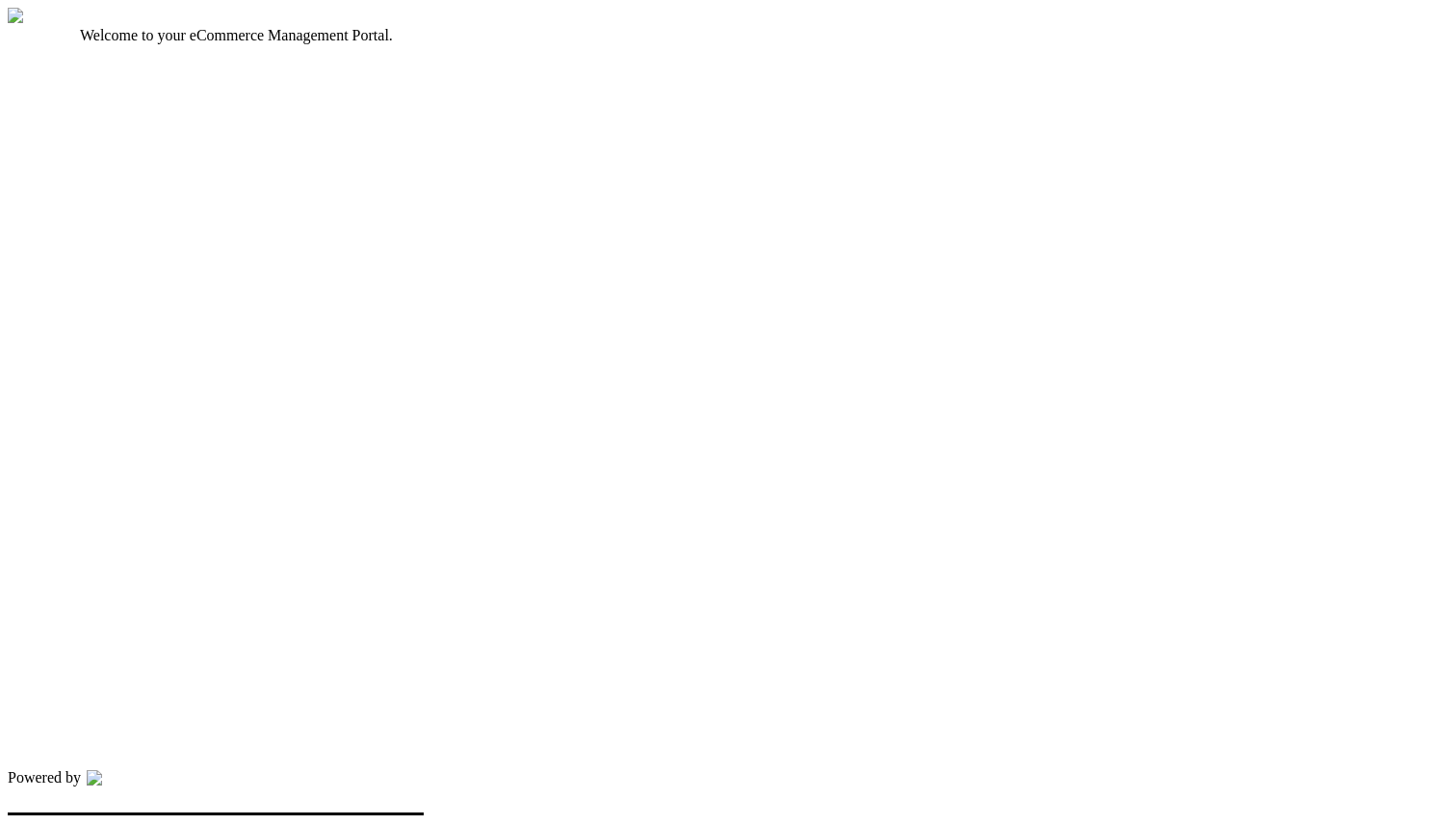 type on "*********" 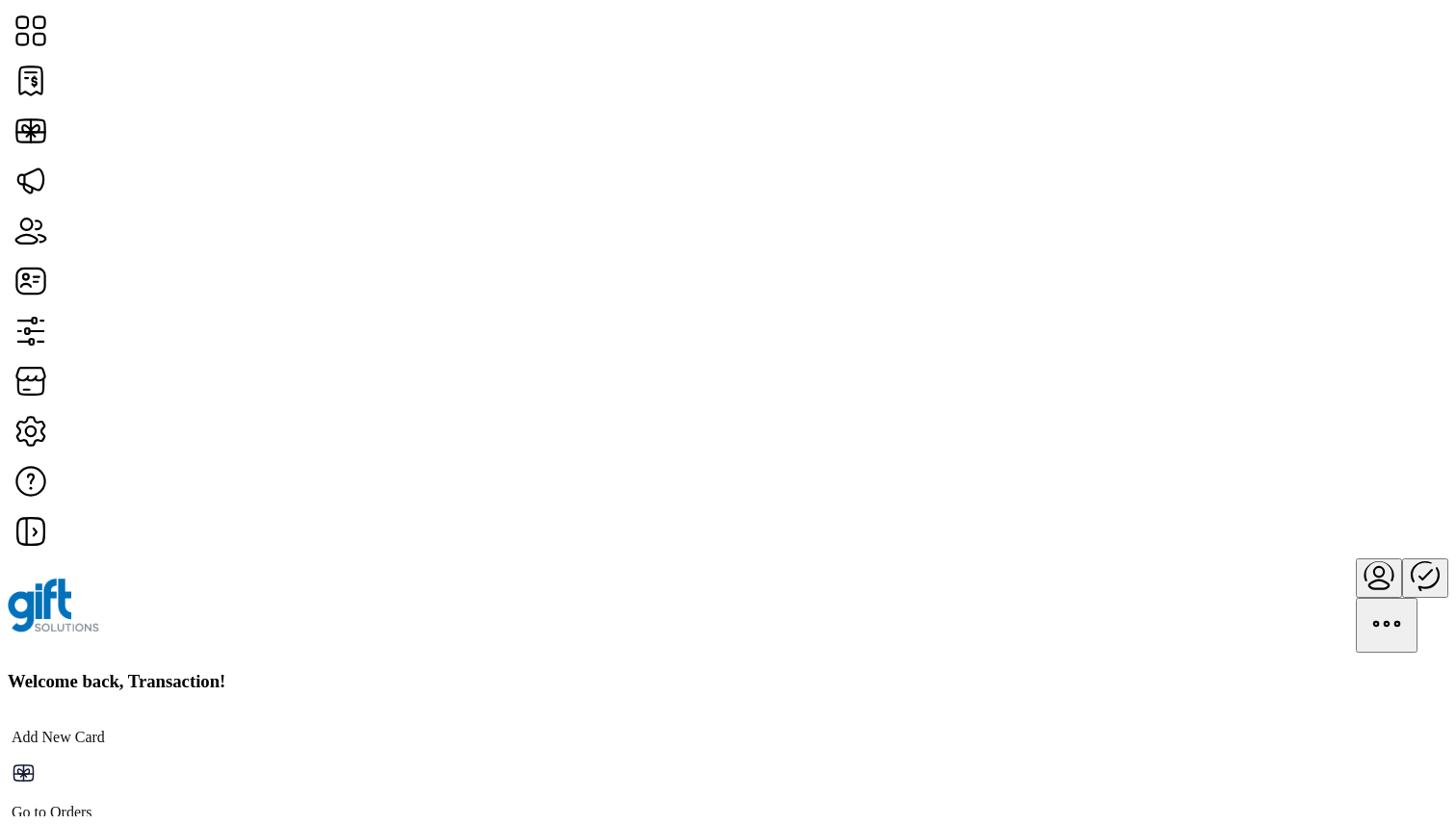 type 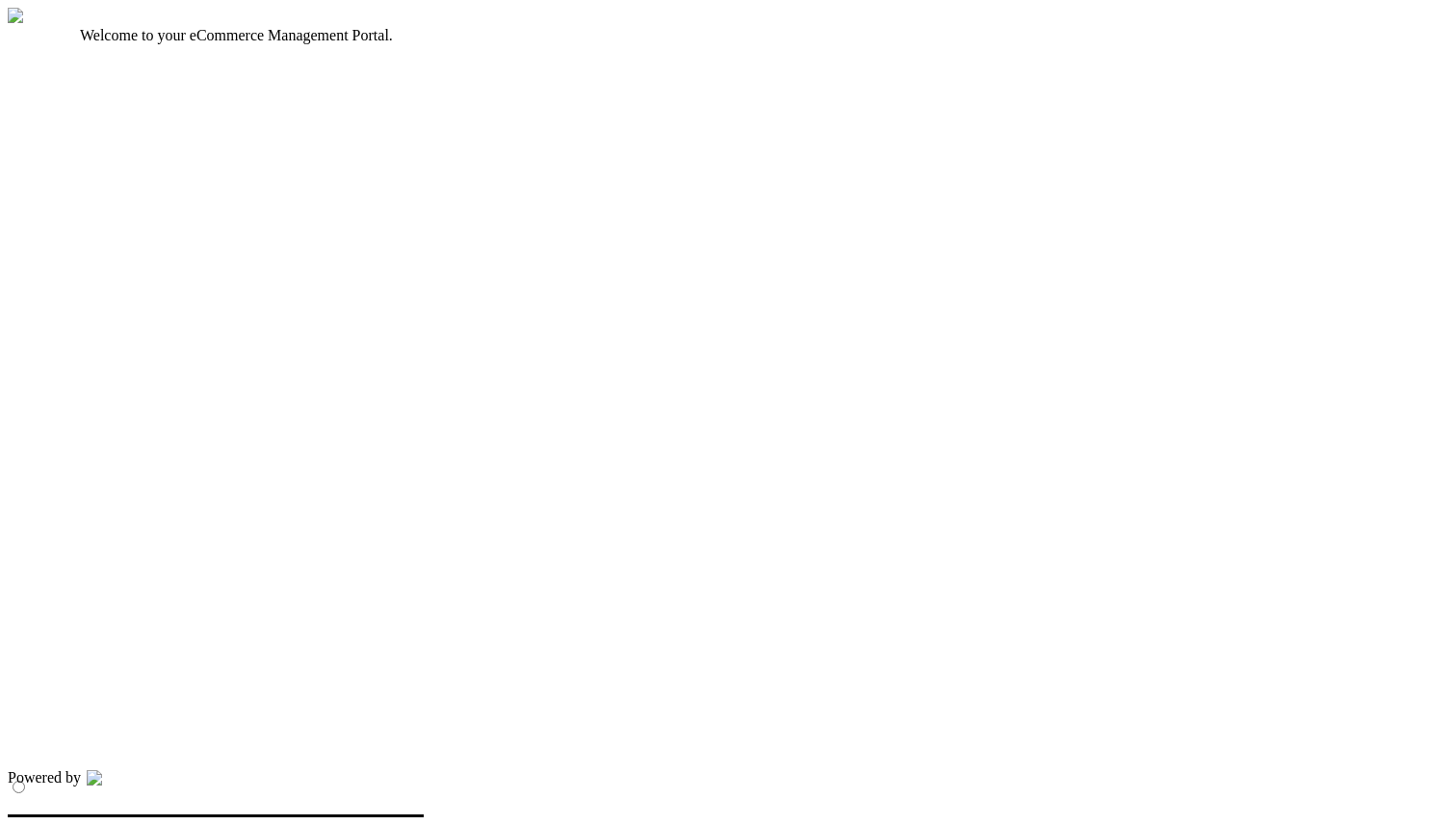 scroll, scrollTop: 0, scrollLeft: 0, axis: both 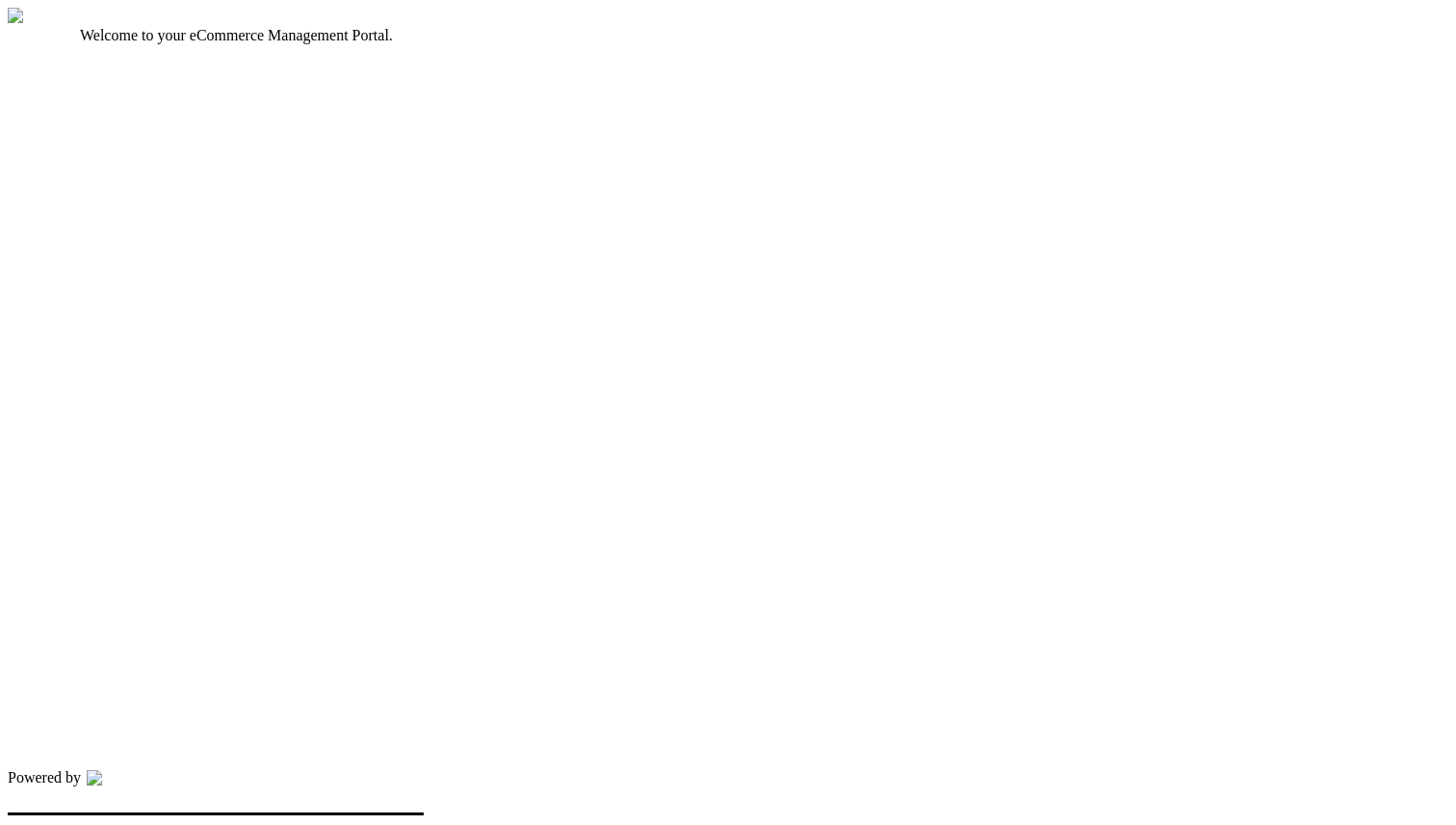 type on "*********" 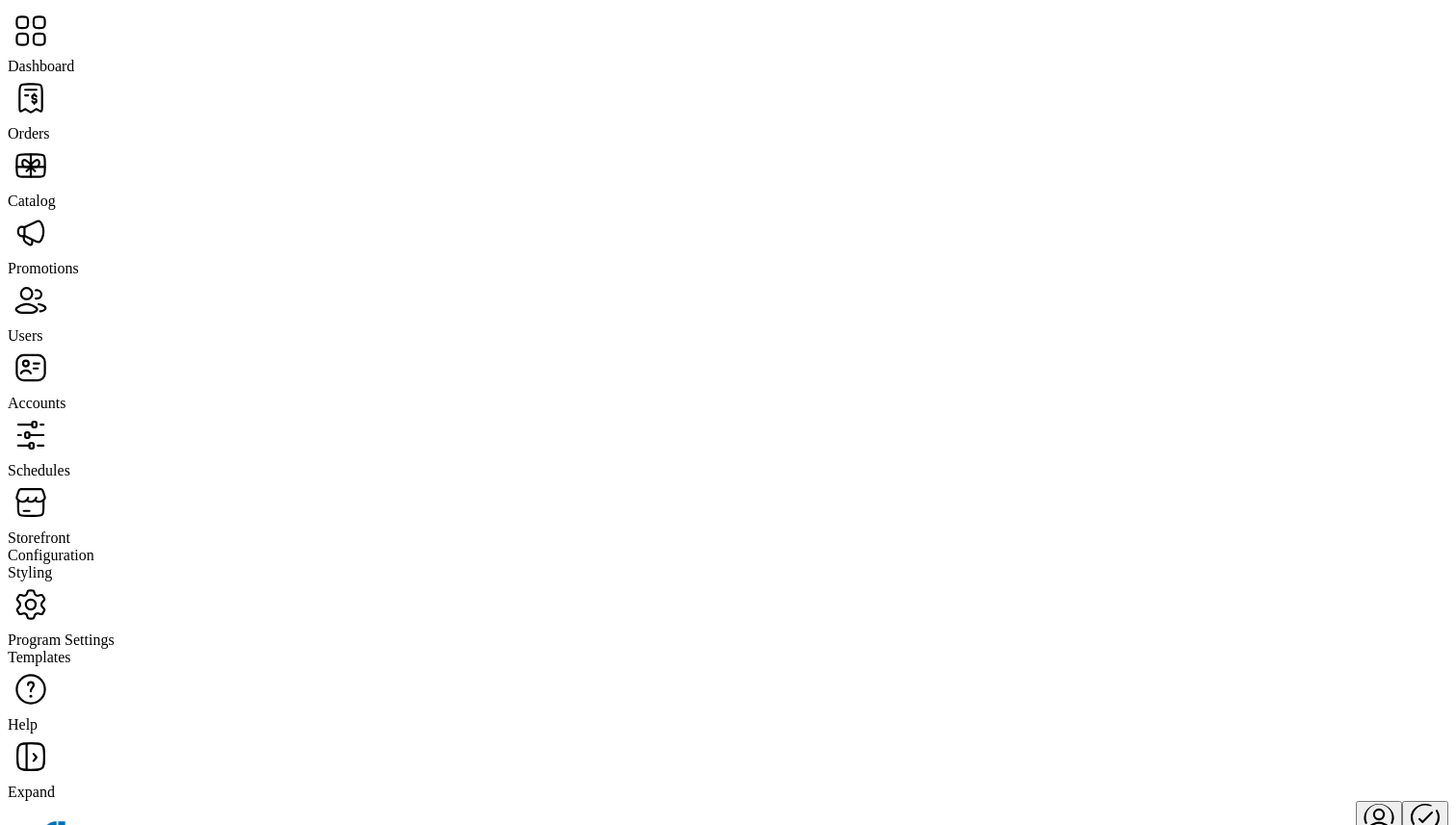 click on "Help" 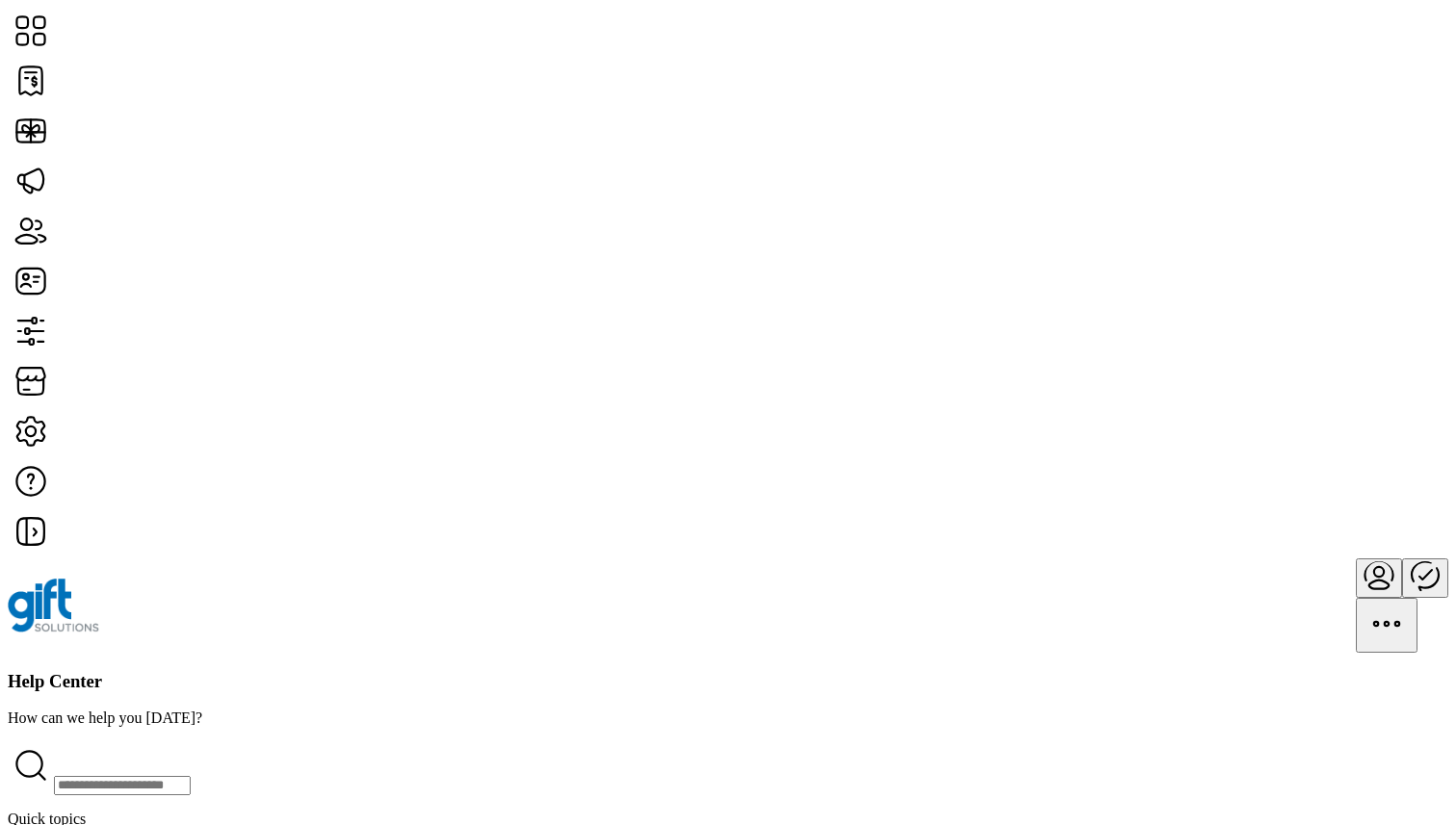 scroll, scrollTop: 948, scrollLeft: 0, axis: vertical 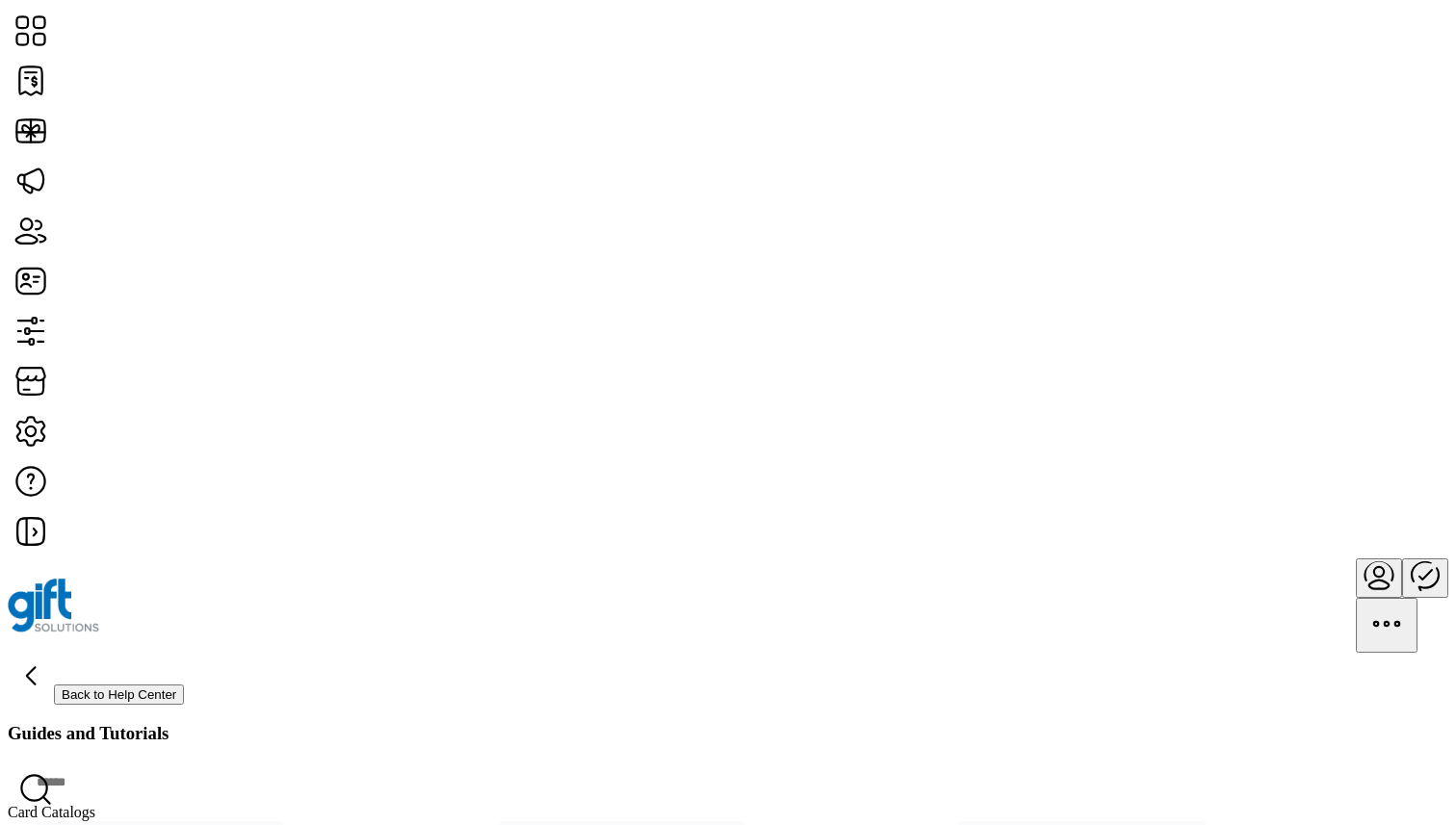 click on "Back to Help Center" 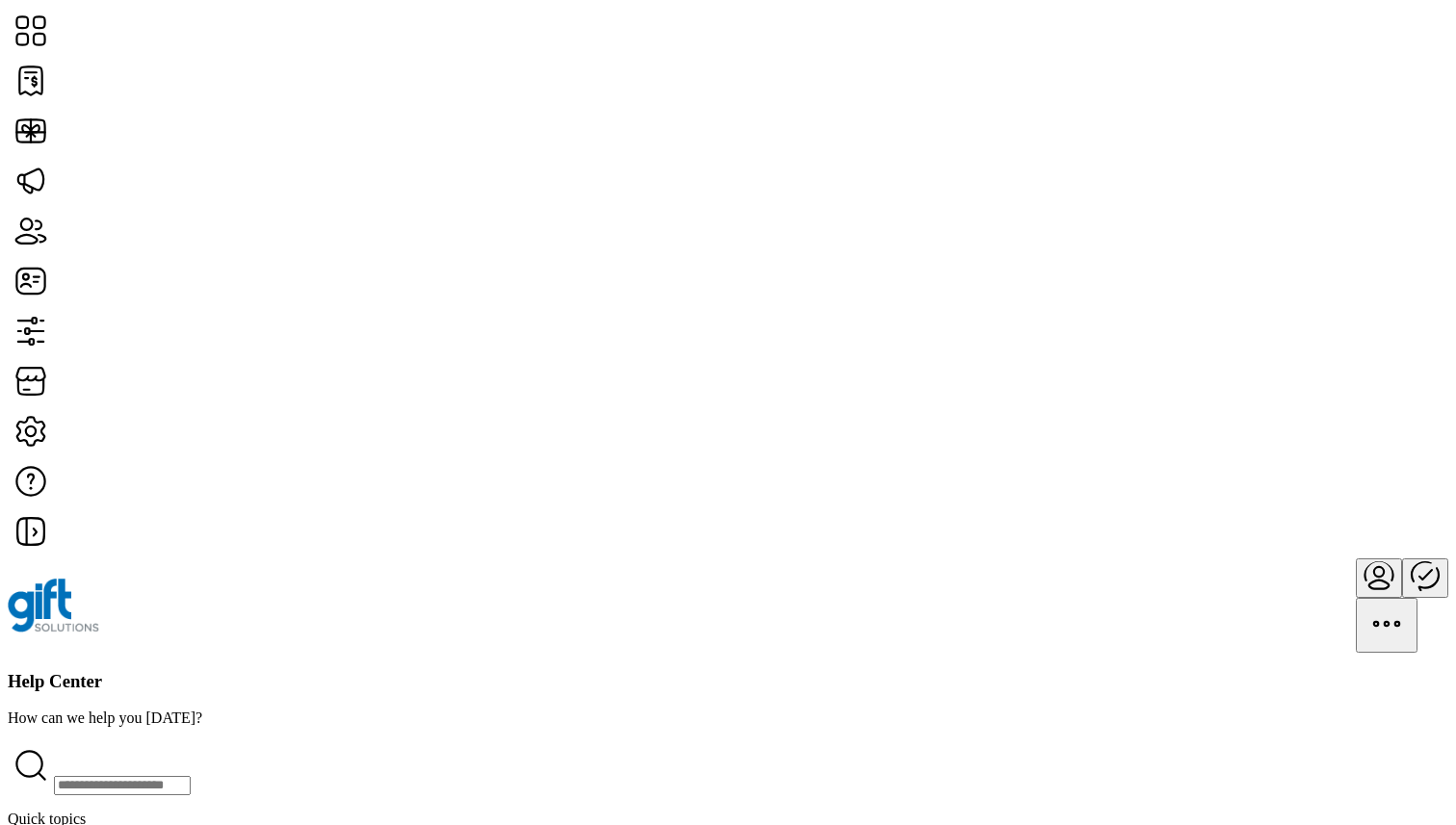 scroll, scrollTop: 1001, scrollLeft: 0, axis: vertical 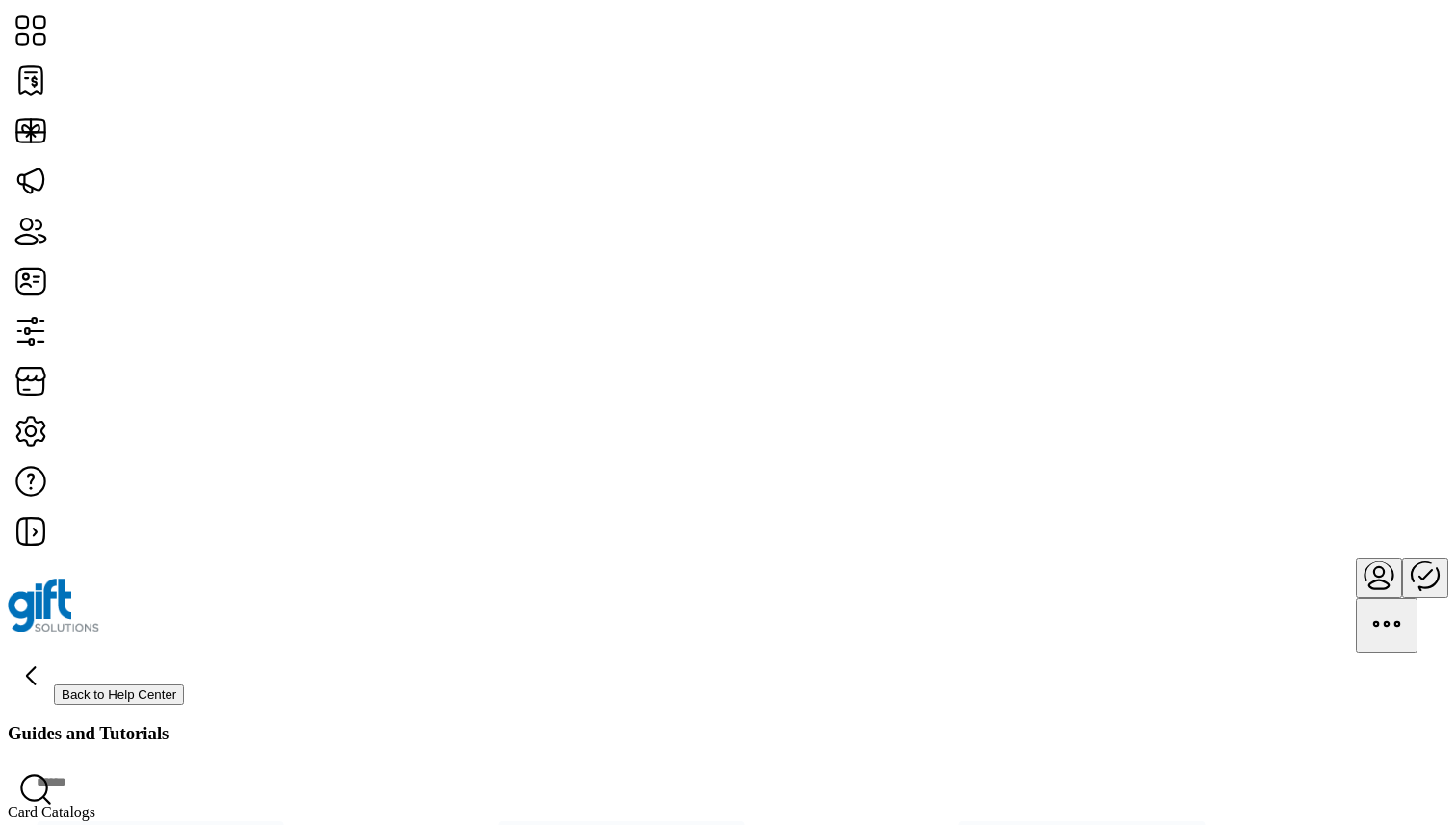click on "Catalogs - Advanced Settings   The advanced settings section allows a user to define custom activation criteria that would differ from the default values that were configured.
The following parameters can be defined on the card-level:
• MID
• Alt-MID
• Promo
The fields are optional; if information is inputted, it will use that information in conjunction with the other default values to activate a card. Typically, settings that are changed on the card-level will include different promos.  Read guide ›  Catalogs - Searching and Filtering   The search functionality allows for different criteria to be input; when searching, the following information can be searched:
• Card Name
• Brand Name
• Merchant Name  Read guide ›  Catalogs - Virtual and Physical   Format: The card format – virtual or physical.  Read guide ›" at bounding box center (728, 1004) 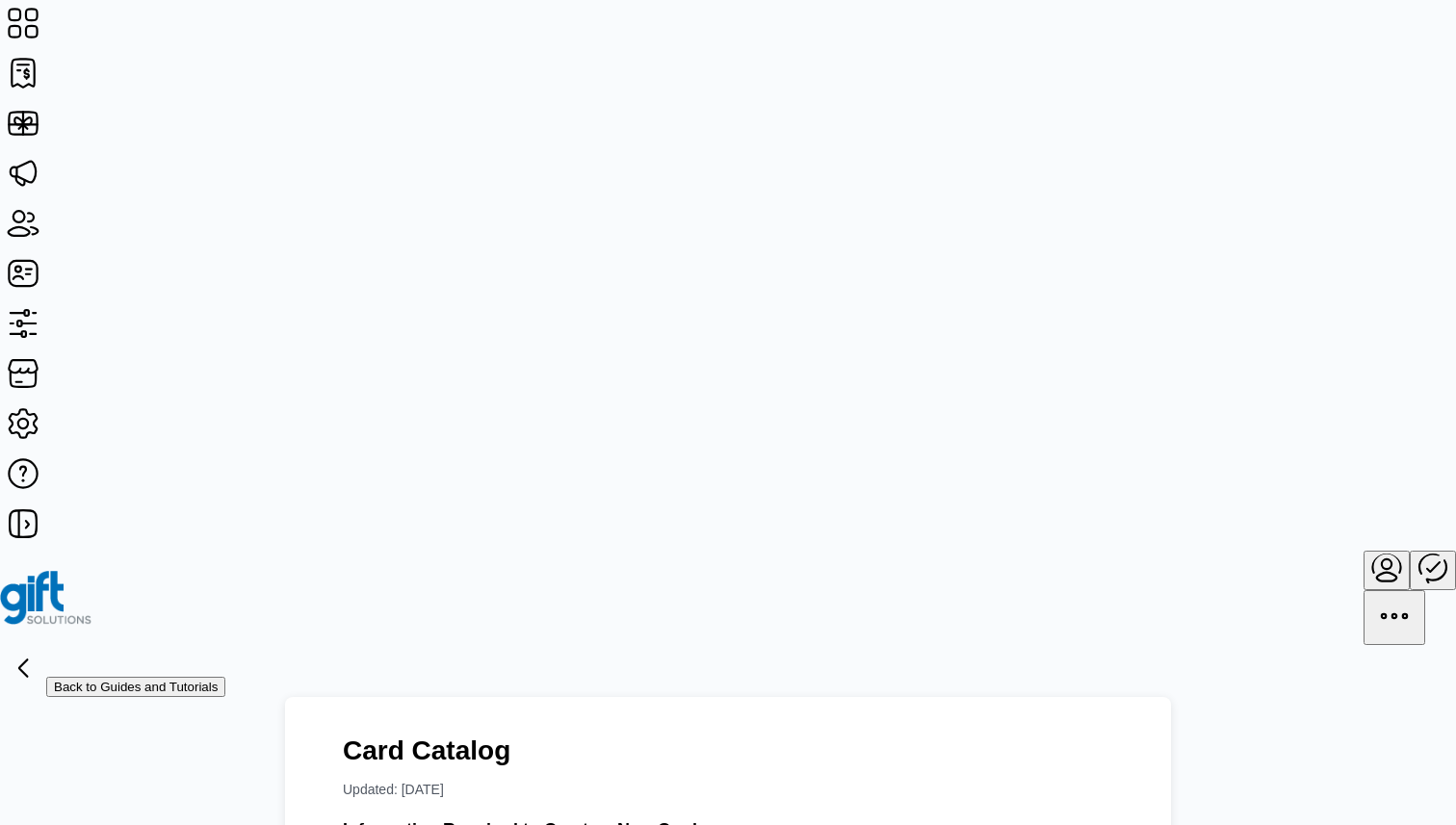 click on "Back to Guides and Tutorials" 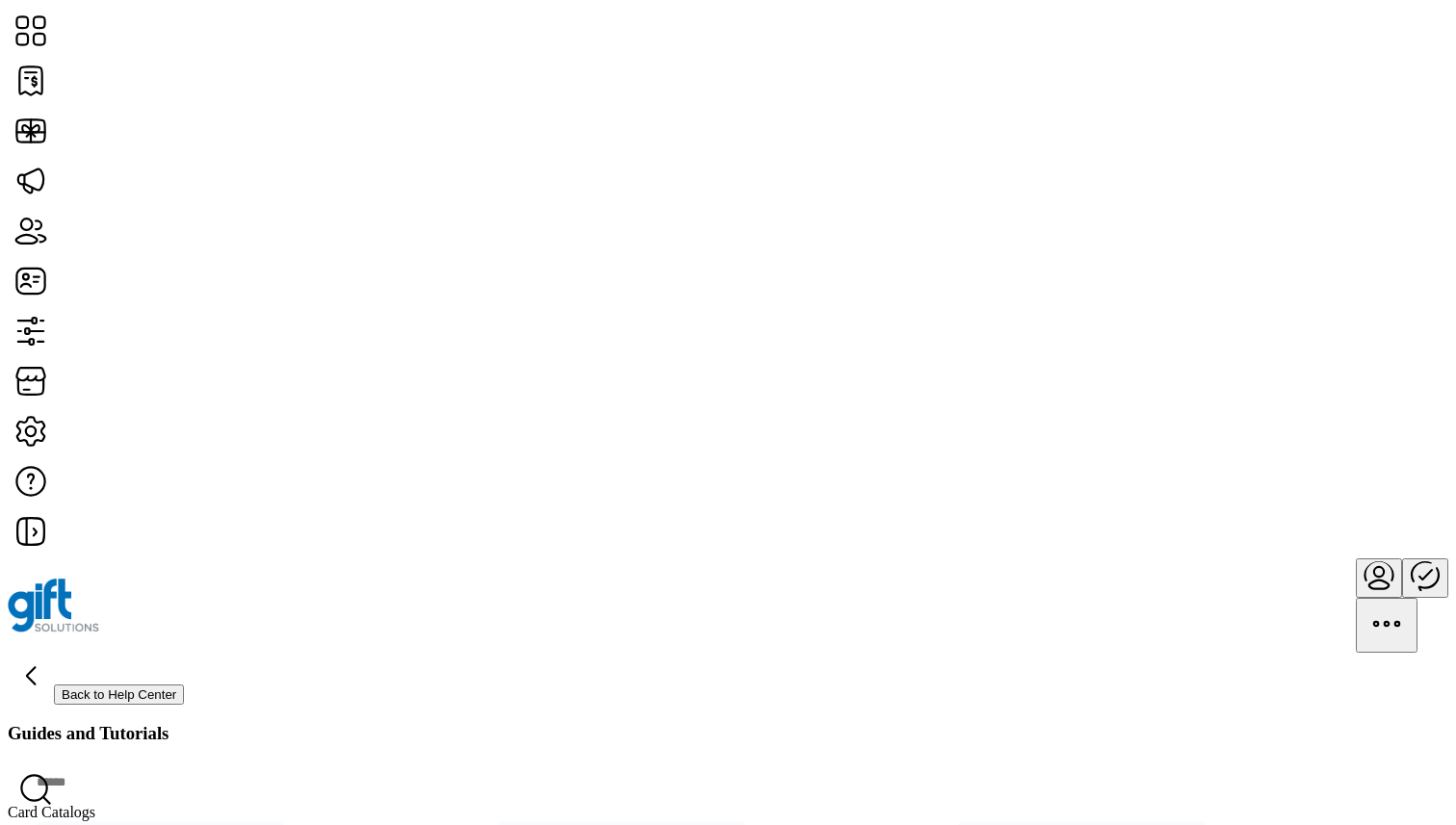 click on "Back to Help Center Guides and Tutorials" 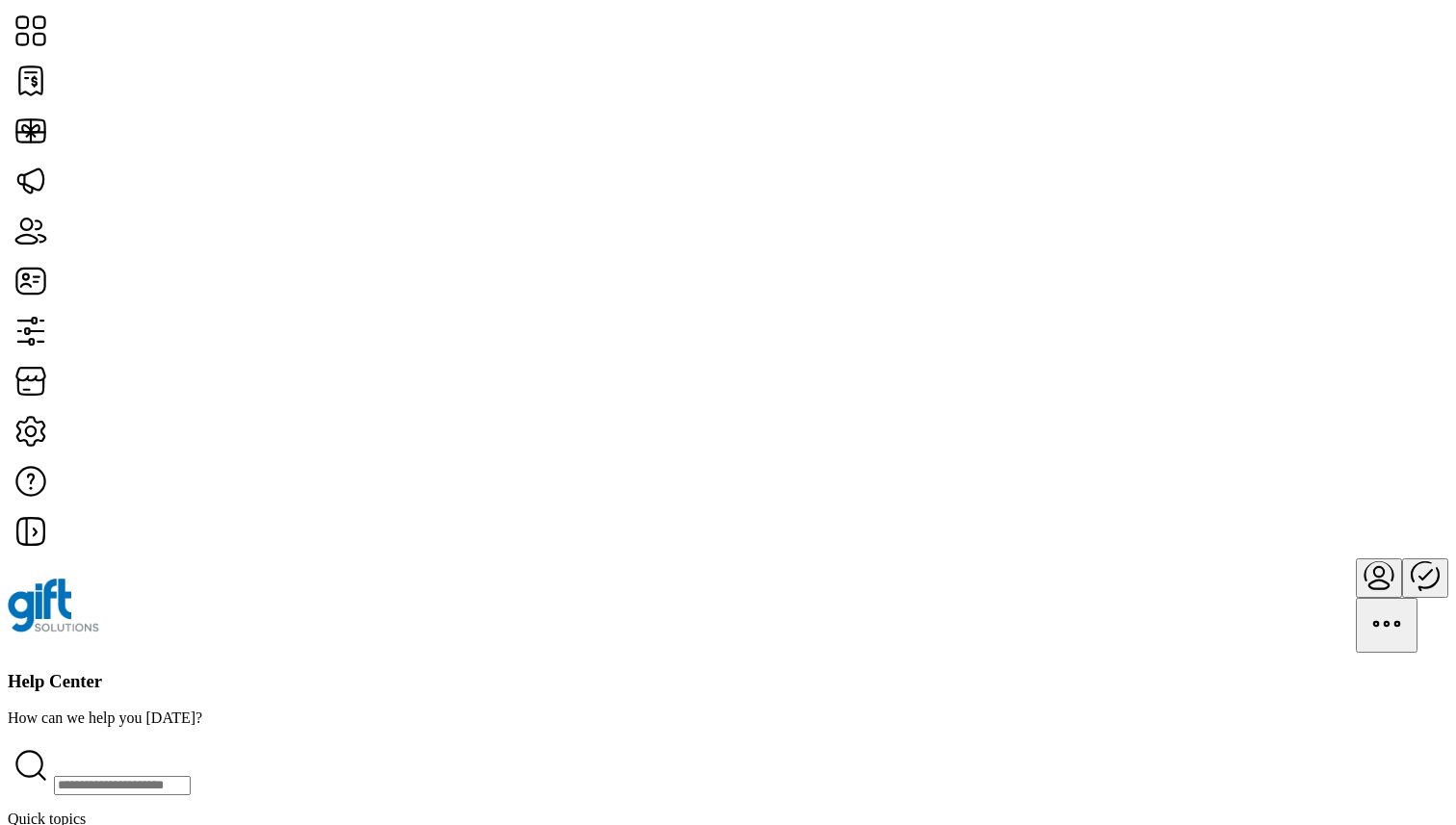 scroll, scrollTop: 2100, scrollLeft: 0, axis: vertical 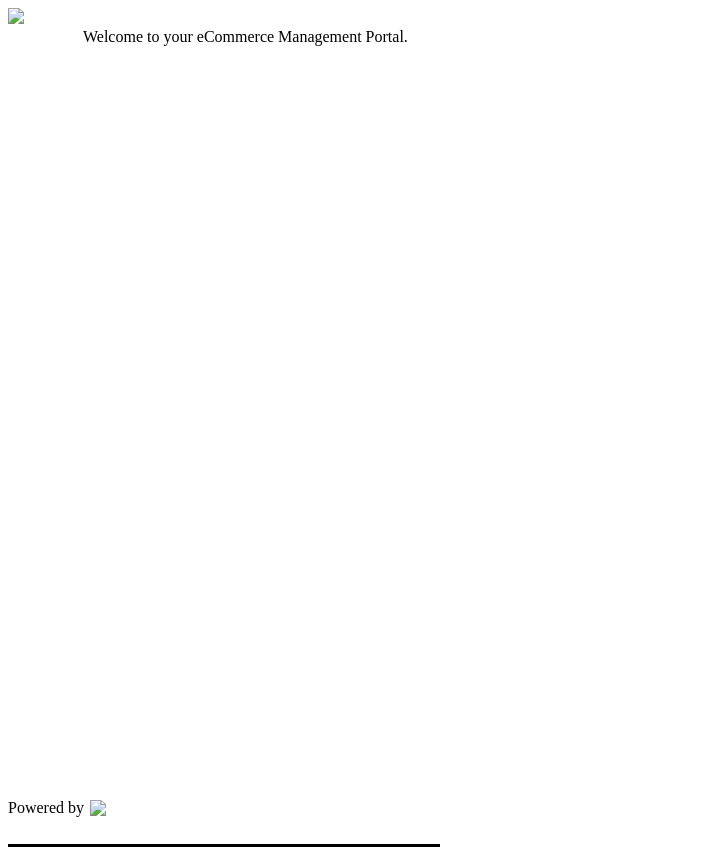 type on "*********" 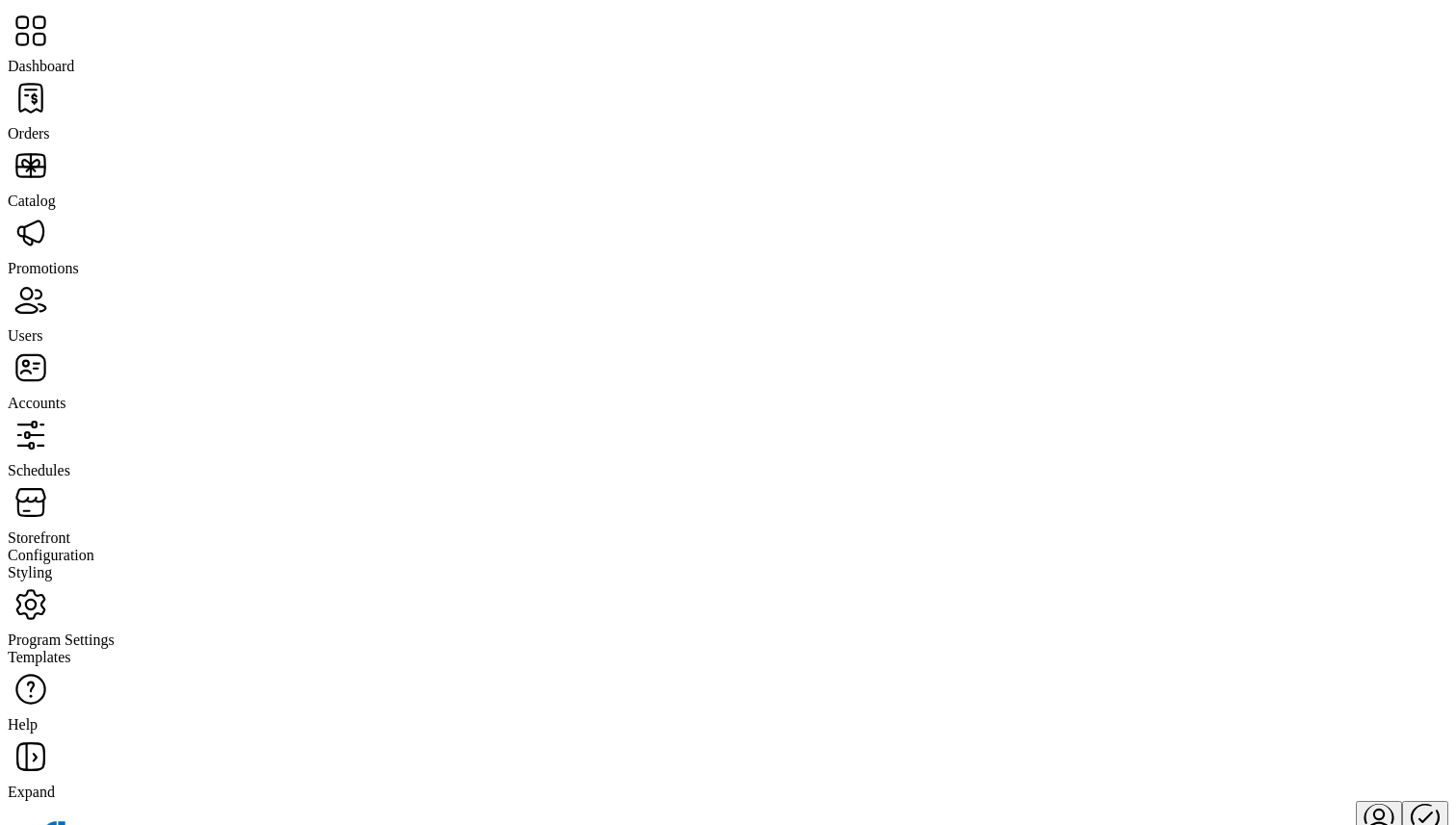 click 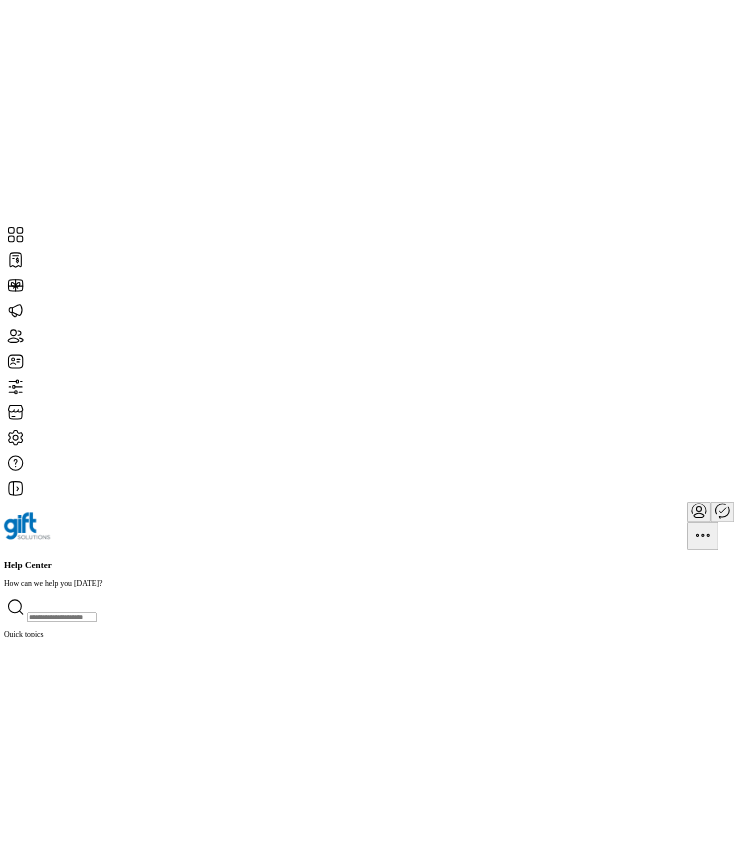 scroll, scrollTop: 0, scrollLeft: 0, axis: both 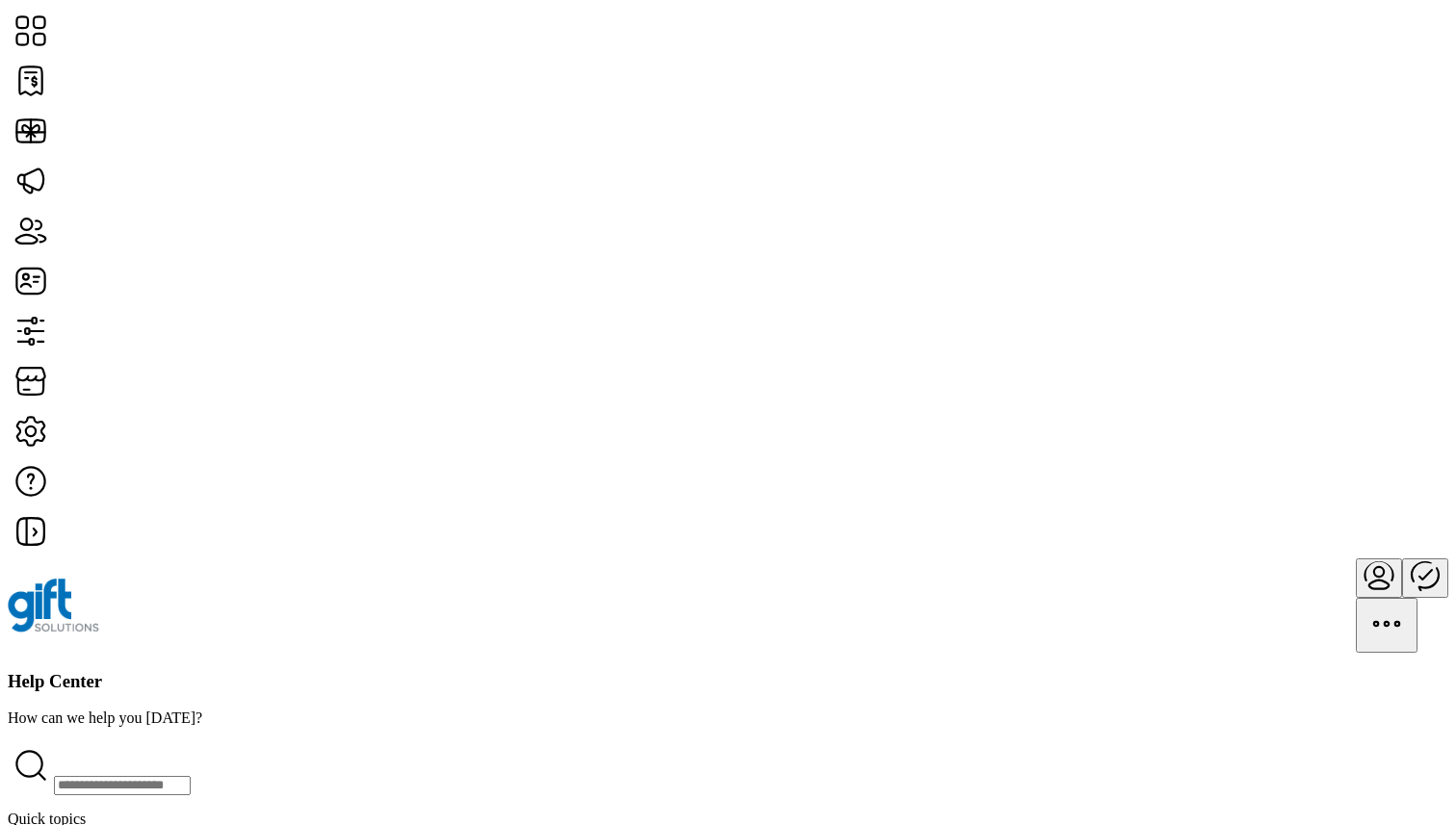 click on "Accounts" 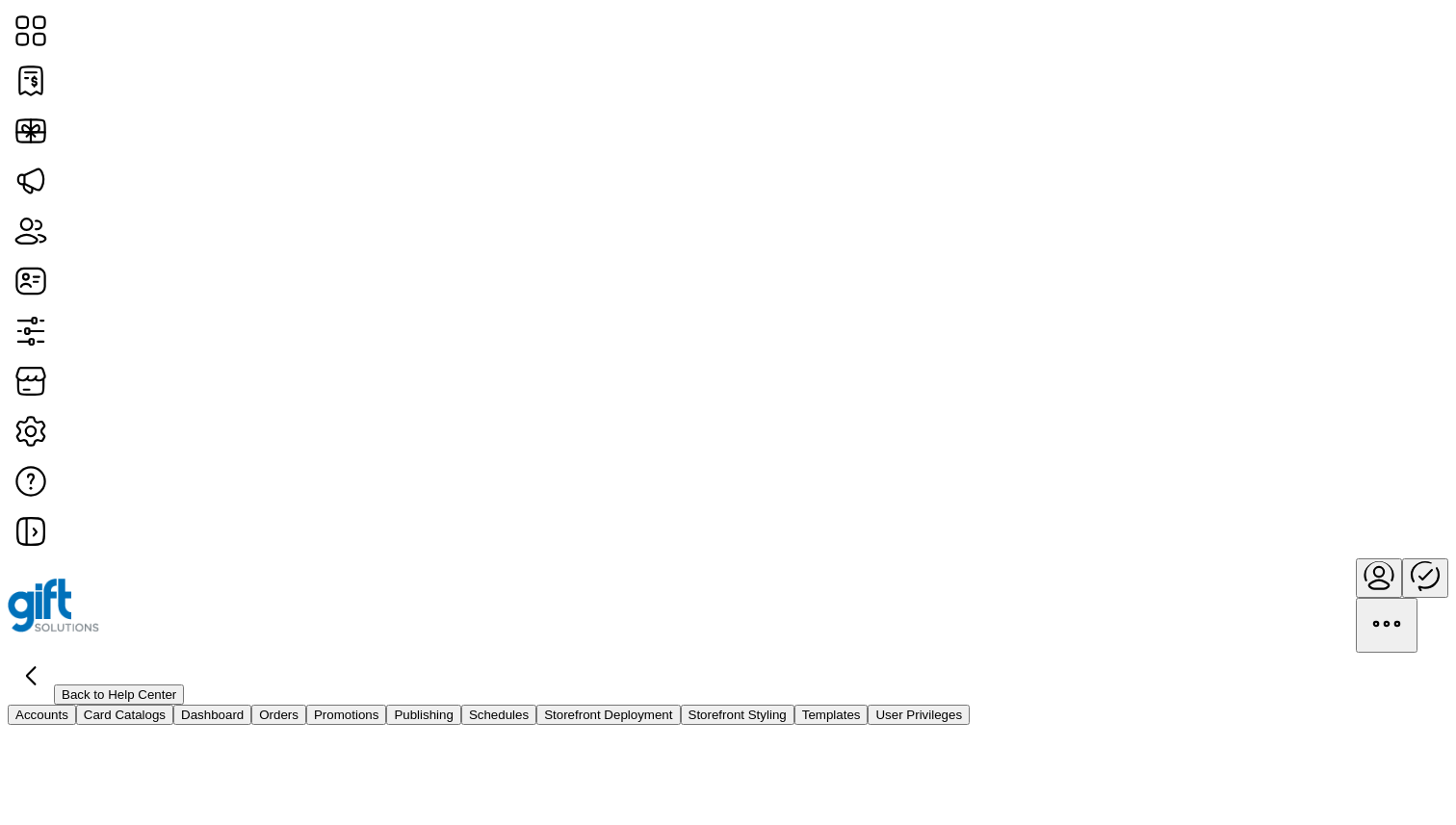 click on "Card Catalogs" 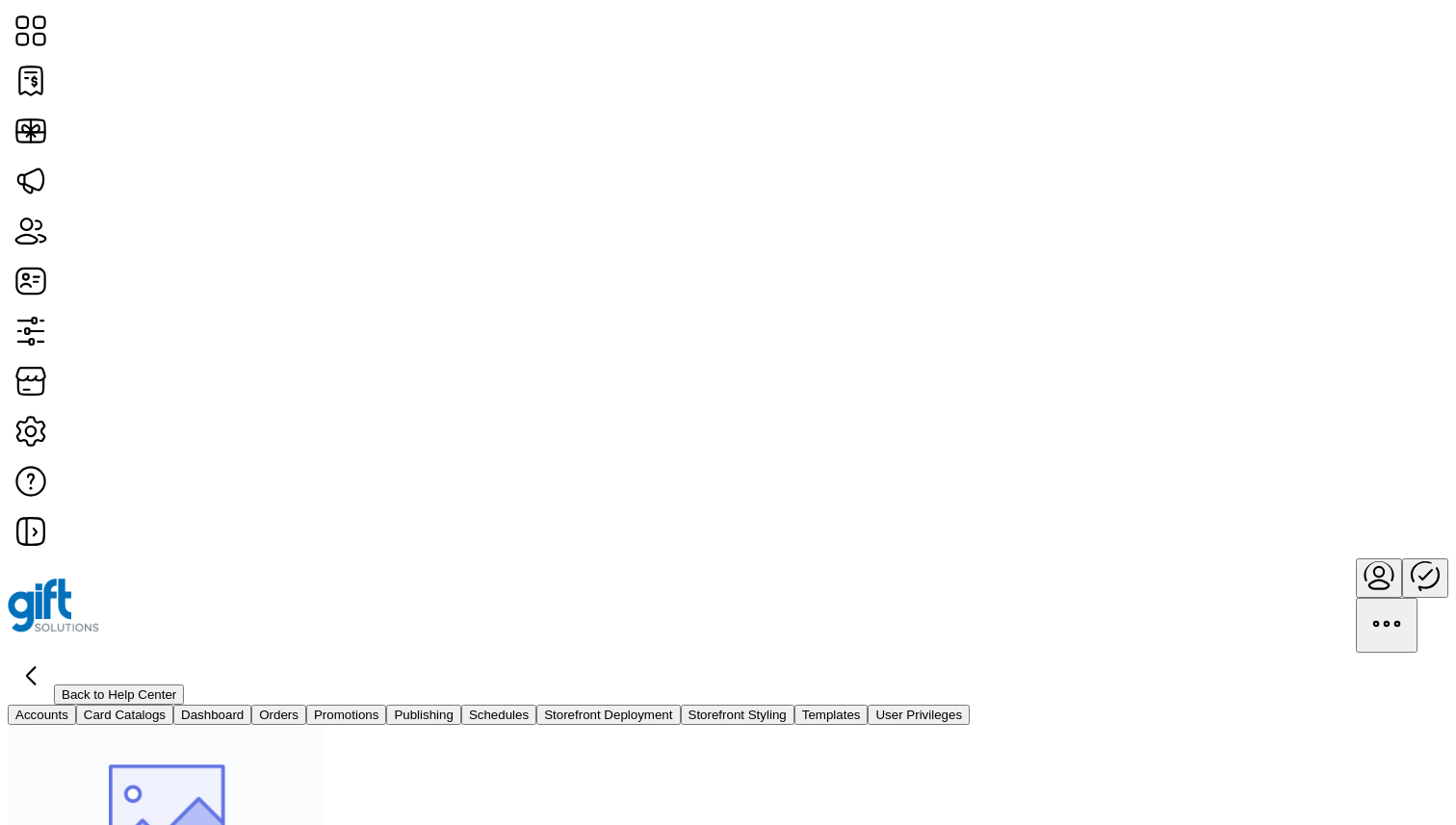 click on "Dashboard" 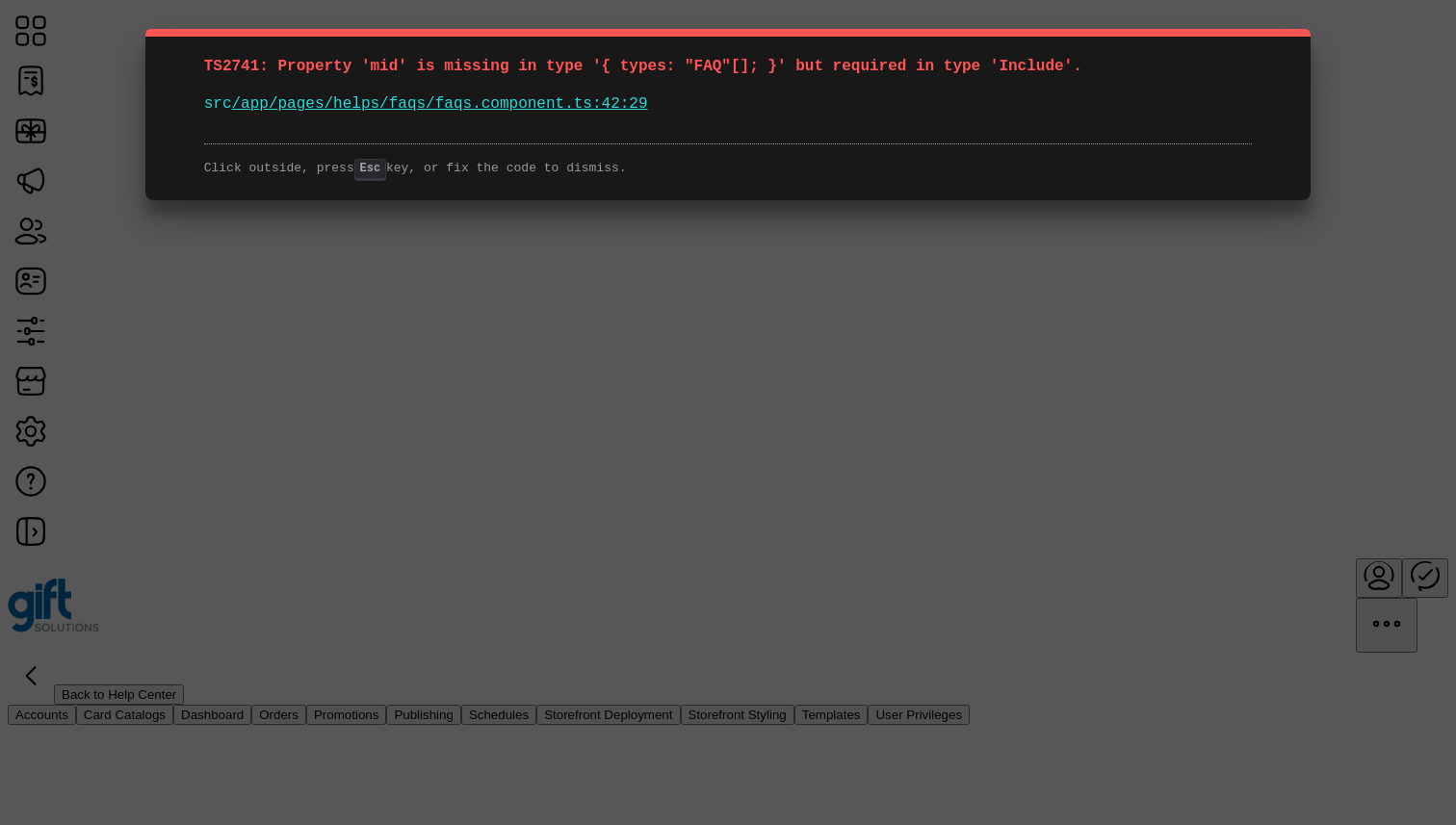 scroll, scrollTop: 0, scrollLeft: 0, axis: both 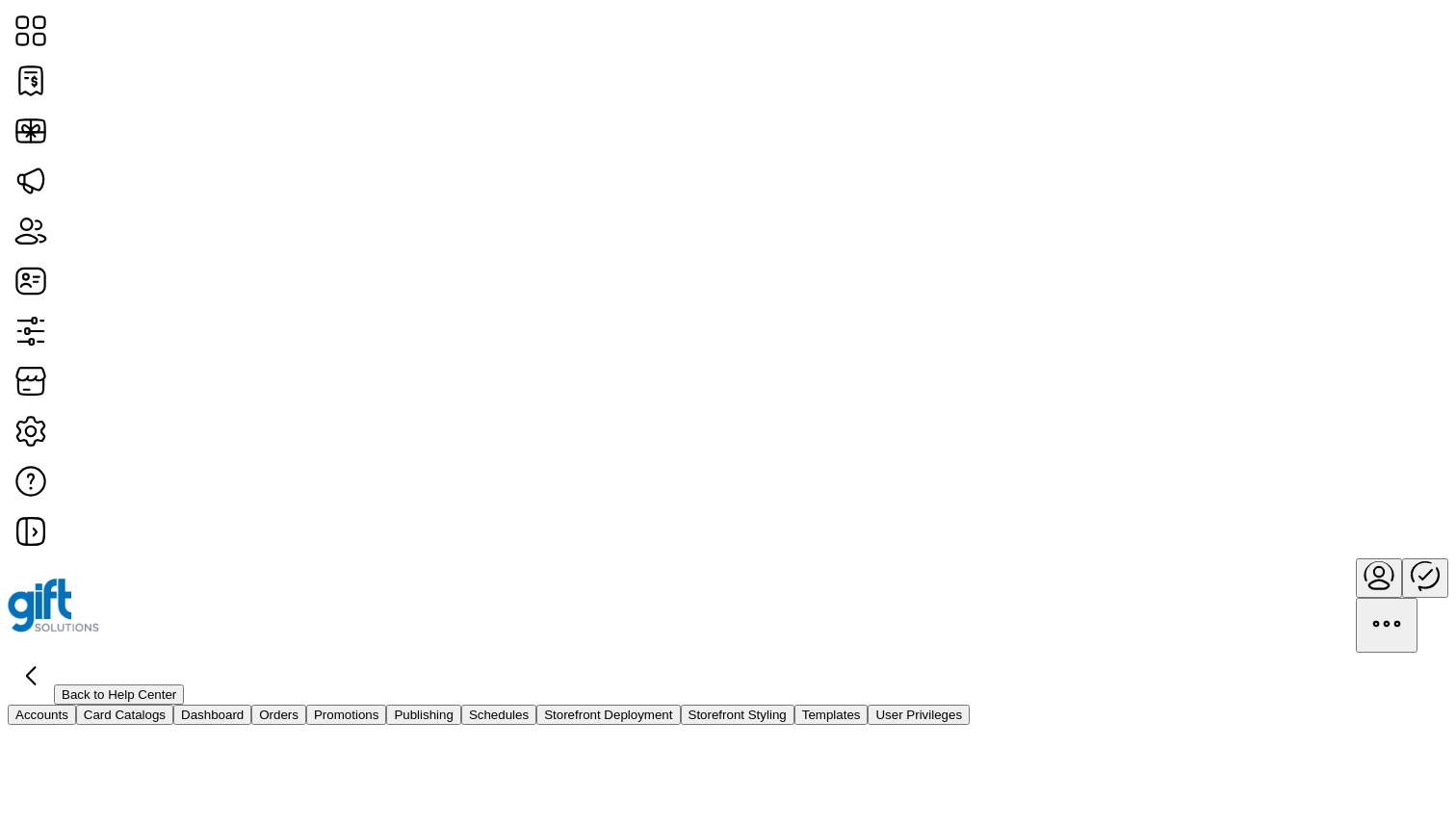 click on "Back to Help Center" 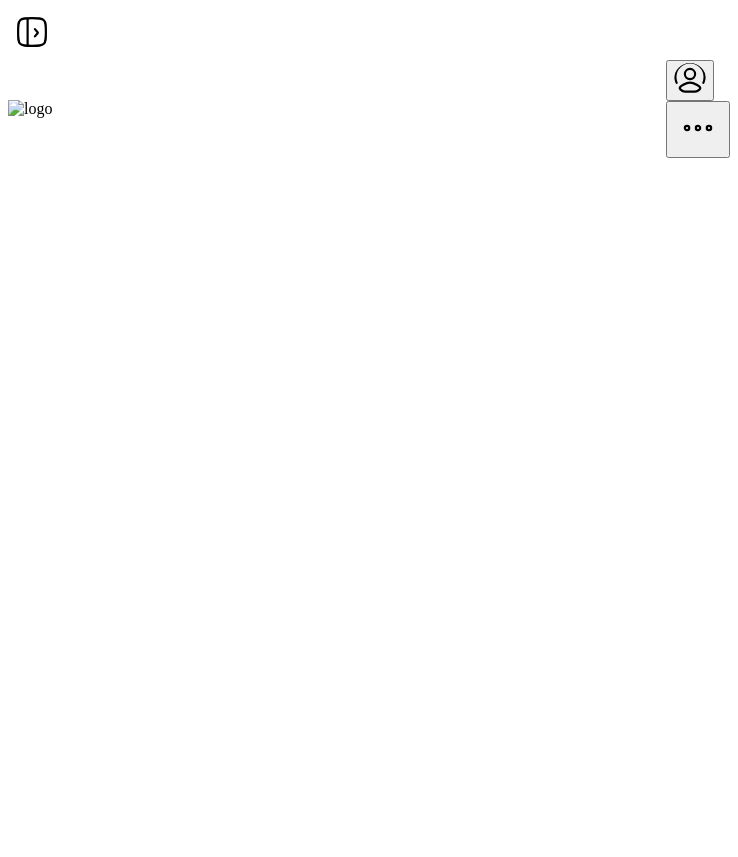 scroll, scrollTop: 0, scrollLeft: 0, axis: both 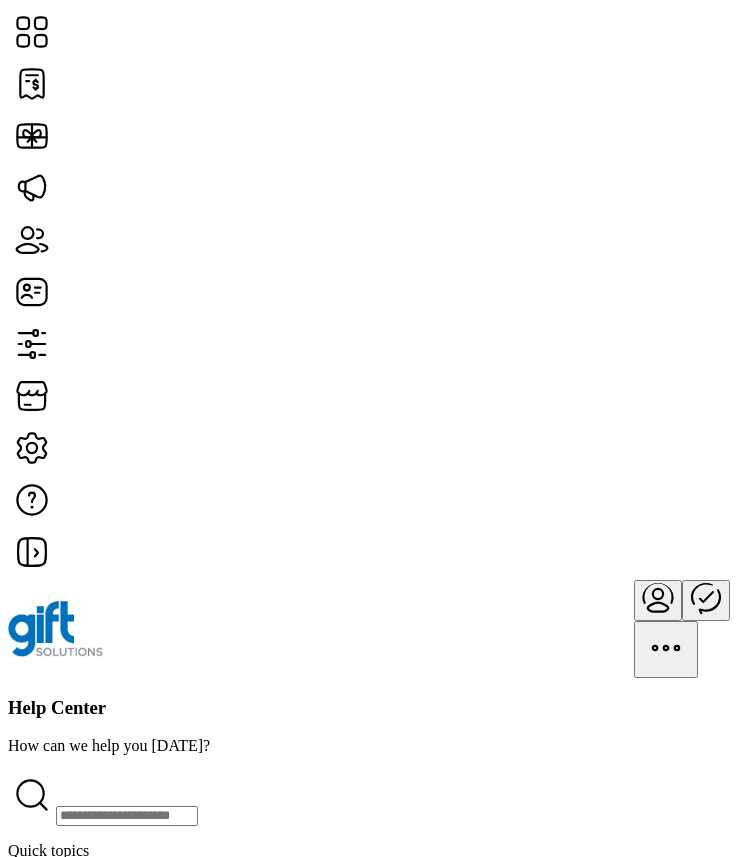 click on "Card Catalogs" 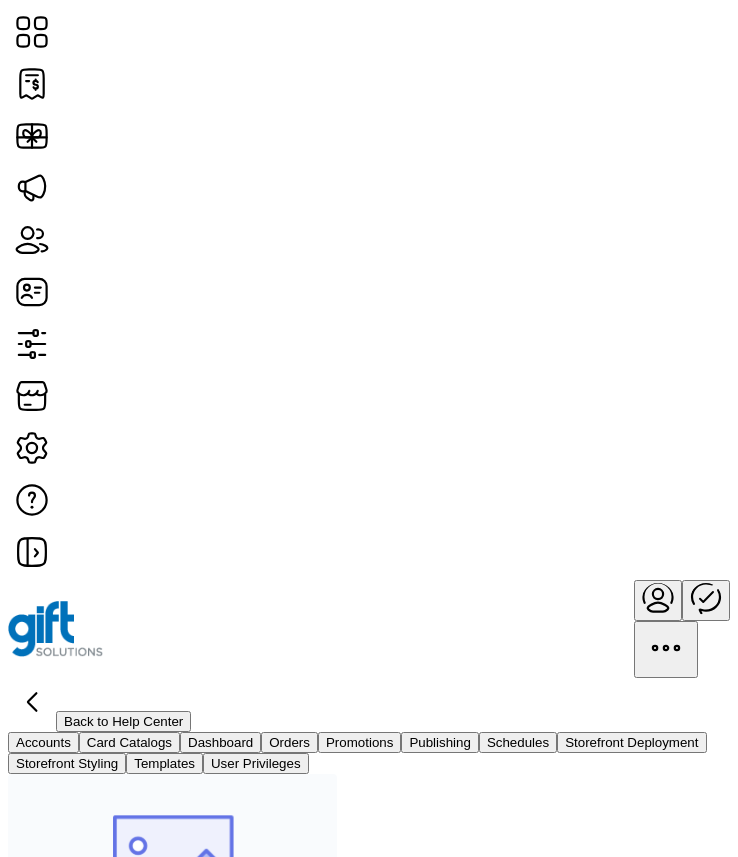 scroll, scrollTop: 0, scrollLeft: 0, axis: both 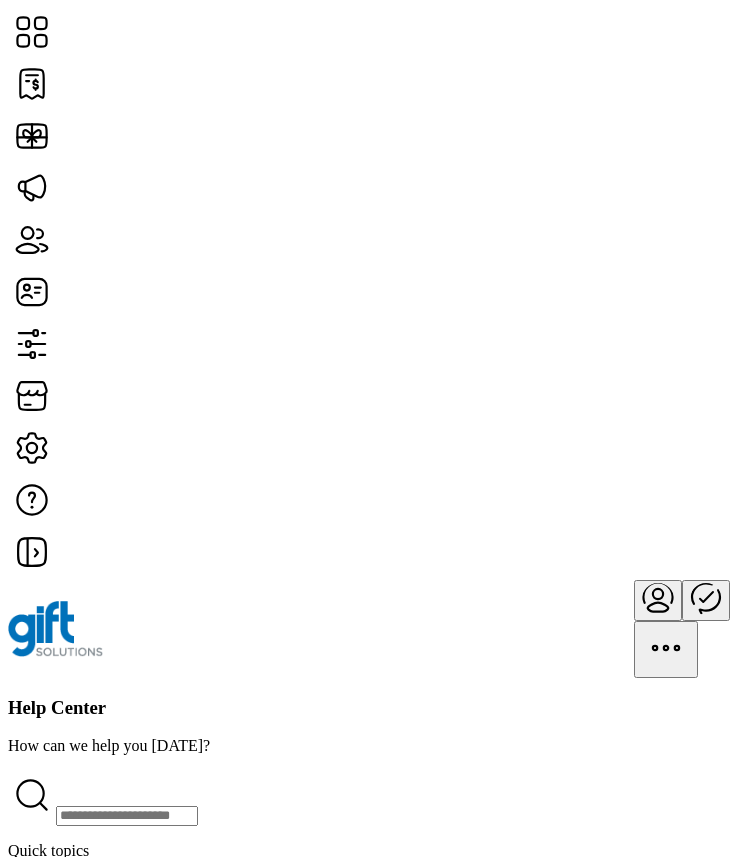 click on "Templates" 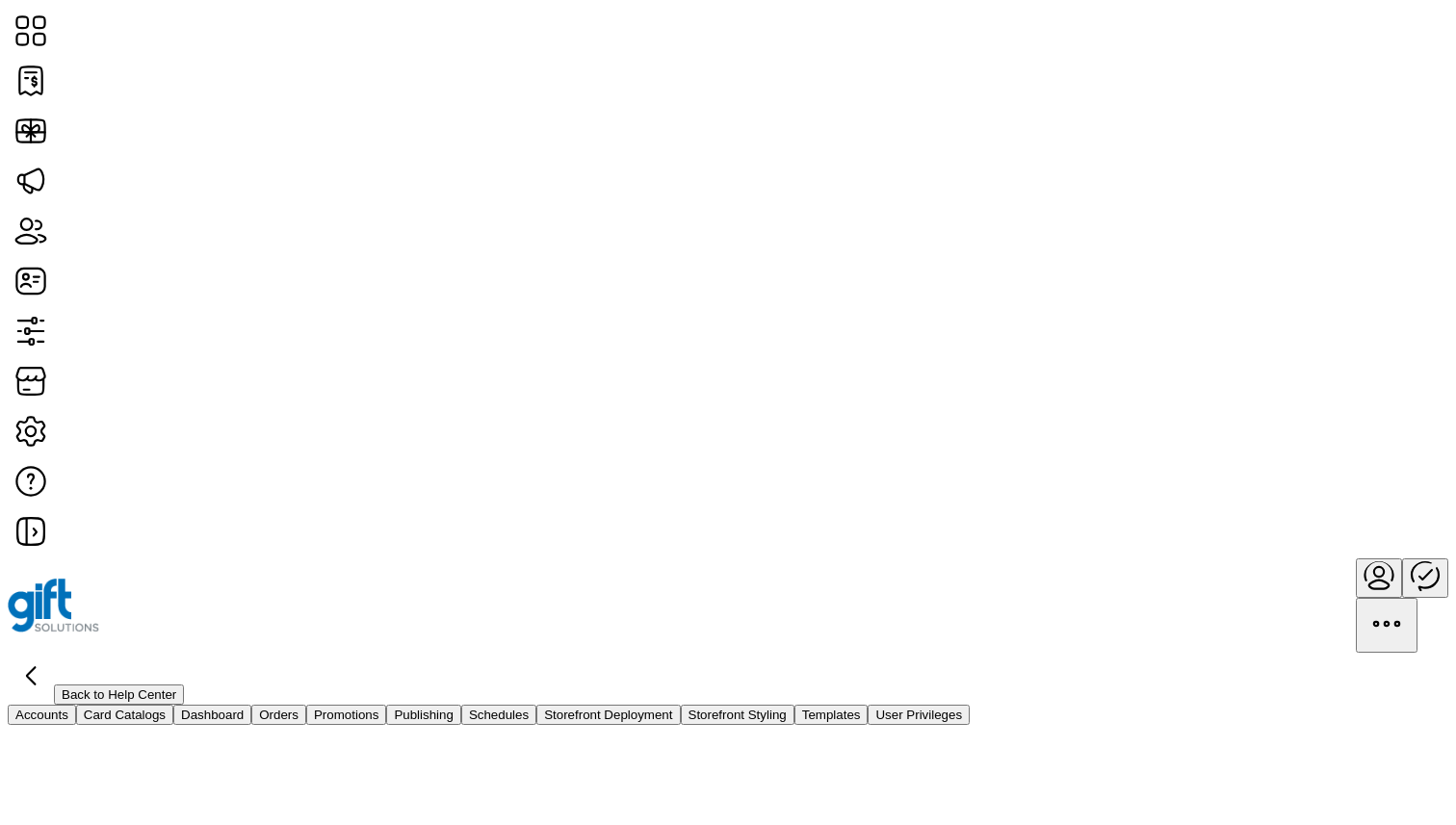 click on "Back to Help Center" 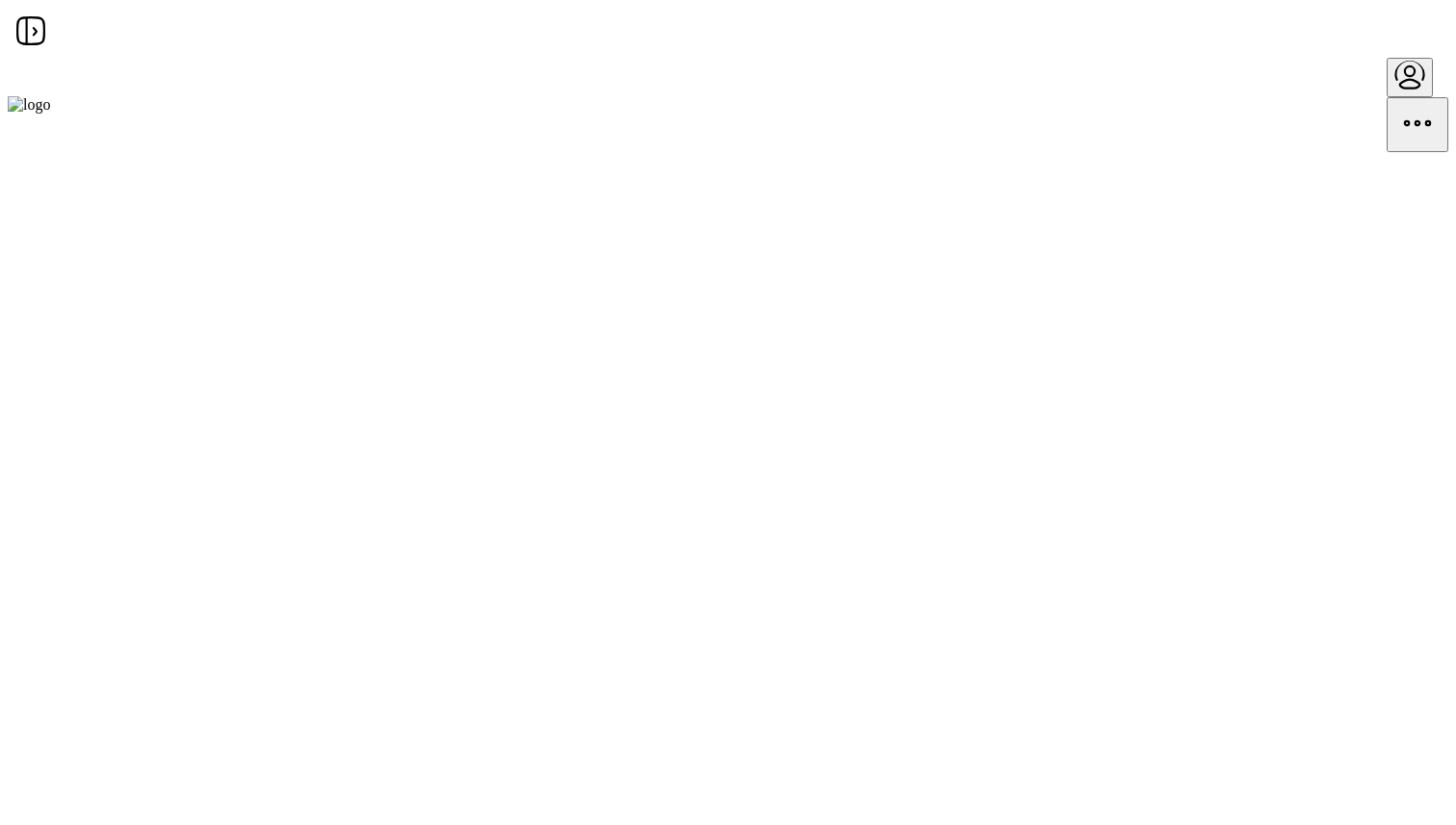 scroll, scrollTop: 0, scrollLeft: 0, axis: both 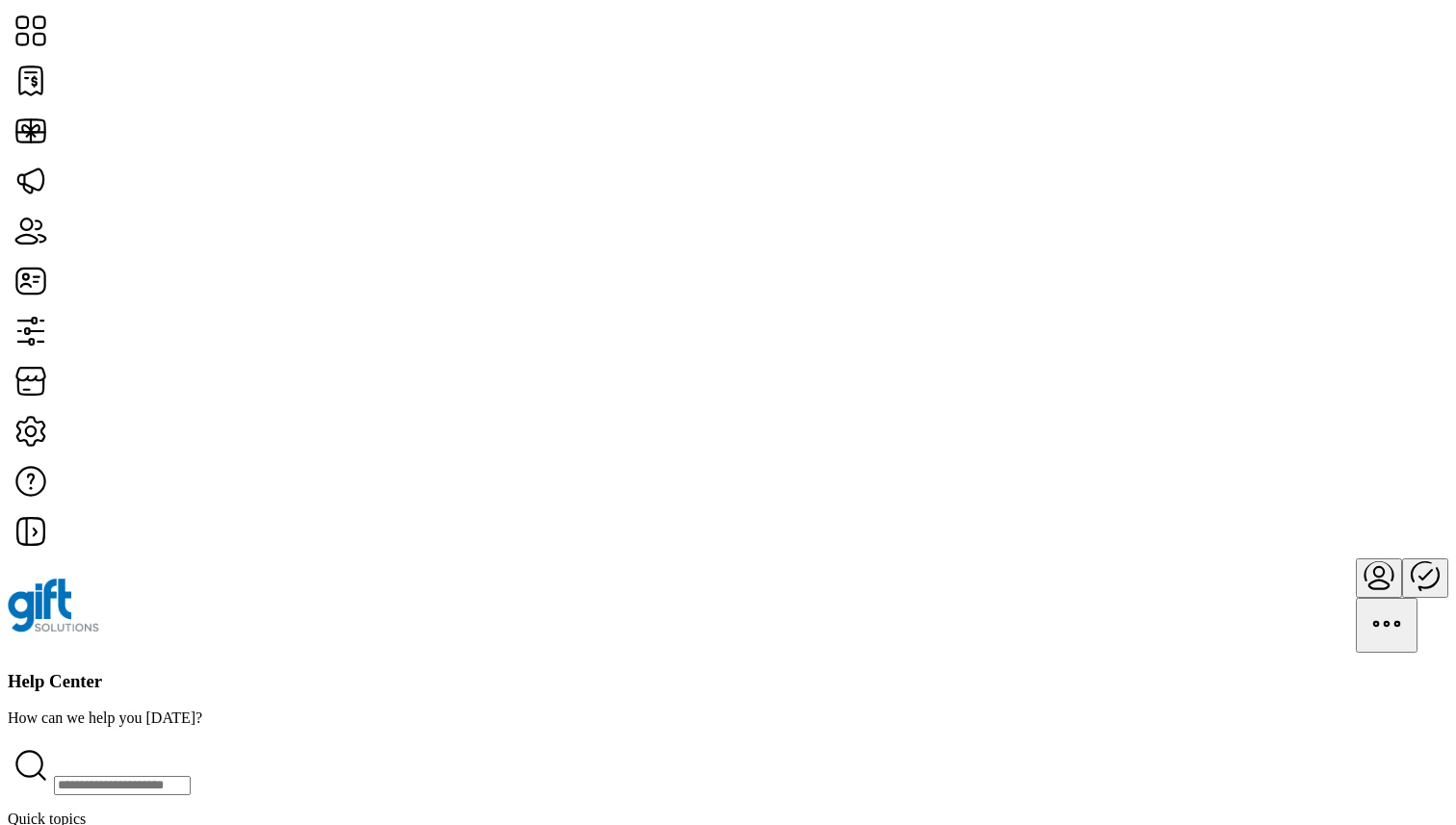 click 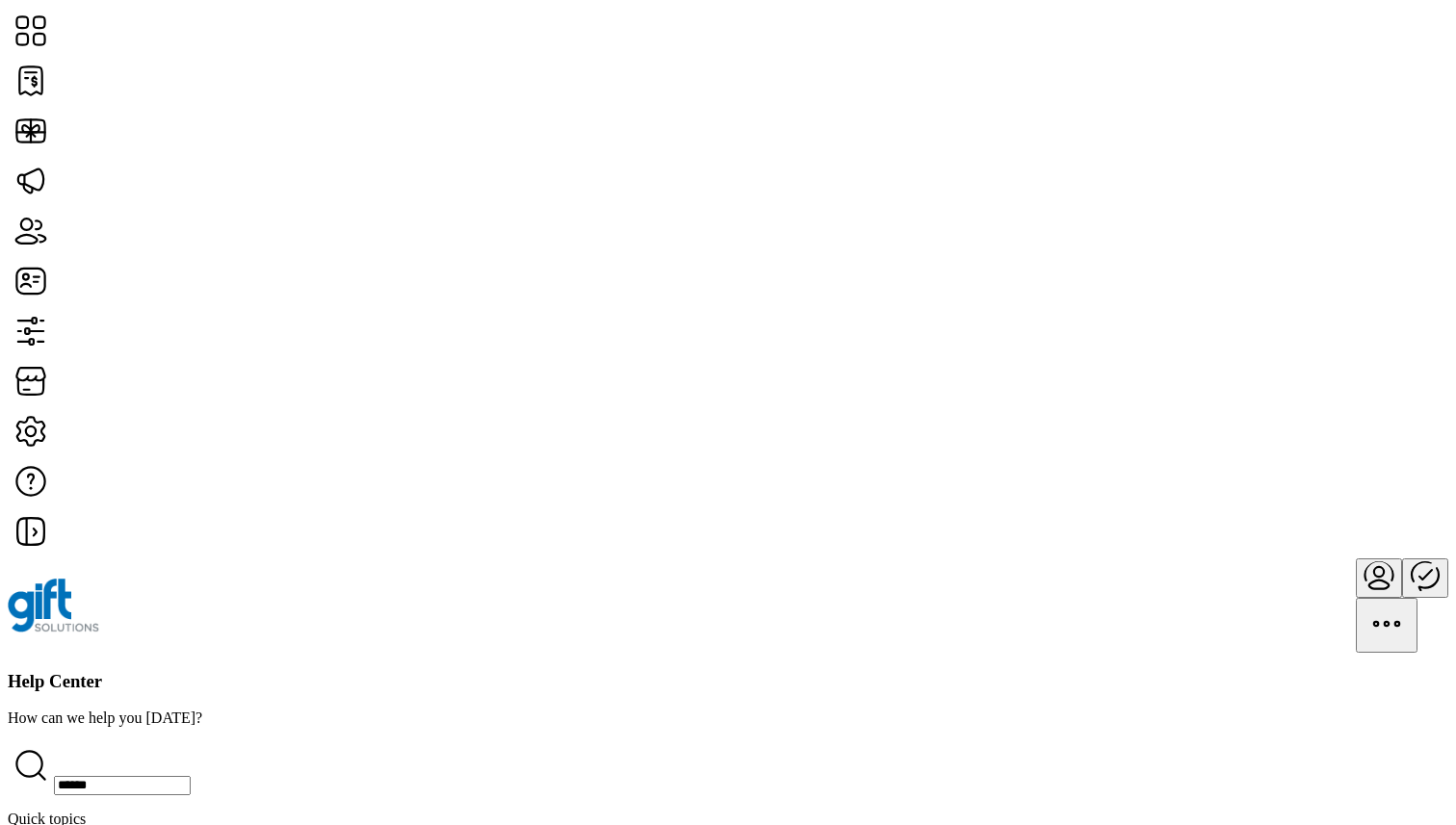 type on "*******" 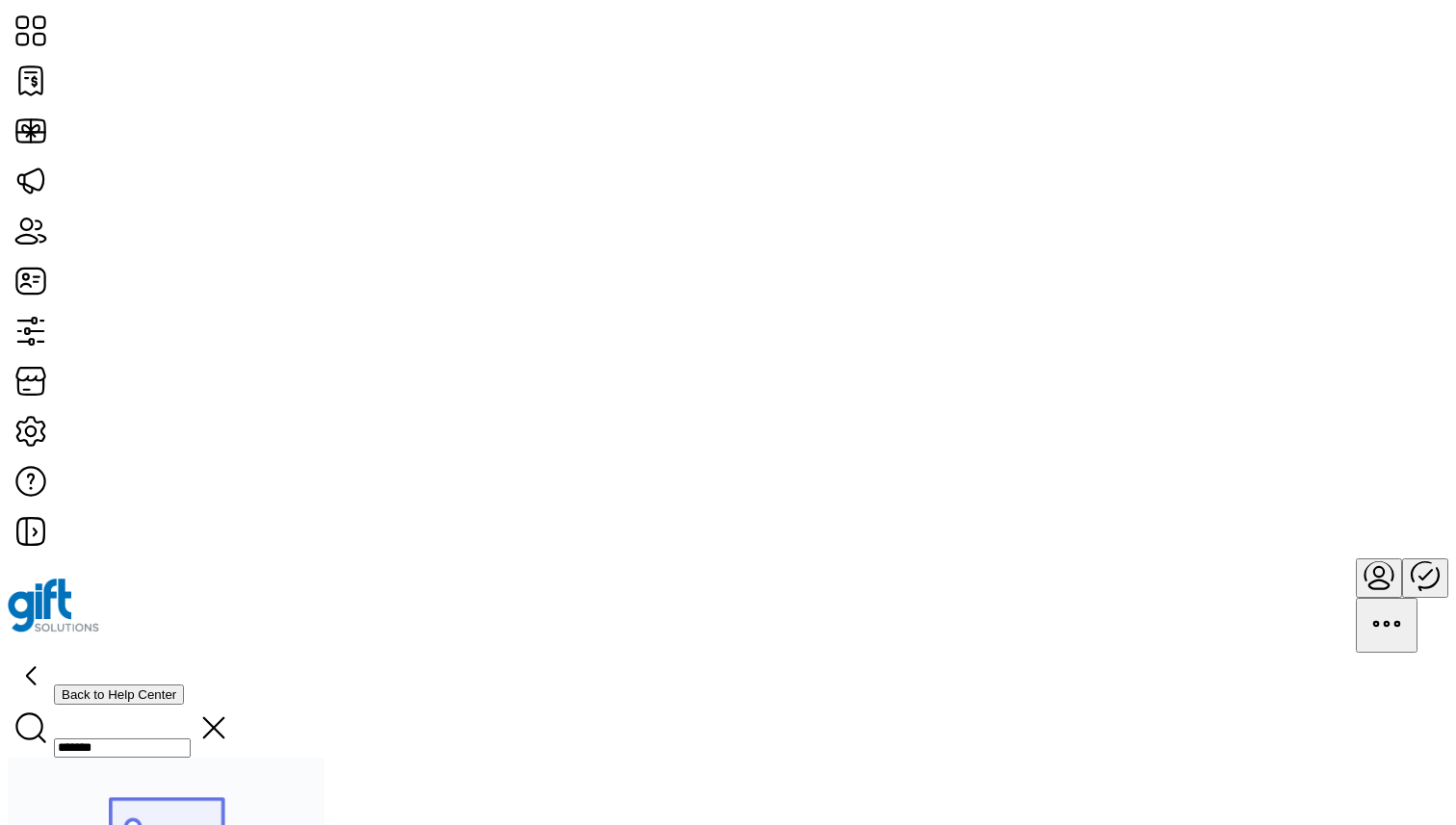 scroll, scrollTop: 0, scrollLeft: 0, axis: both 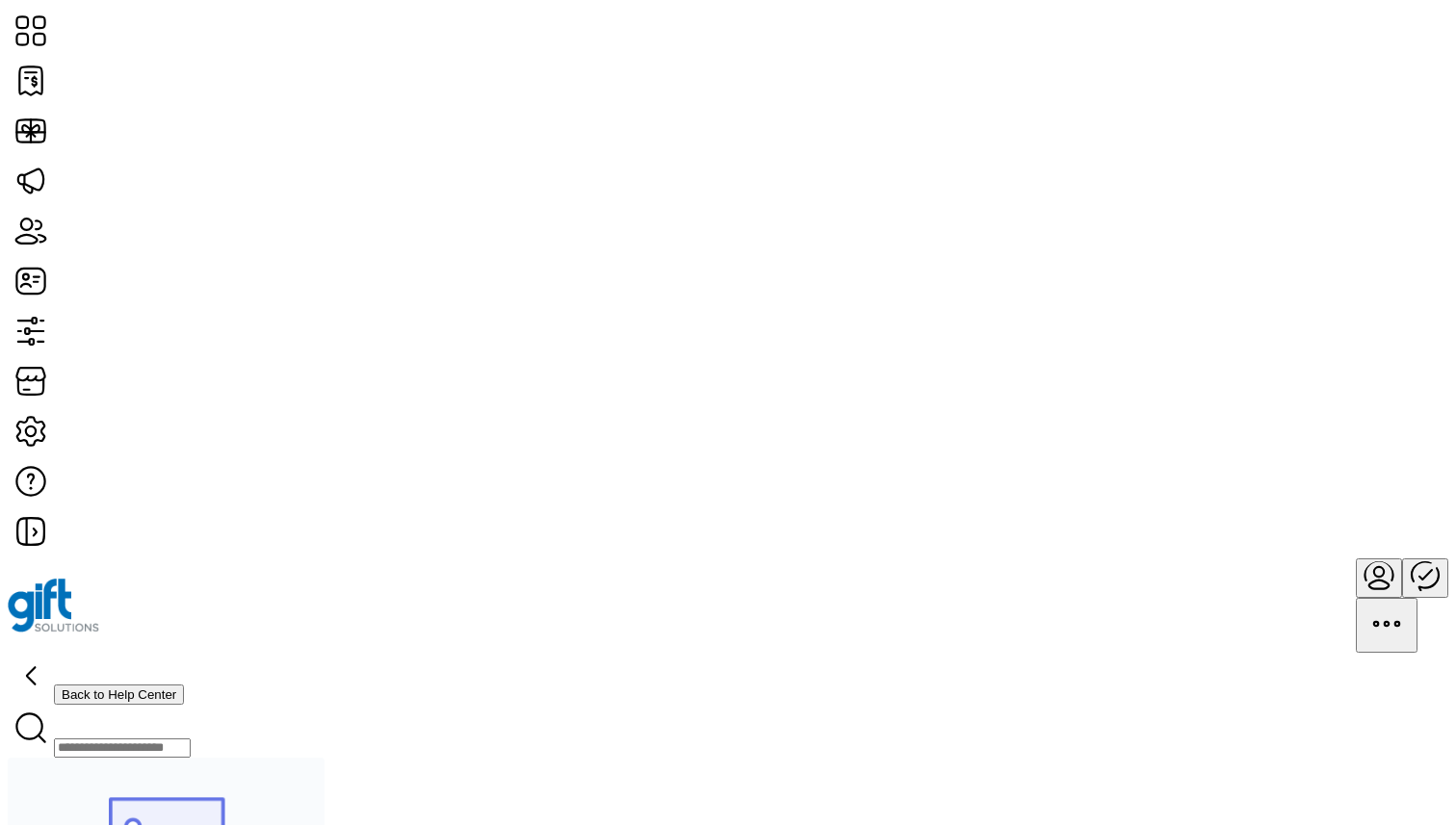 click on "Back to Help Center" 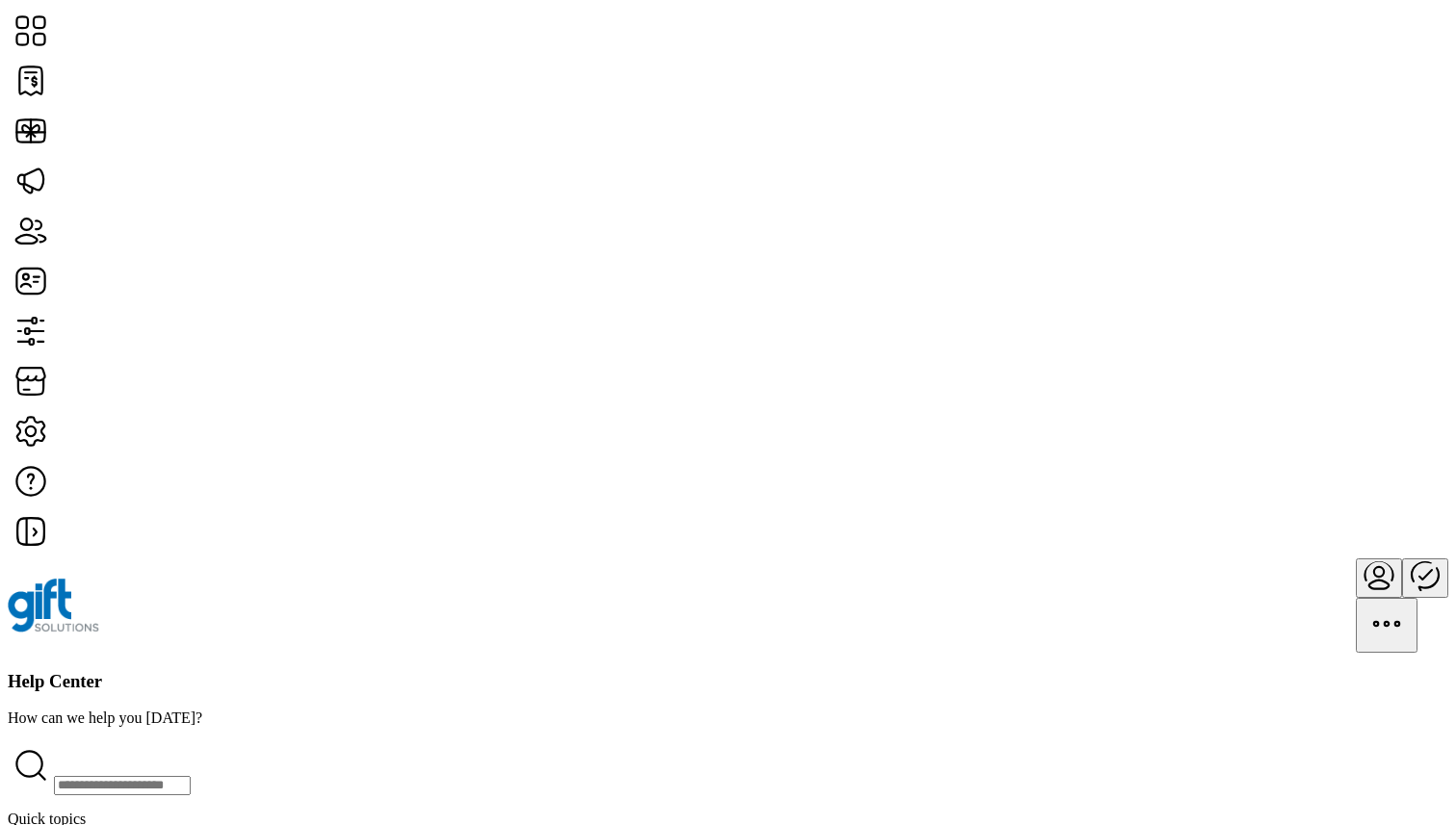 click 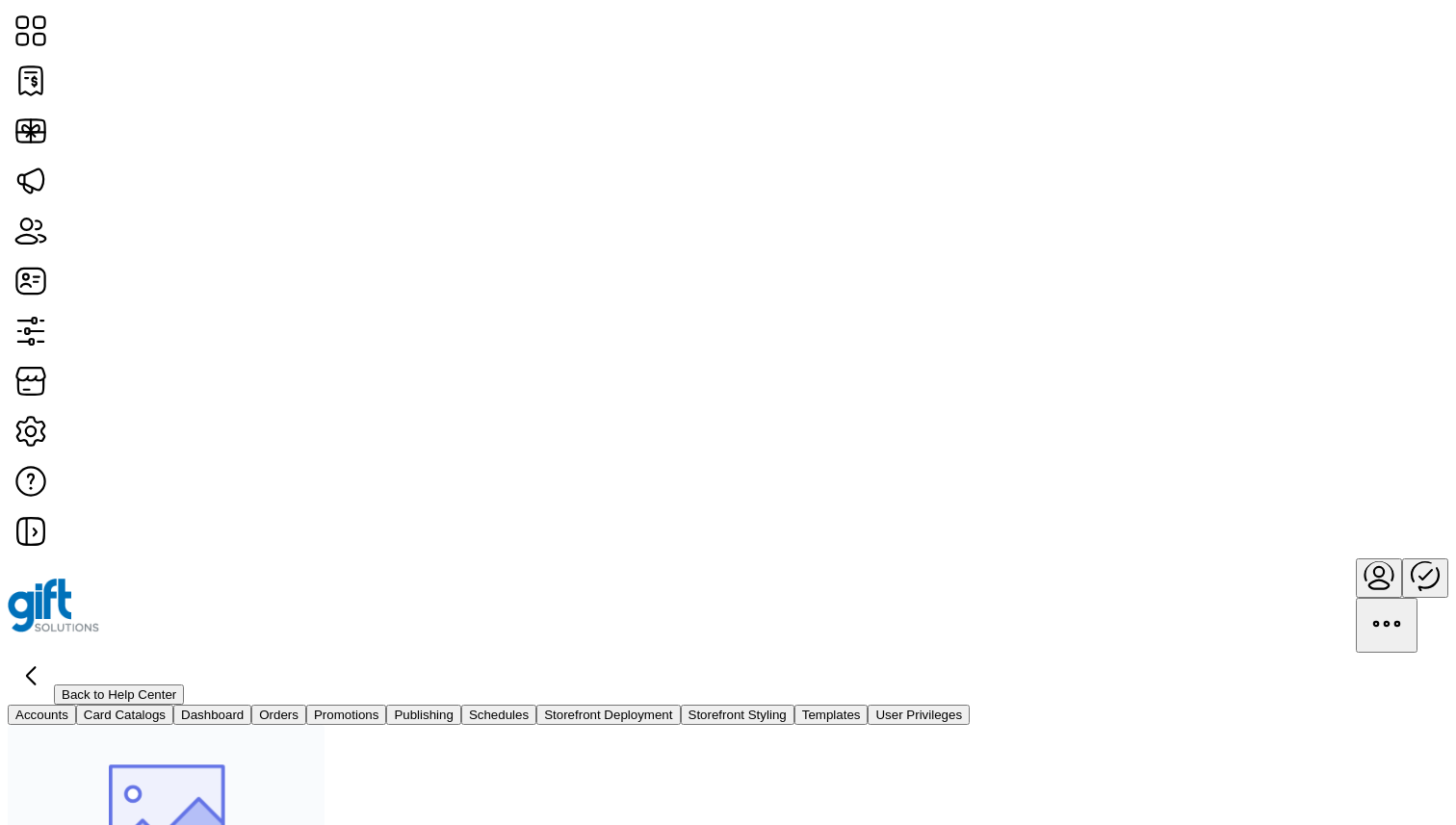 click on "Back to Help Center" 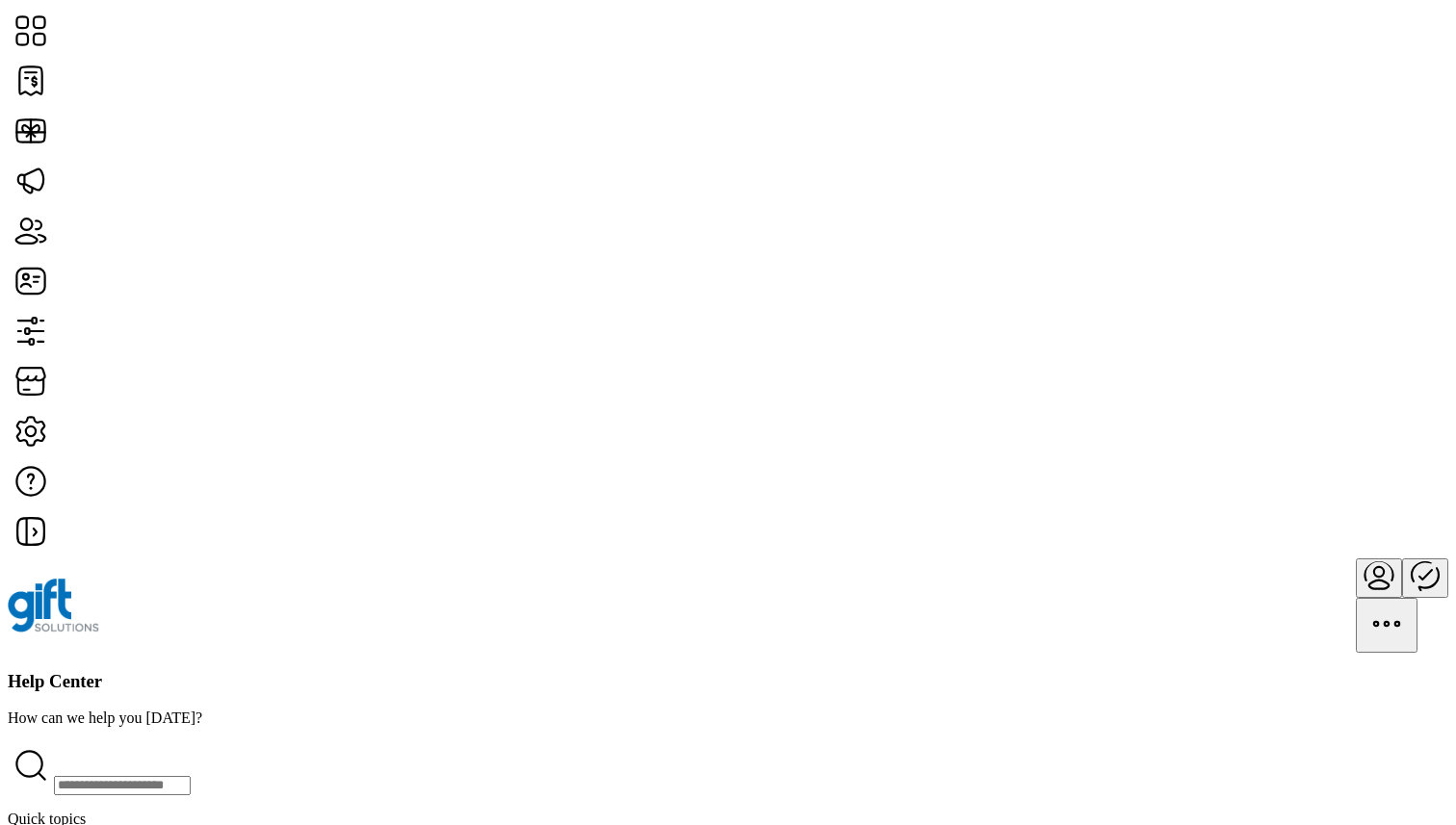 click 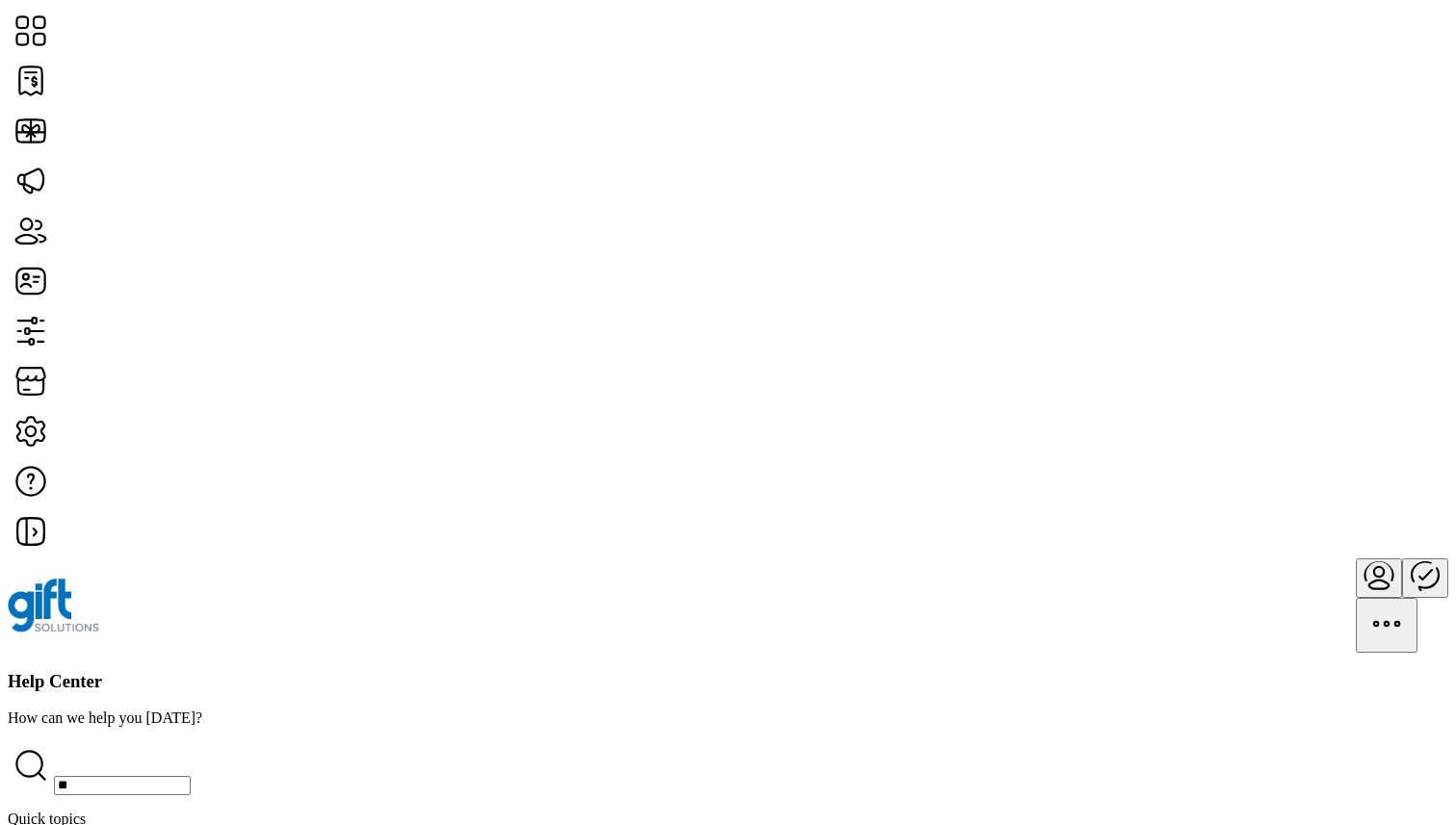 type on "***" 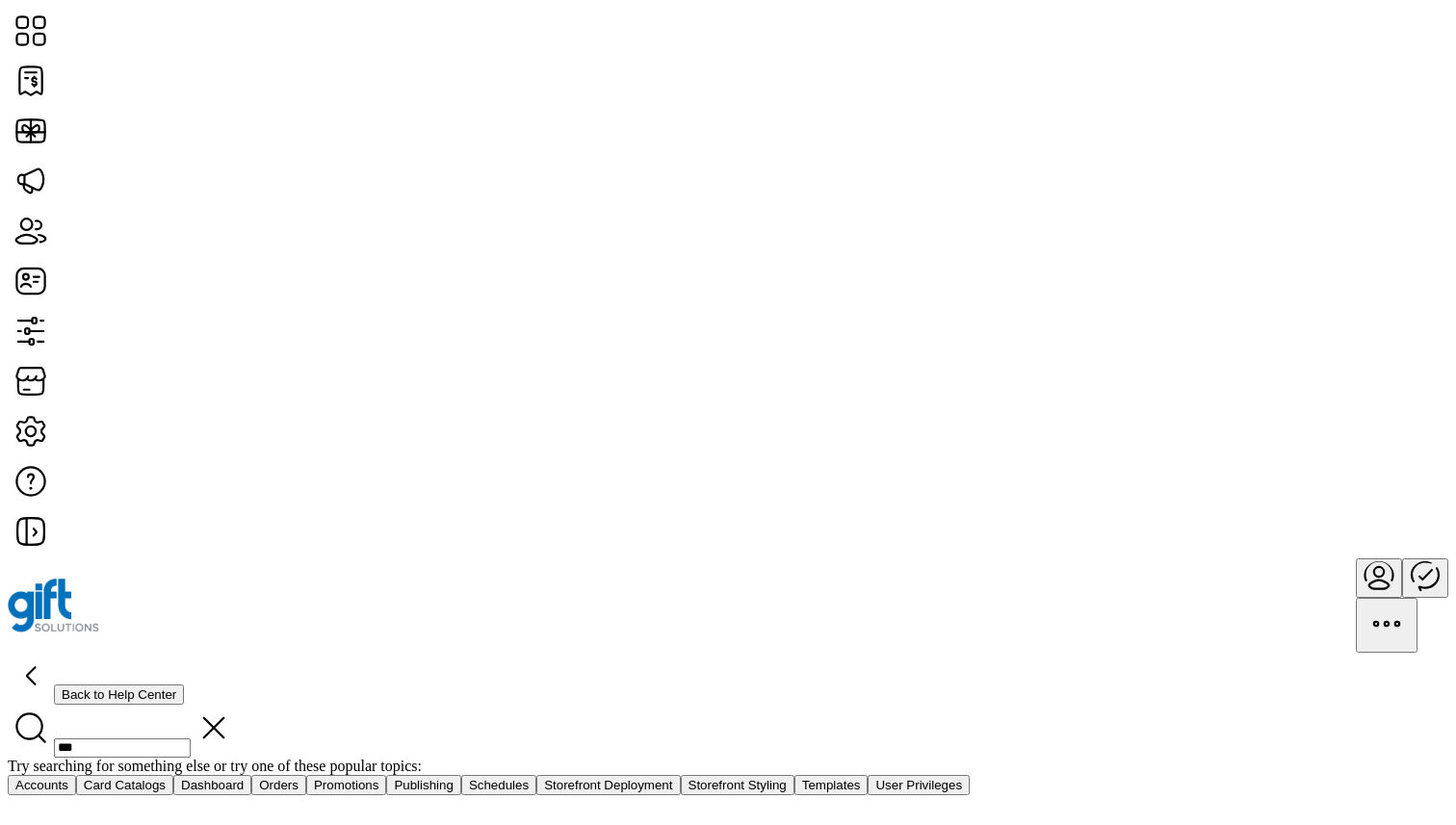 click 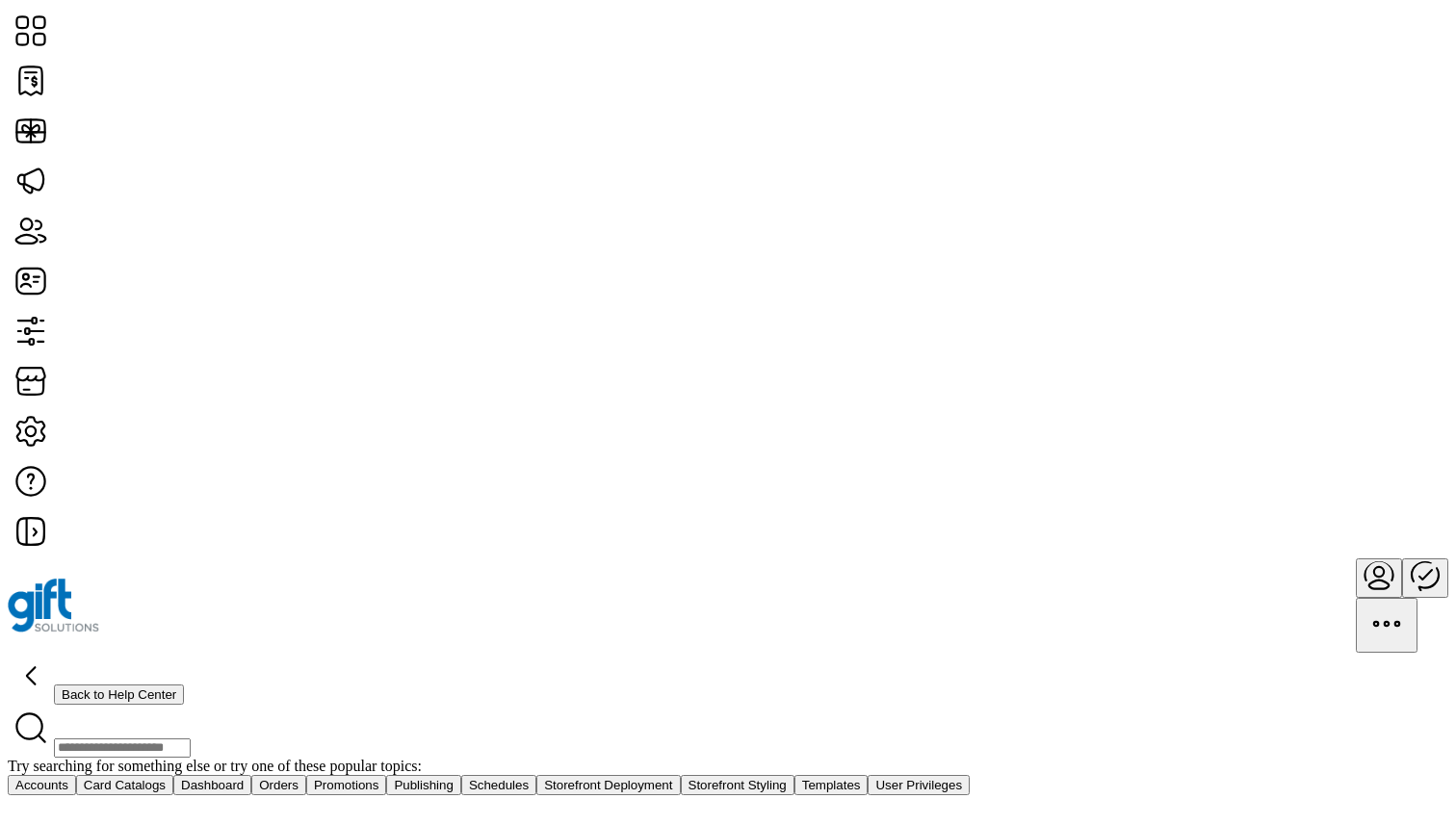 click on "Card Catalogs" 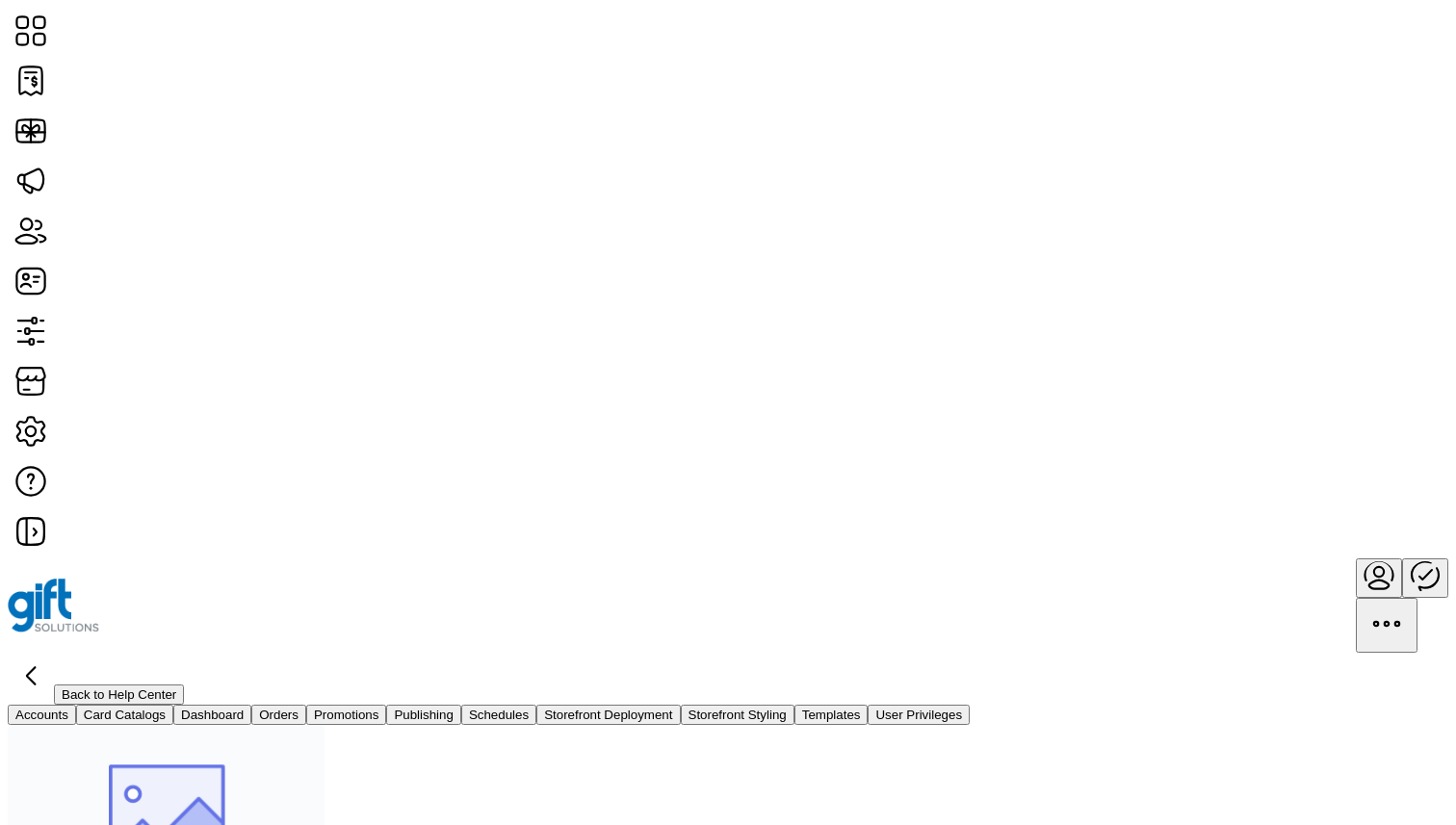 click on "Back to Help Center" 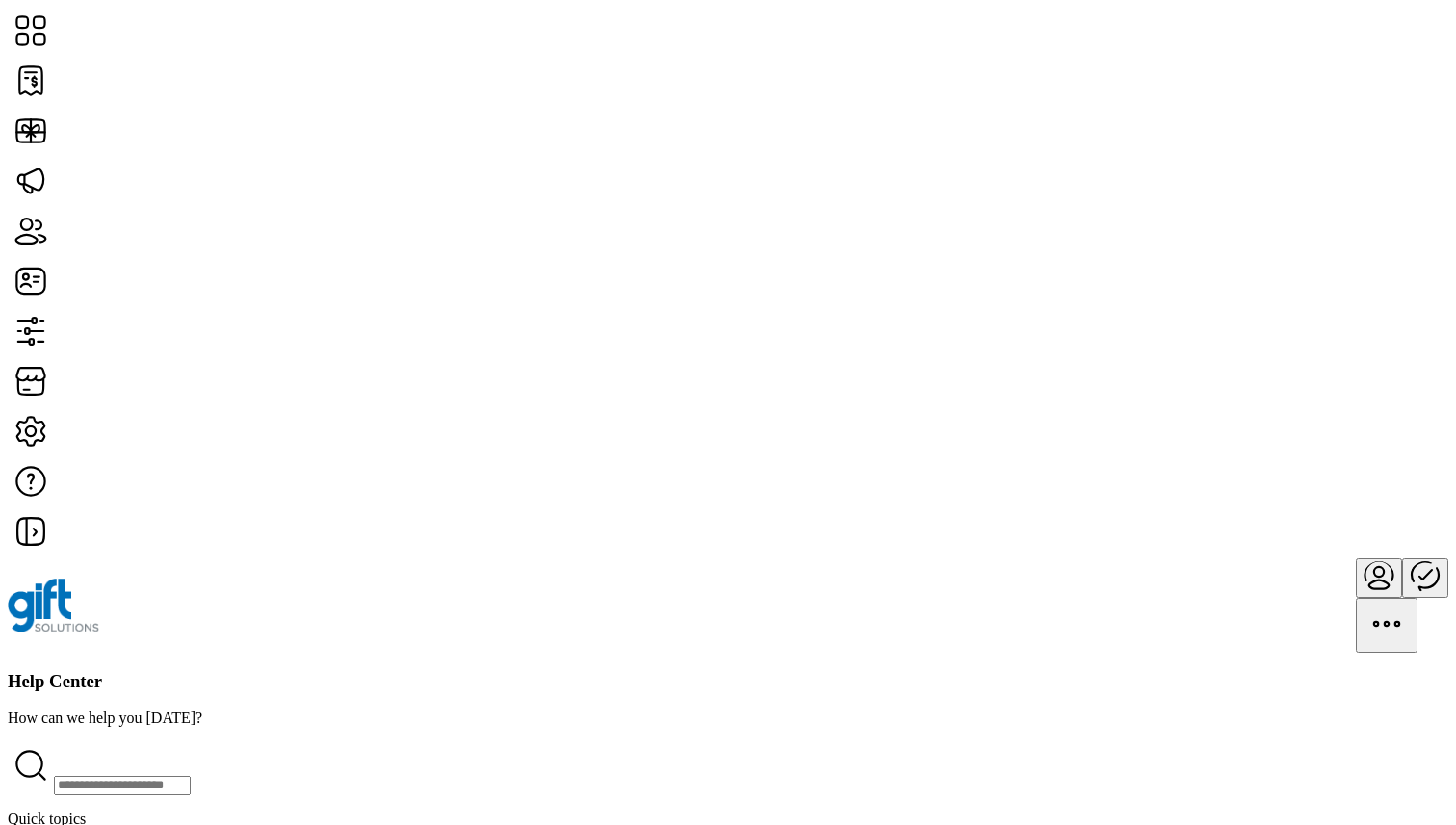 scroll, scrollTop: 0, scrollLeft: 0, axis: both 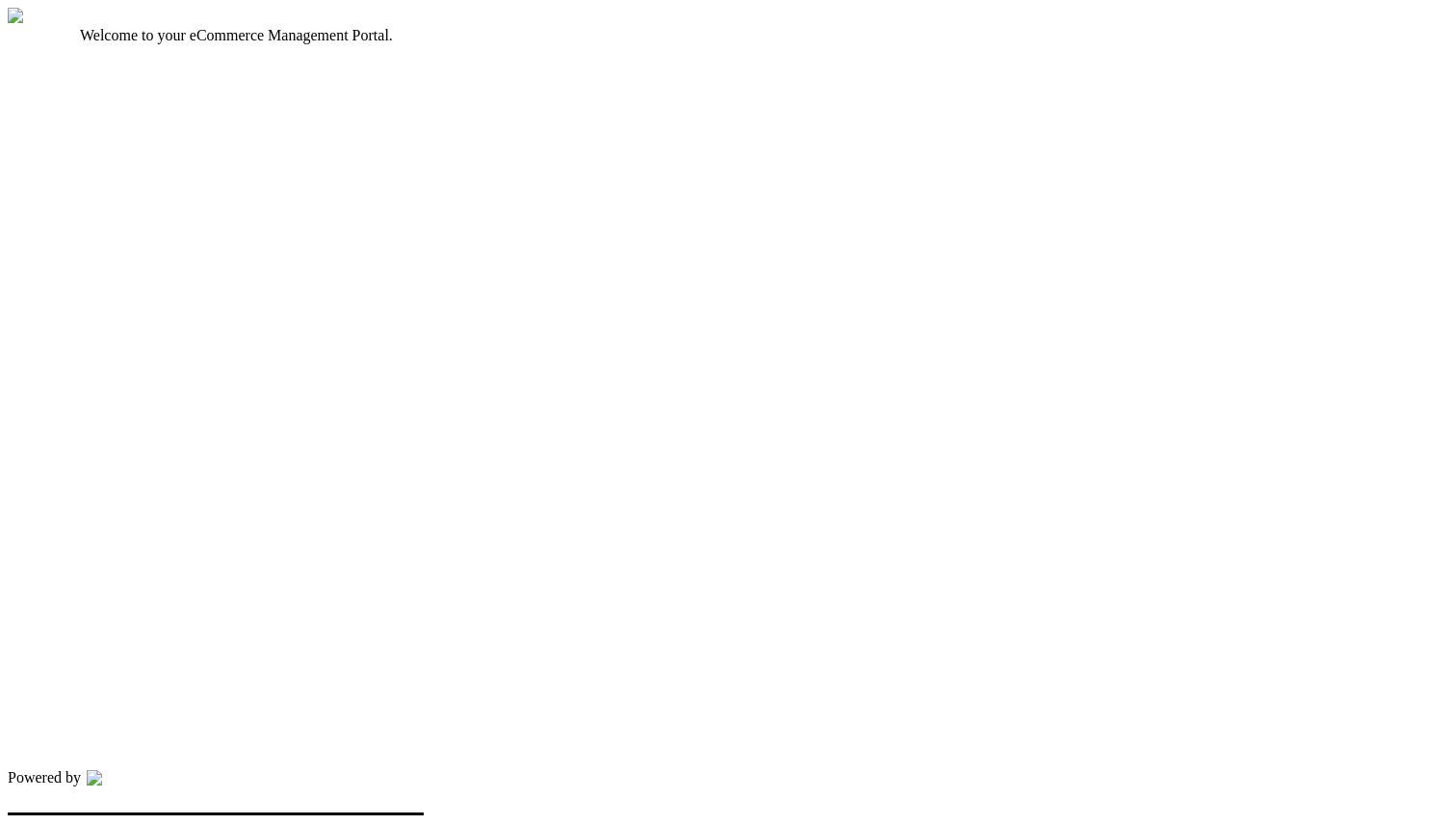 type on "*********" 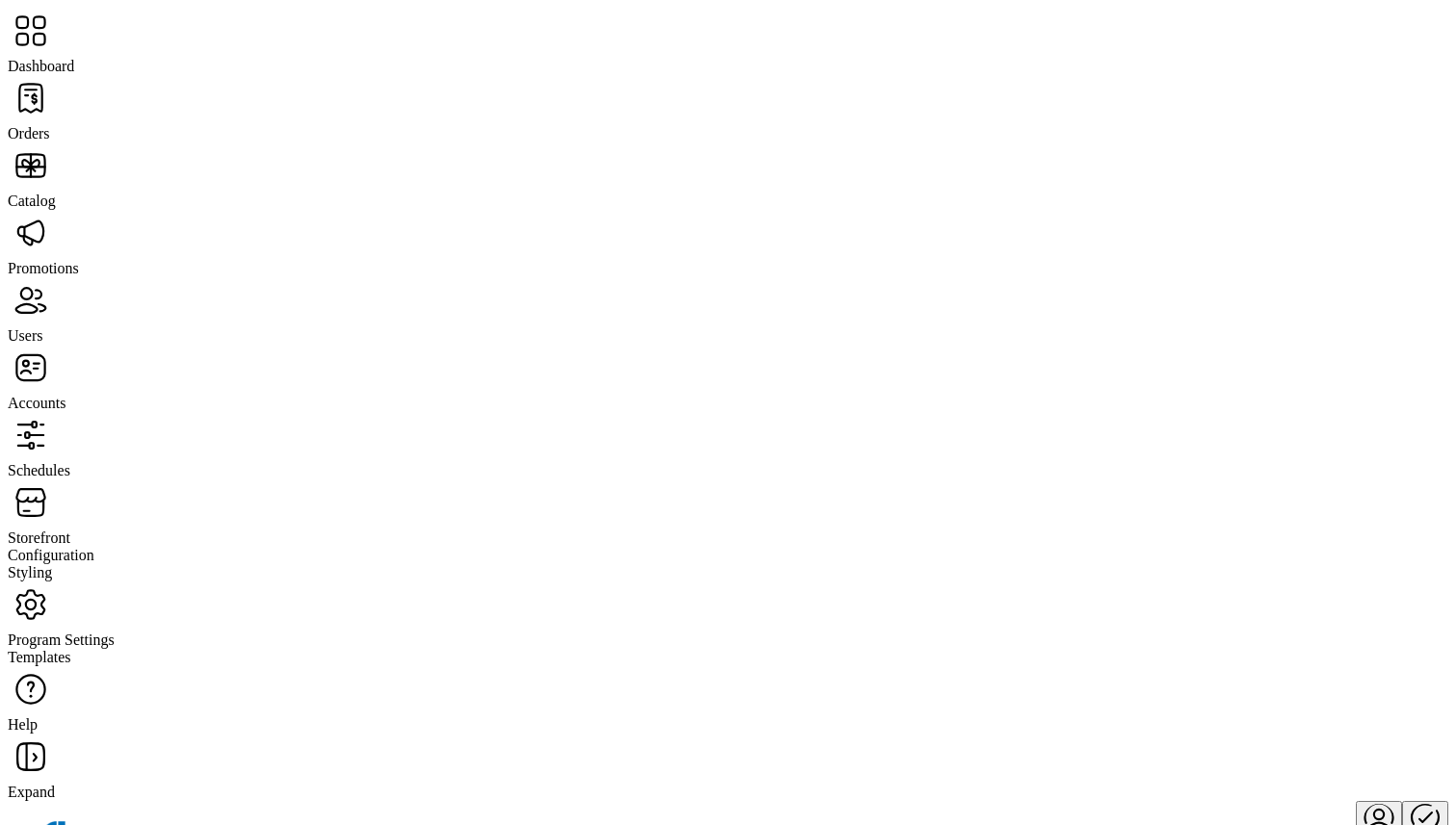 click on "Help" 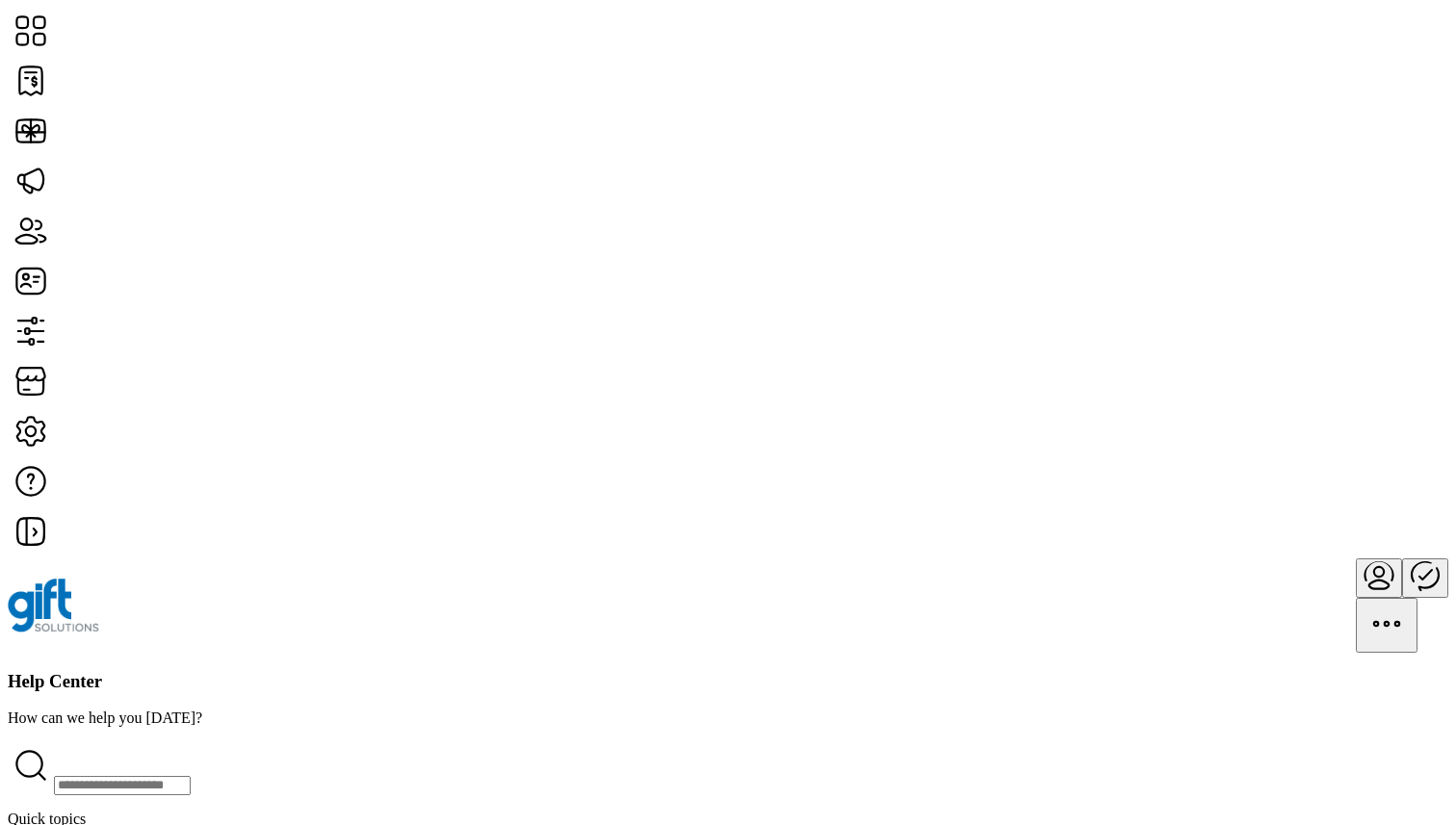 click on "Accounts" 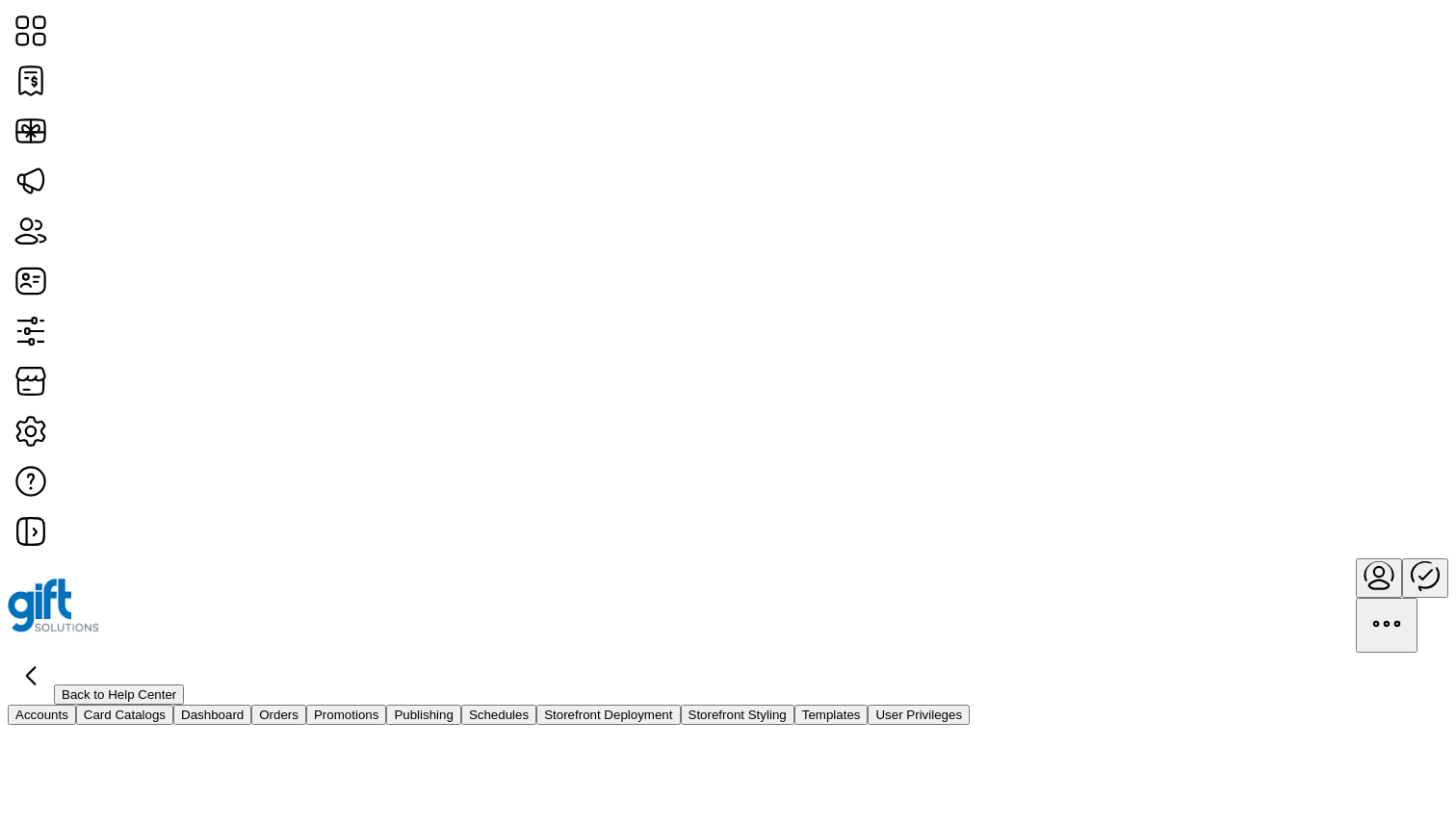 click on "Card Catalogs" 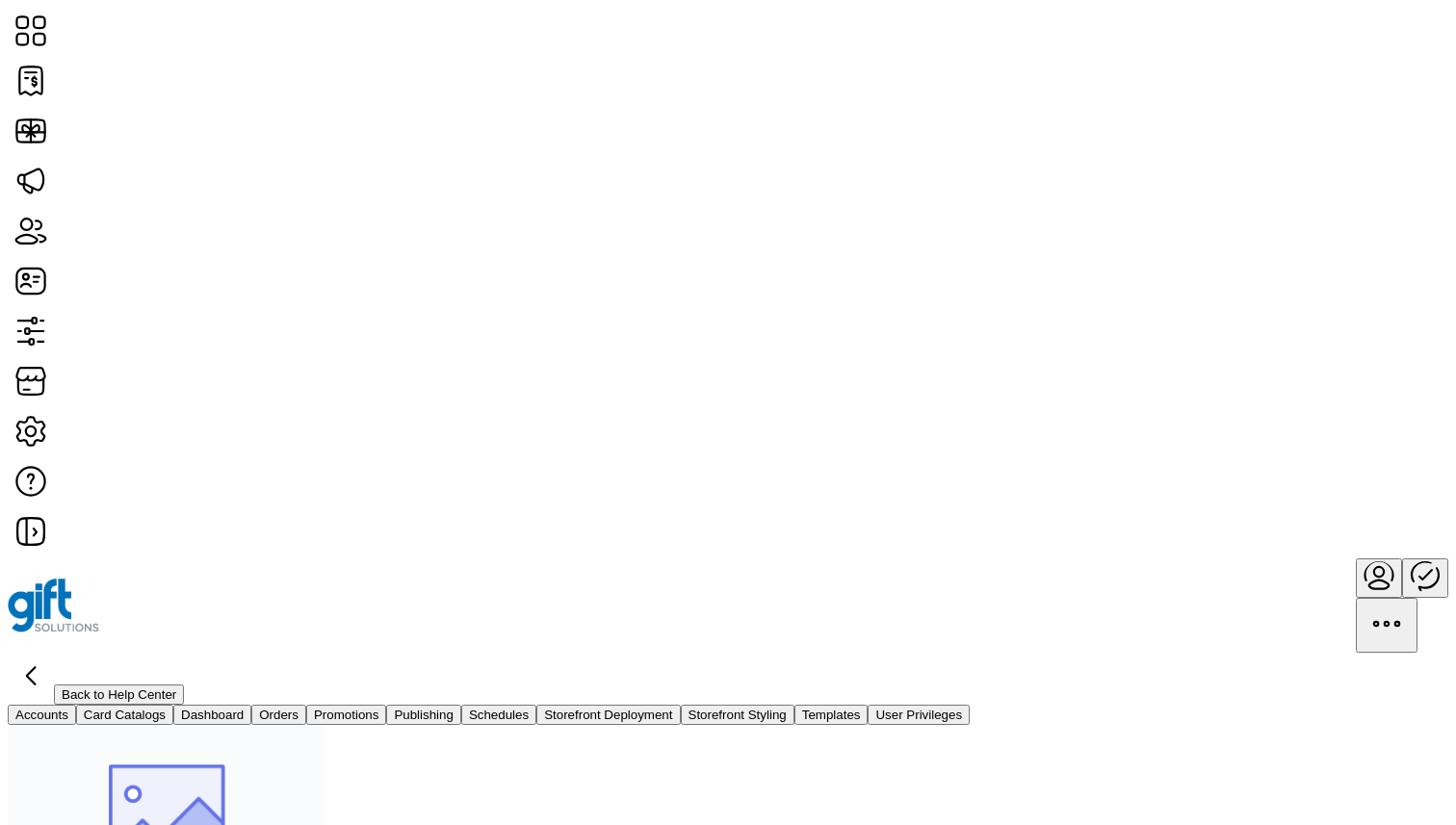click on "Card Catalogs" 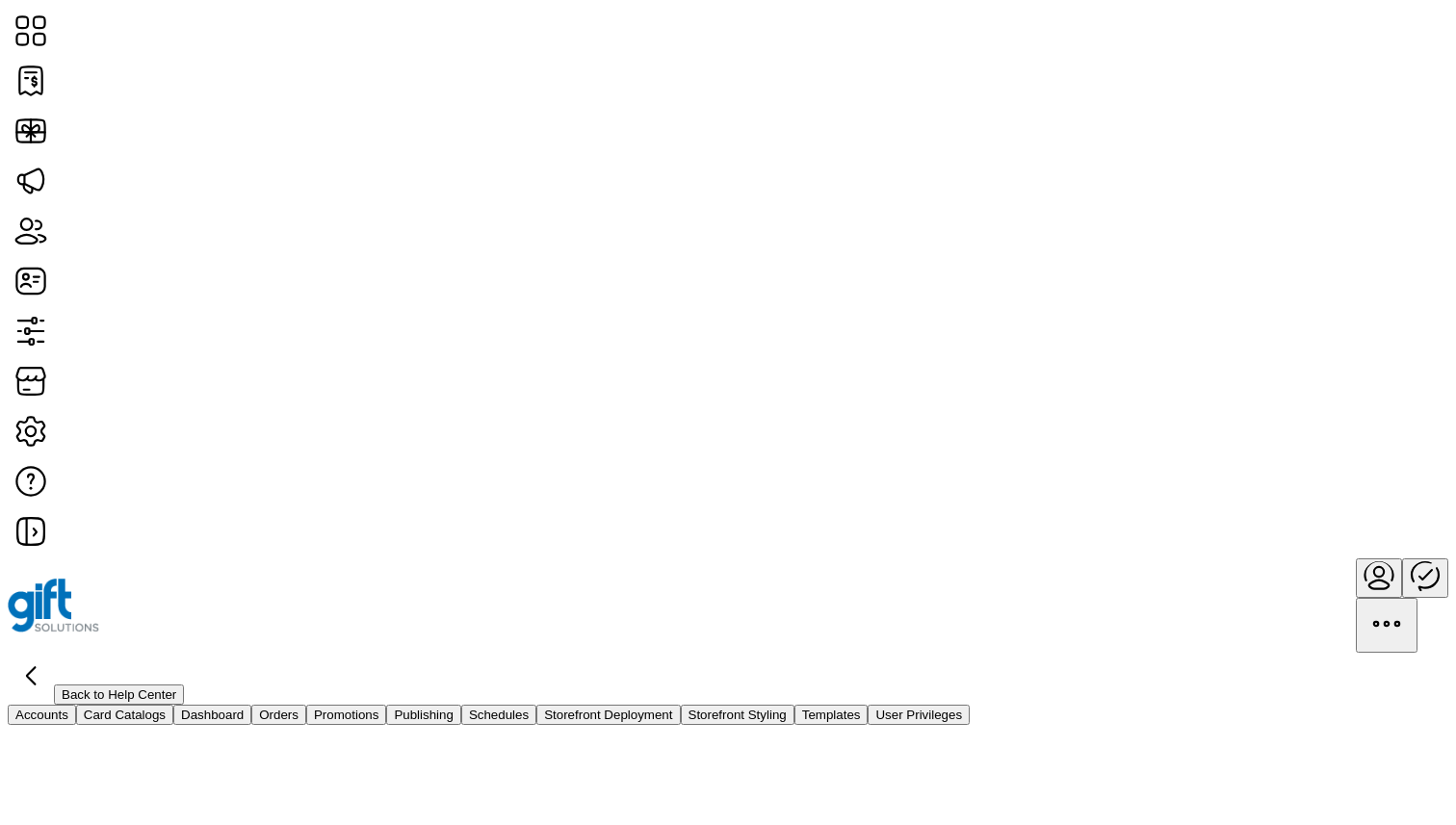 click on "Orders" 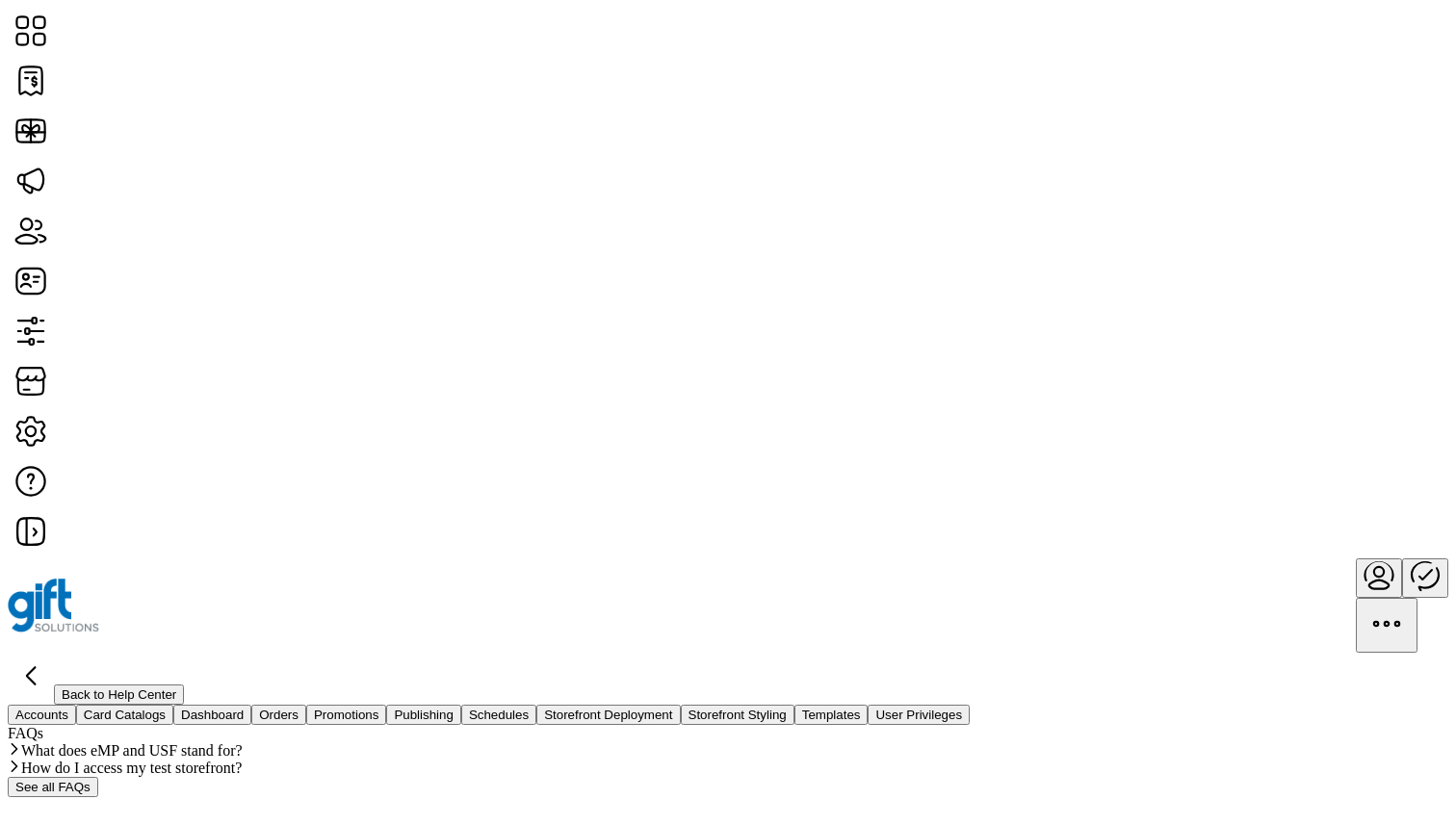 click on "Storefront Styling" 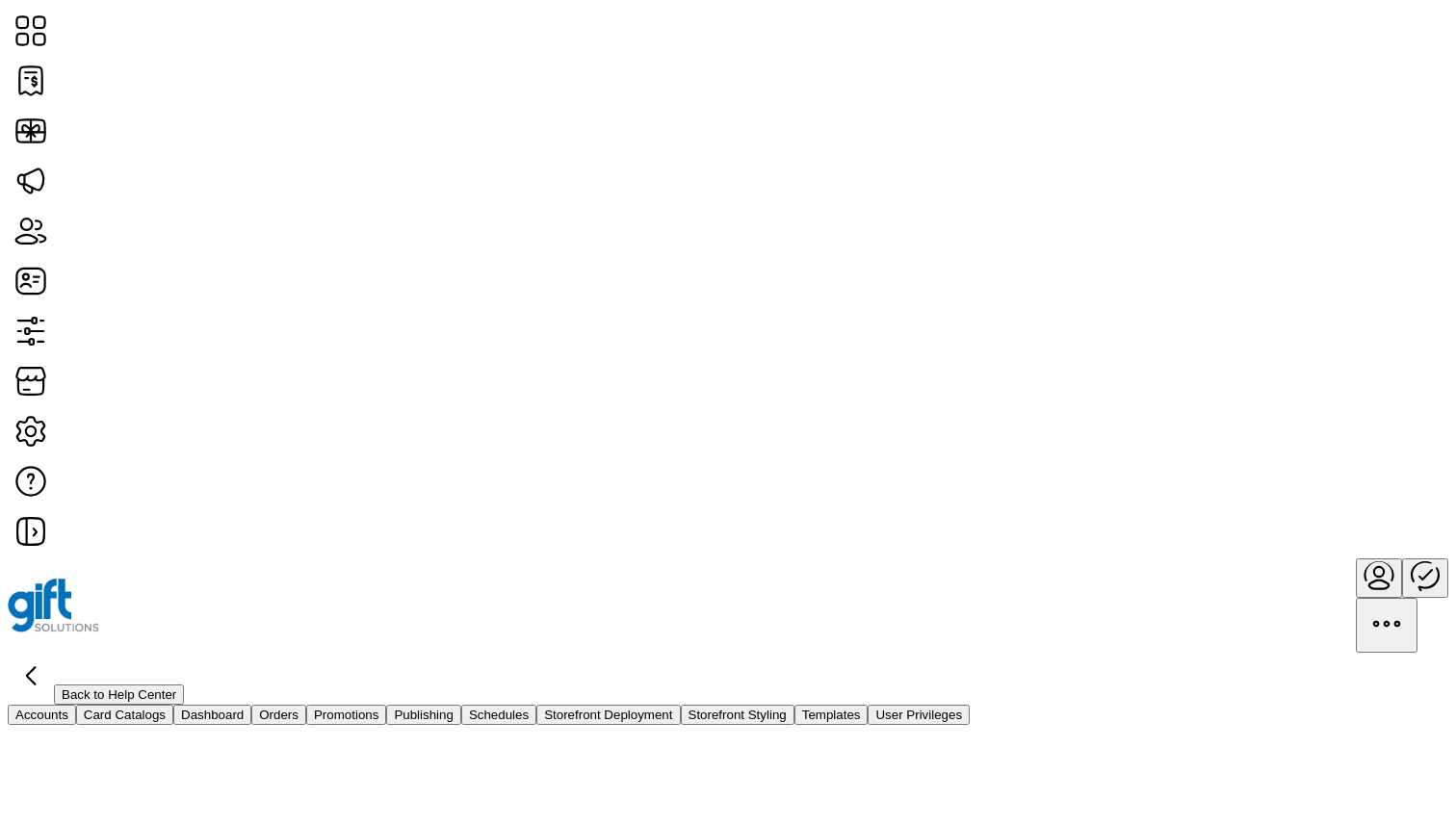 click on "Storefront Deployment" 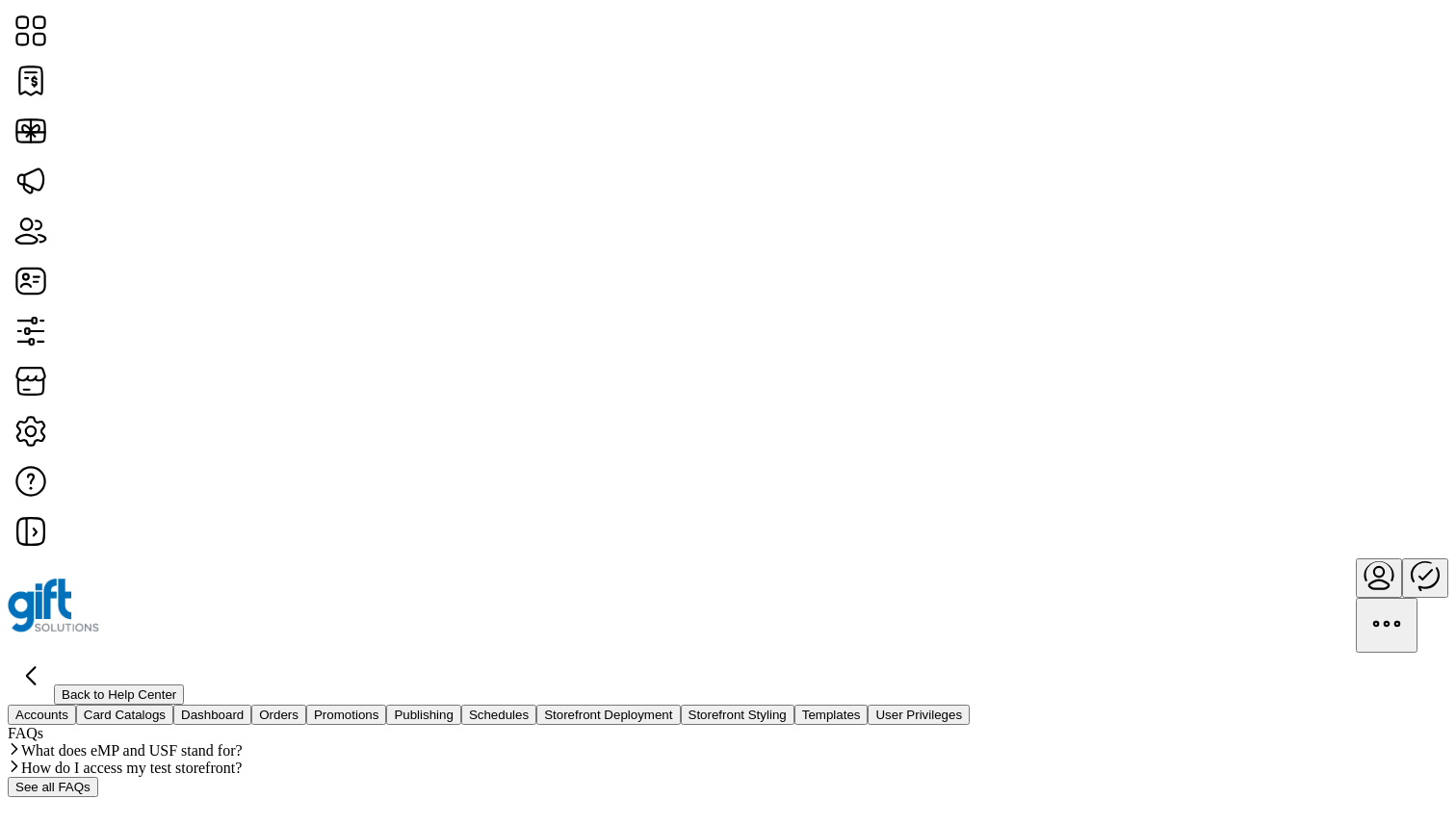 click on "Card Catalogs" 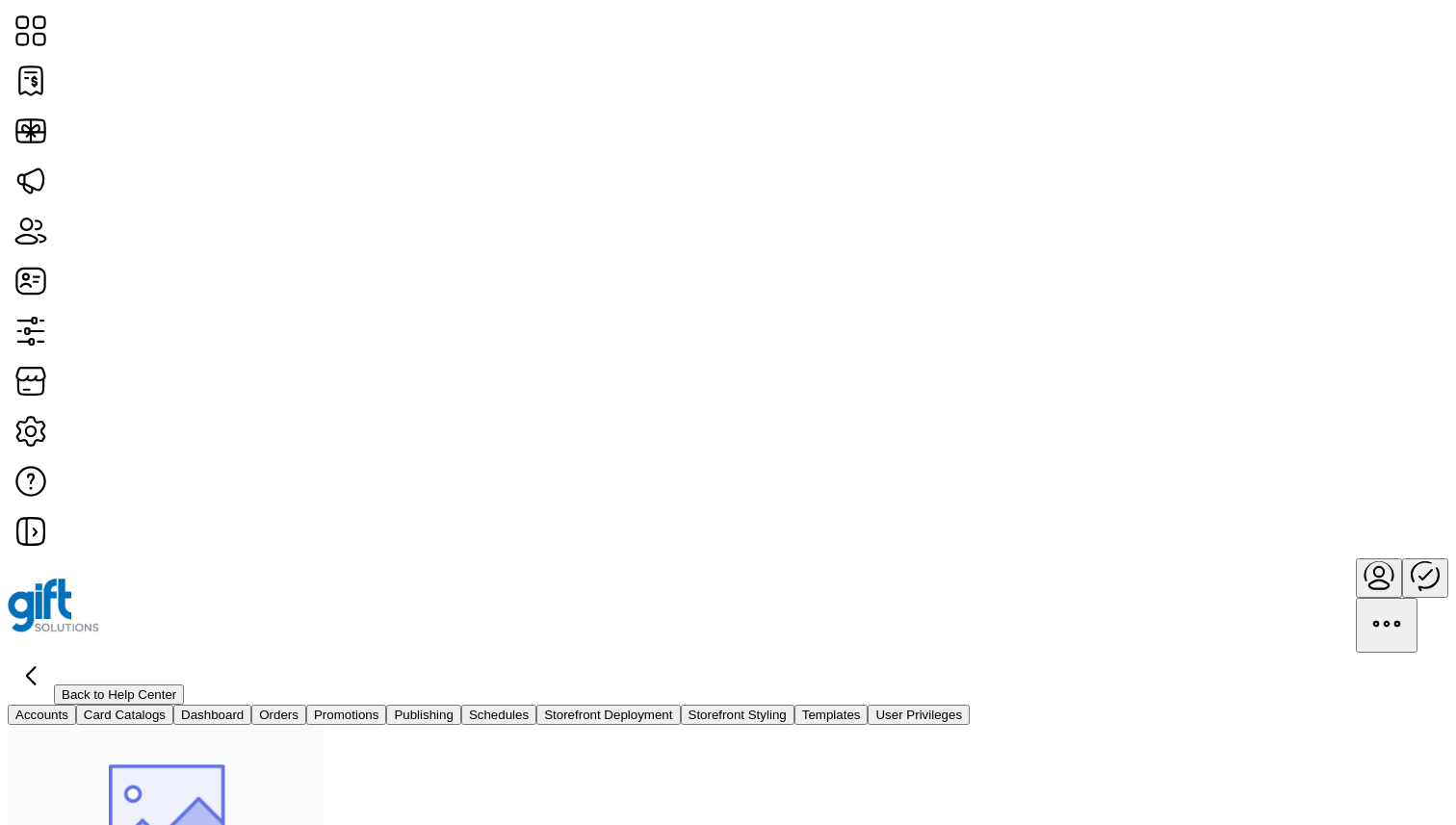 click on "Storefront Deployment" 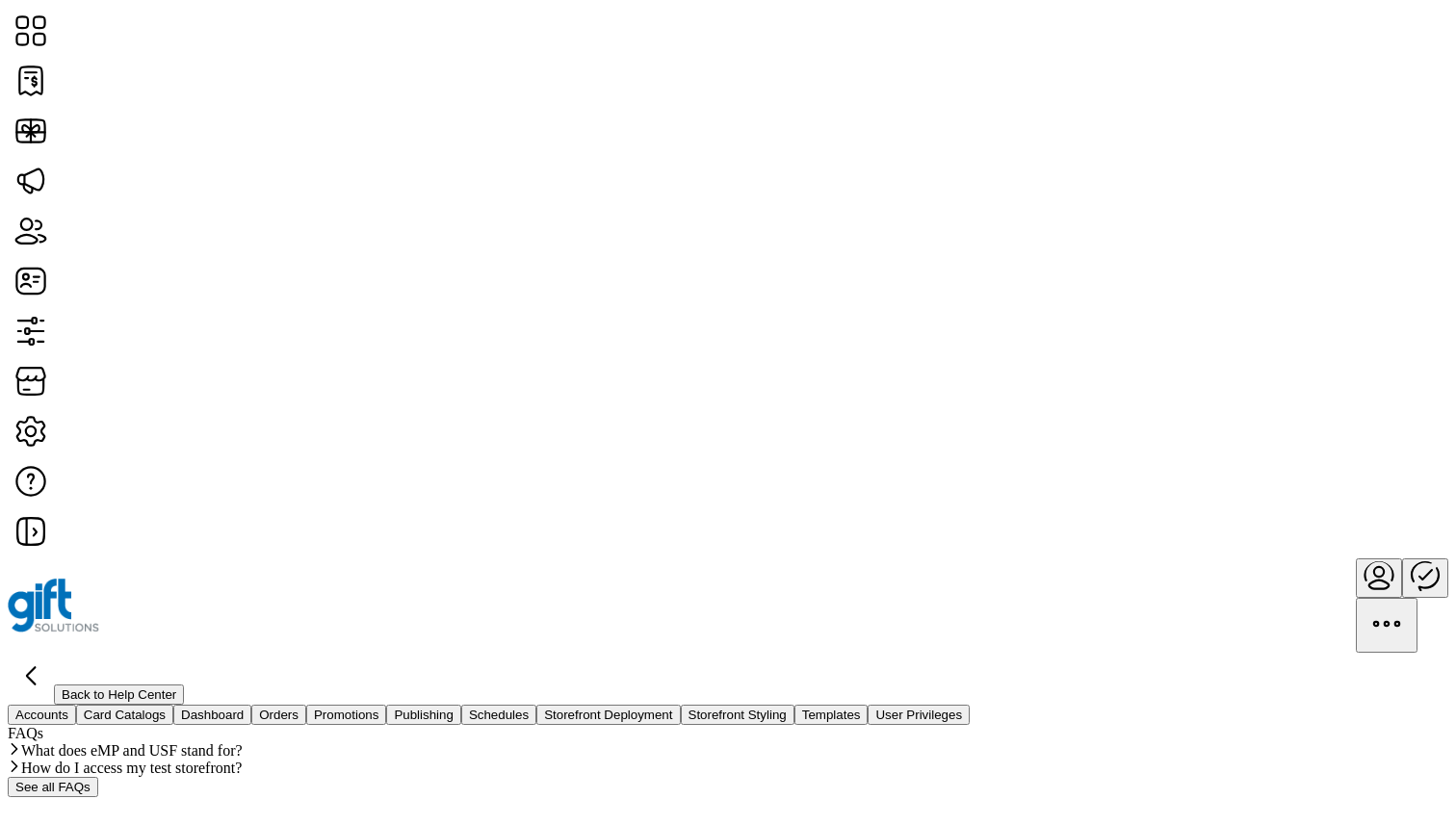 click on "Card Catalogs" 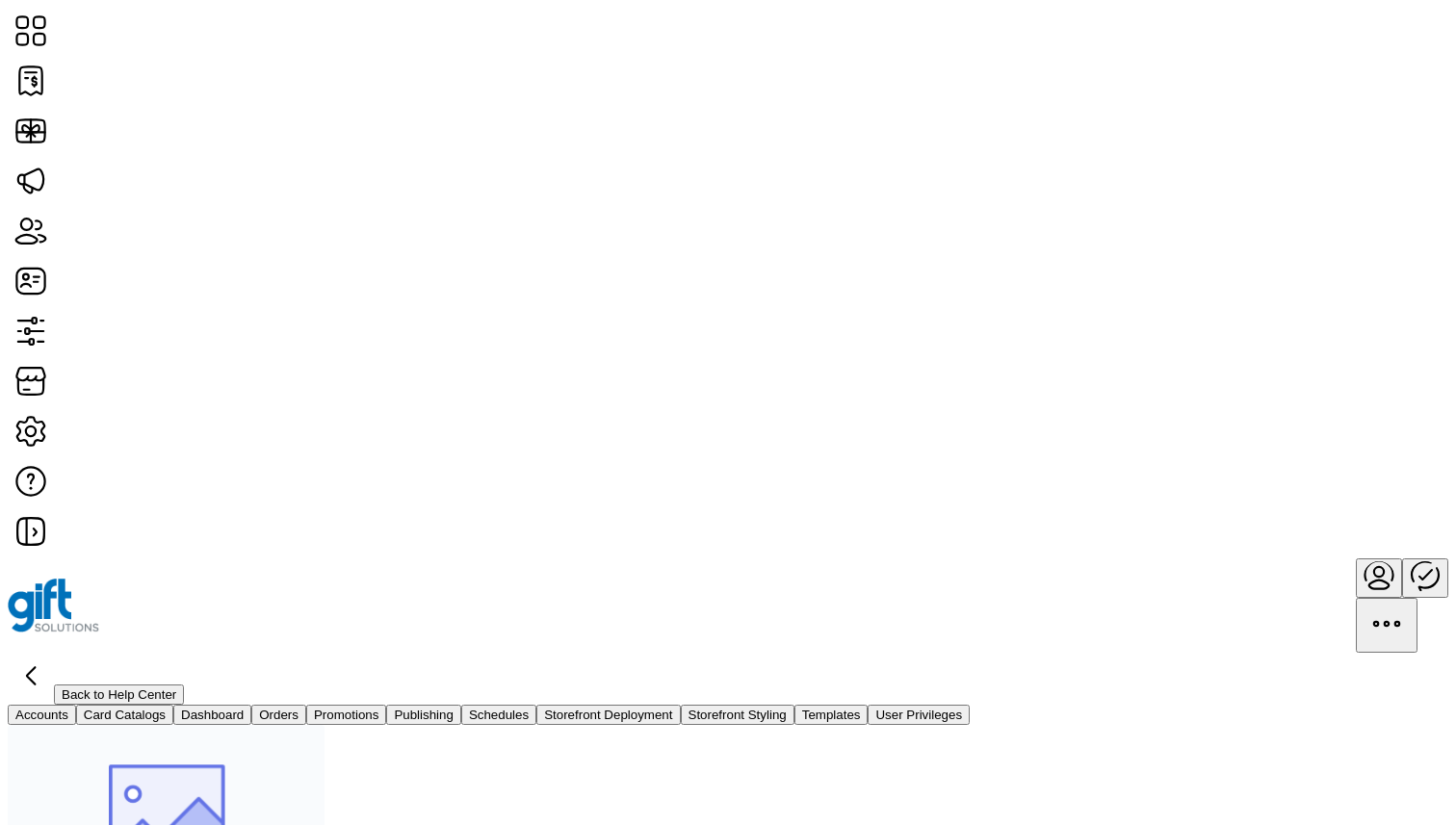 click on "Storefront Deployment" 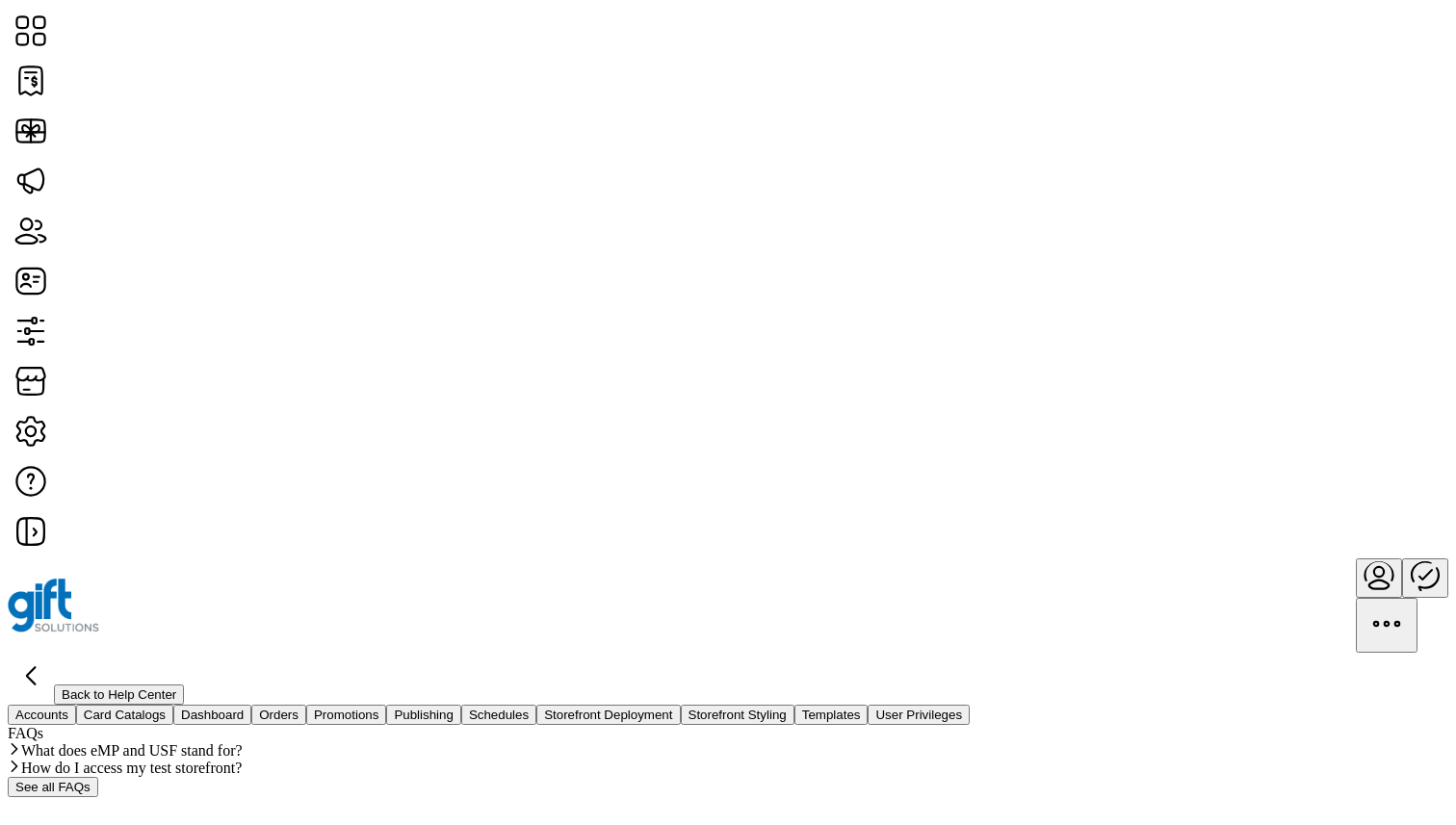 click on "Card Catalogs" 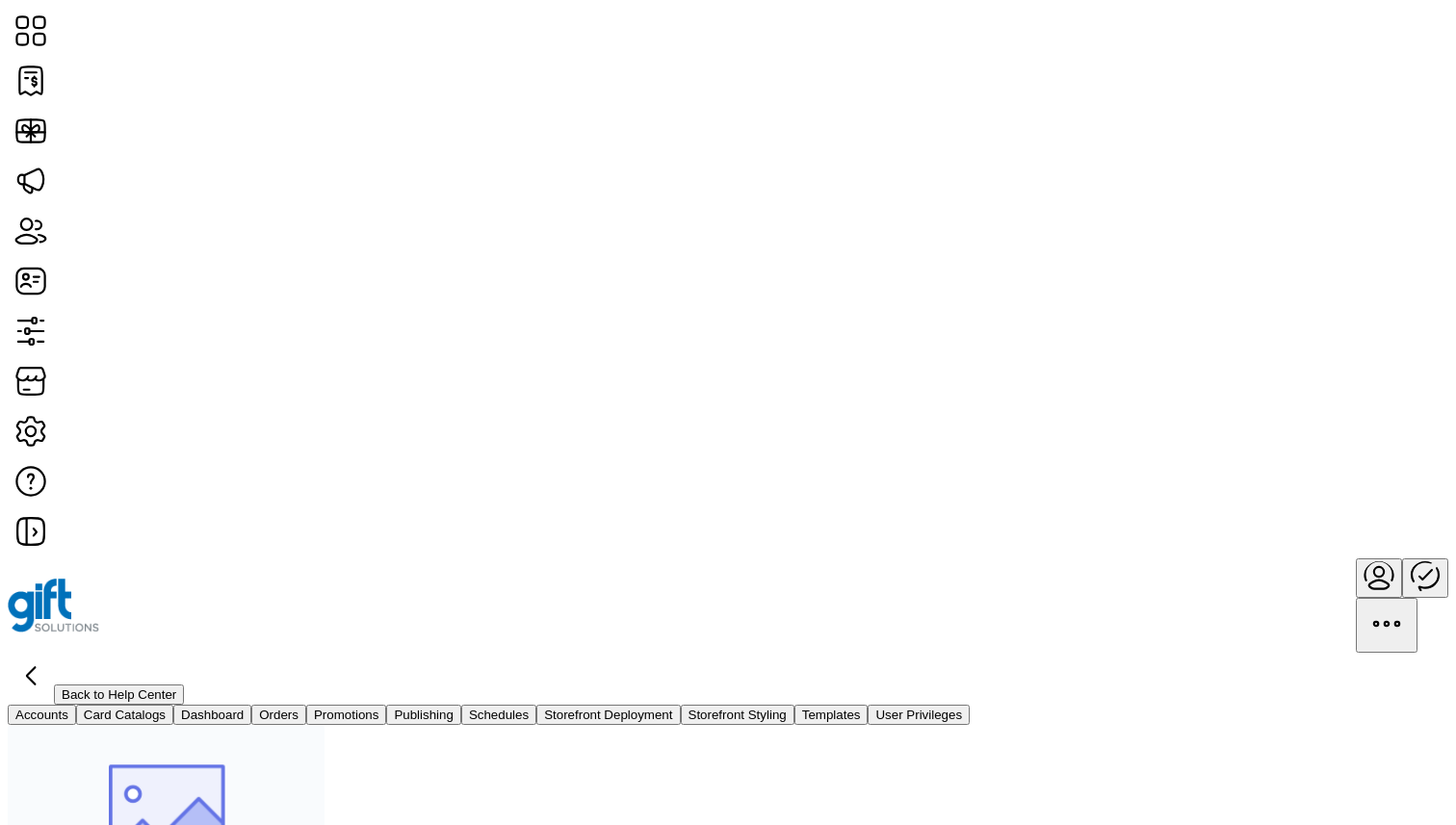 click on "Dashboard" 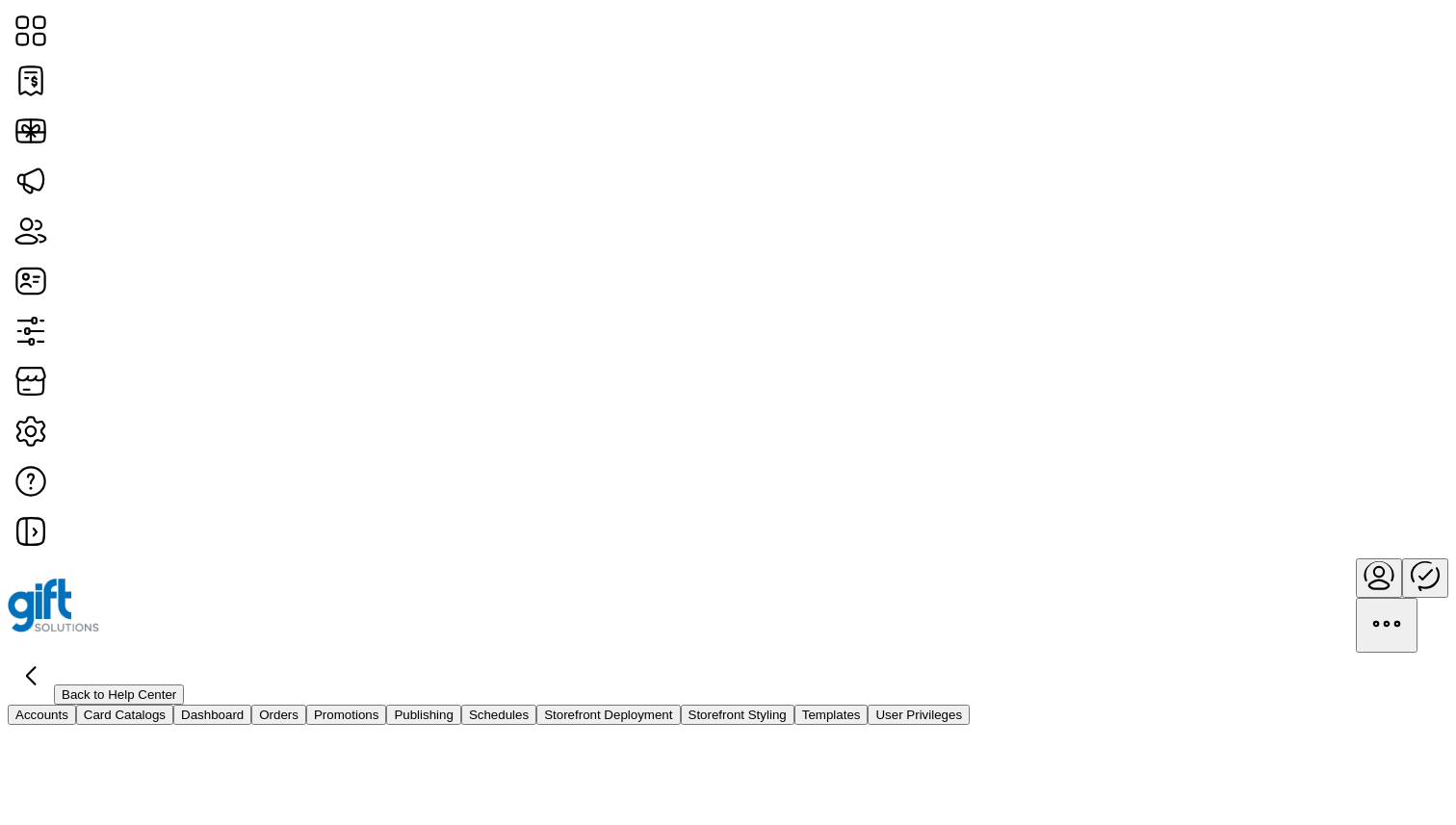 click on "Orders" 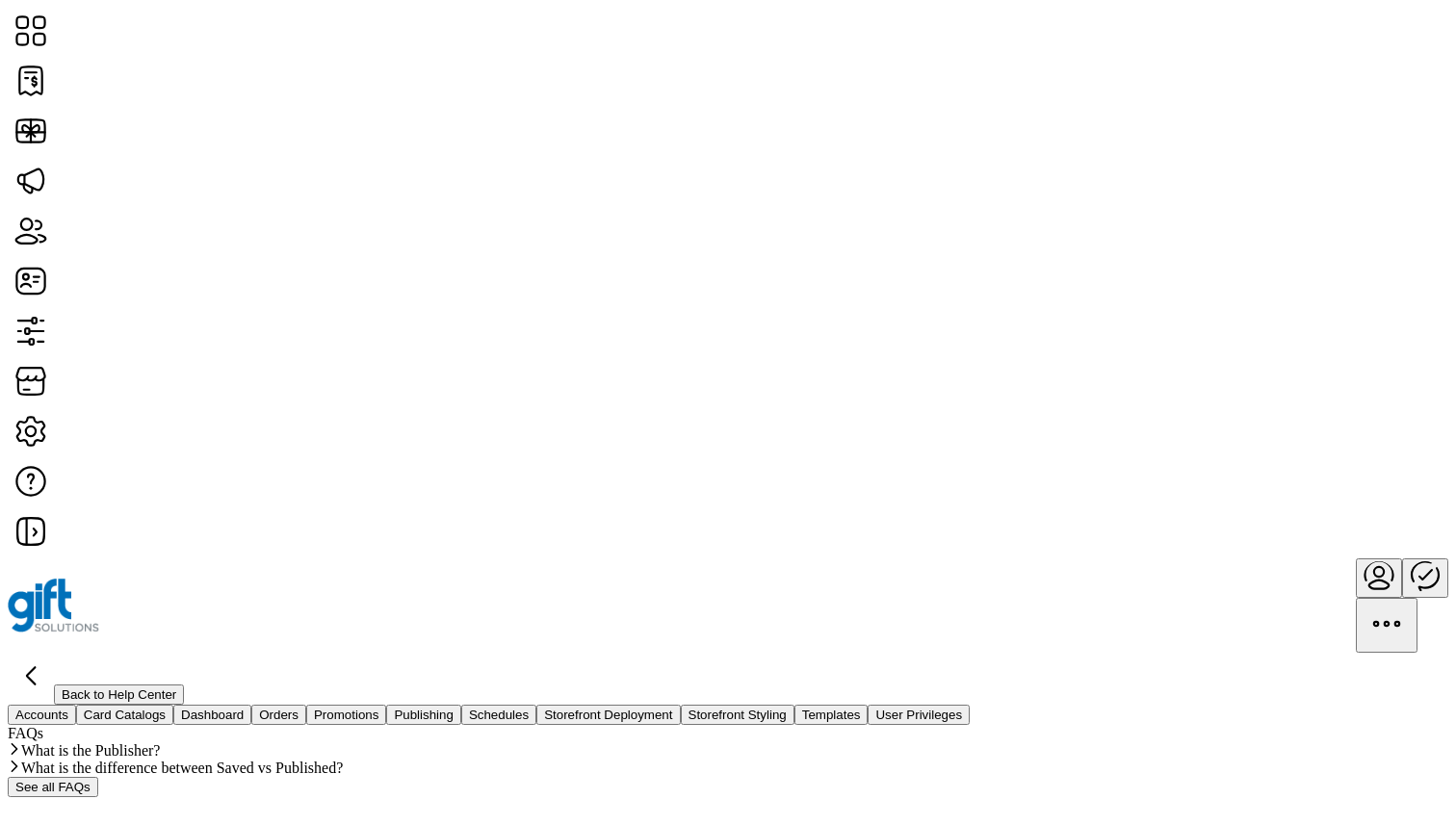 click on "User Privileges" 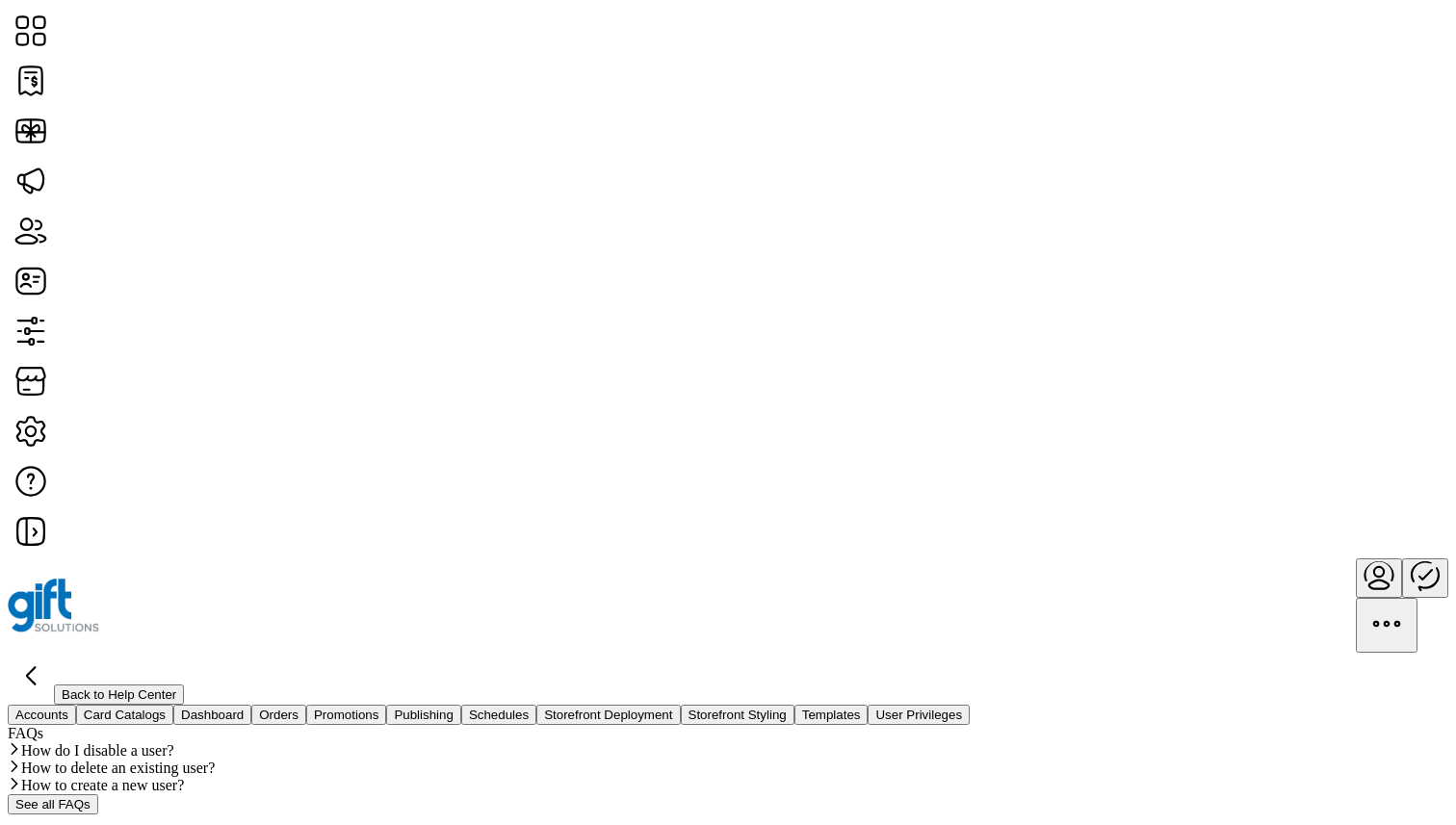 click on "Schedules" 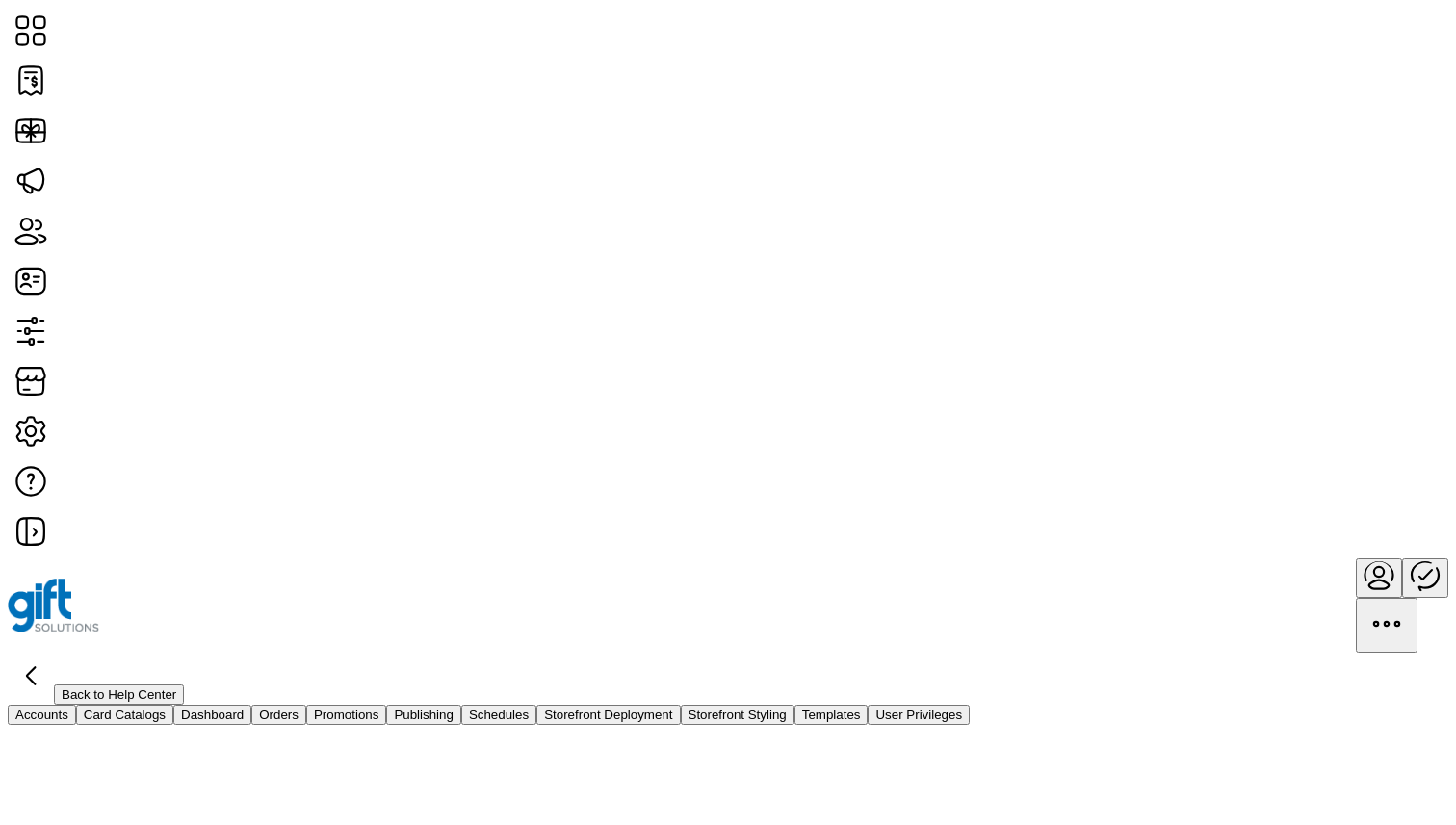 click on "Templates" 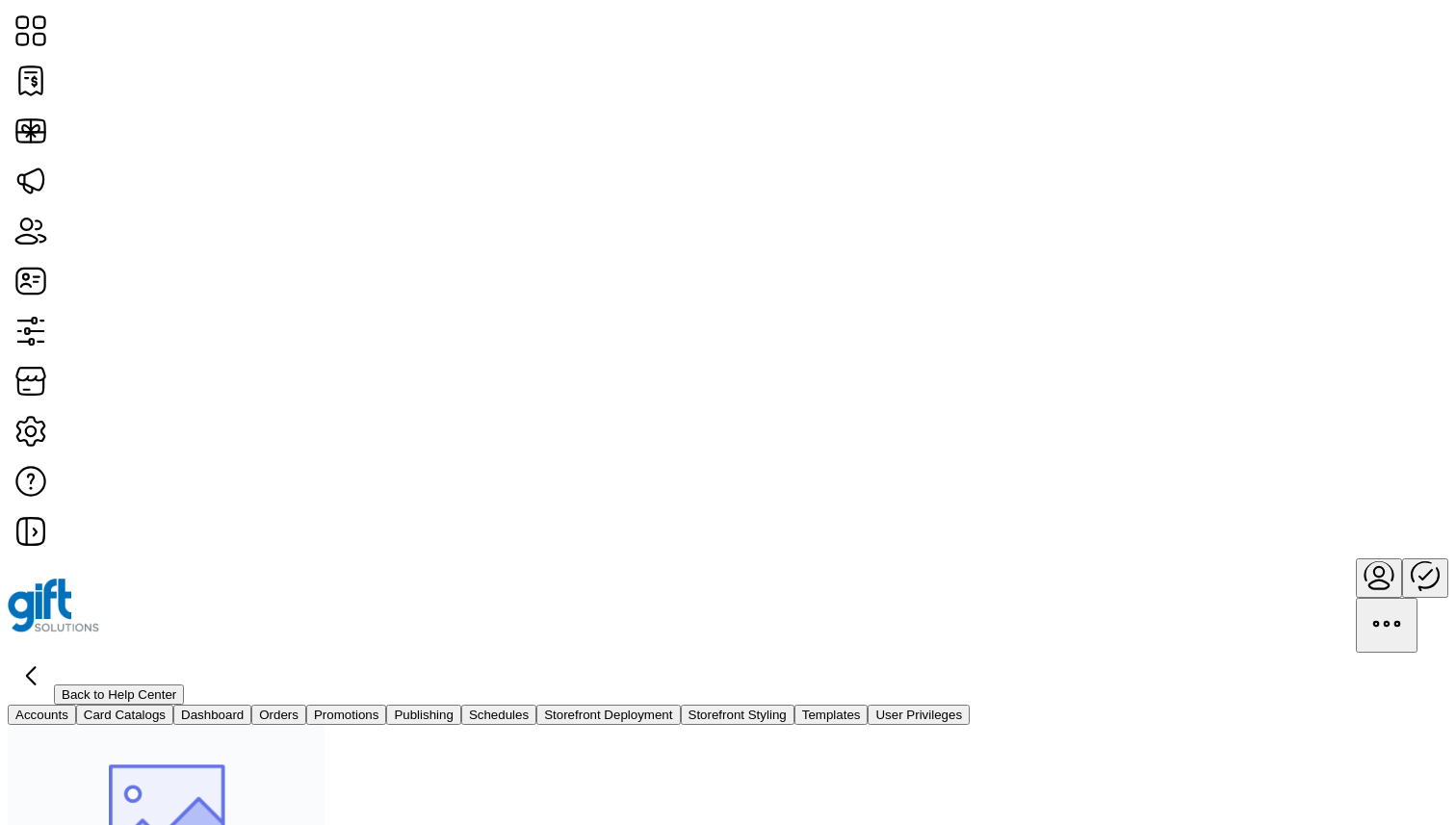 click on "Accounts" 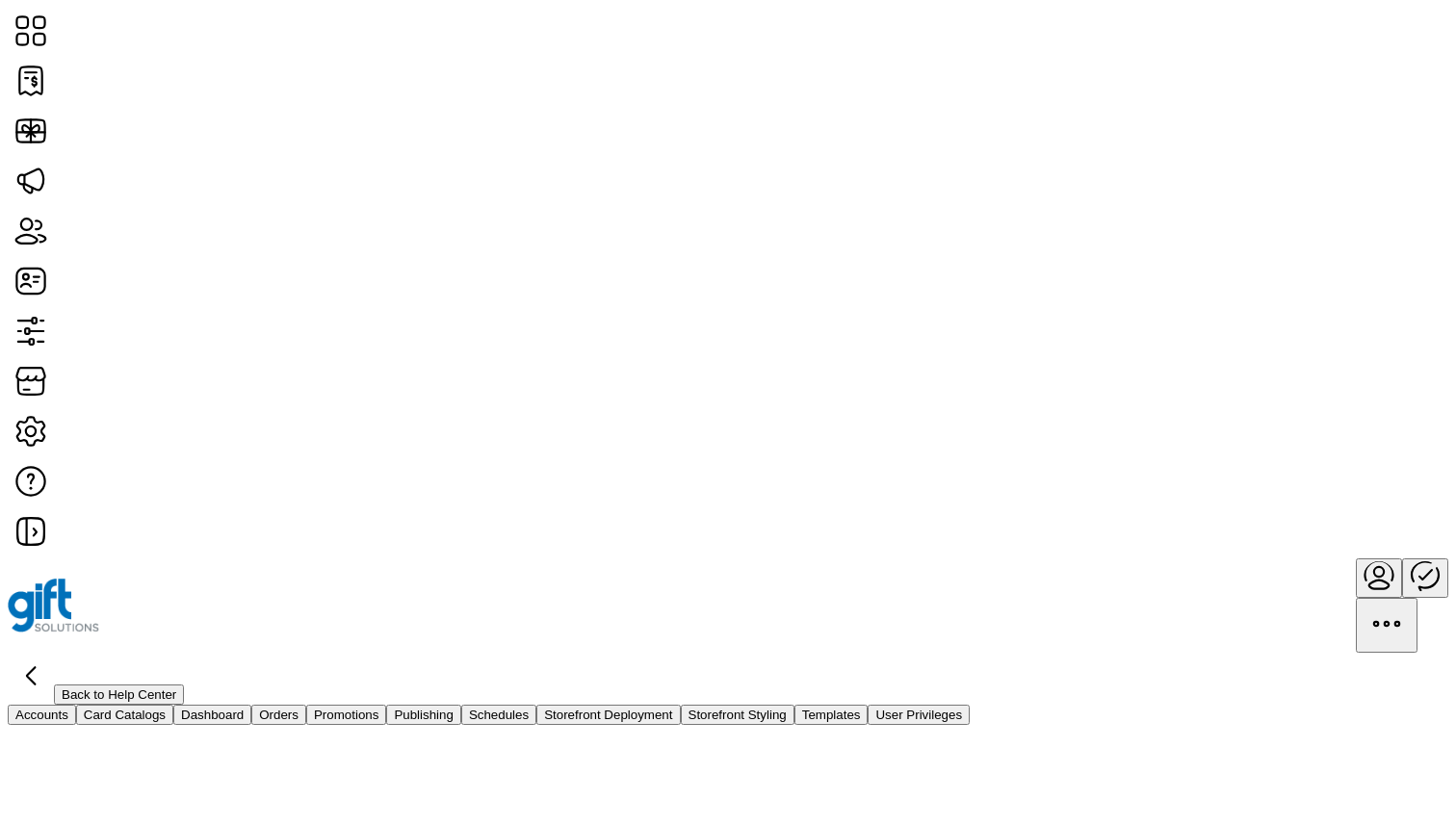 click on "Storefront Deployment" 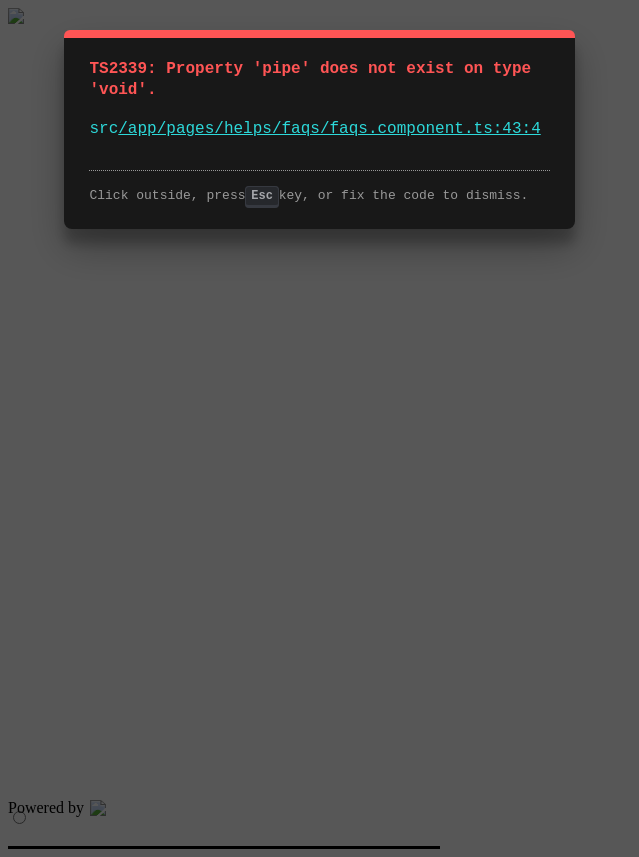 scroll, scrollTop: 0, scrollLeft: 0, axis: both 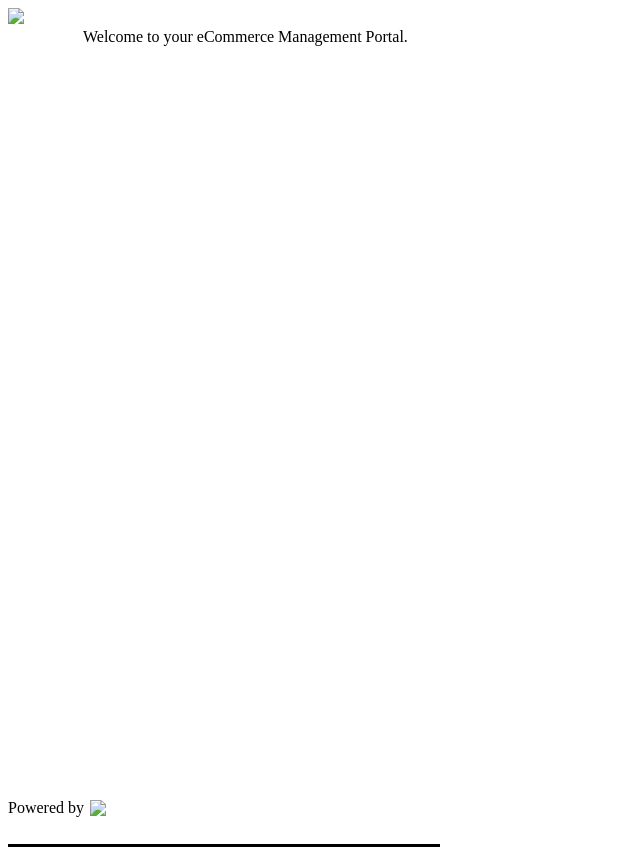type on "*********" 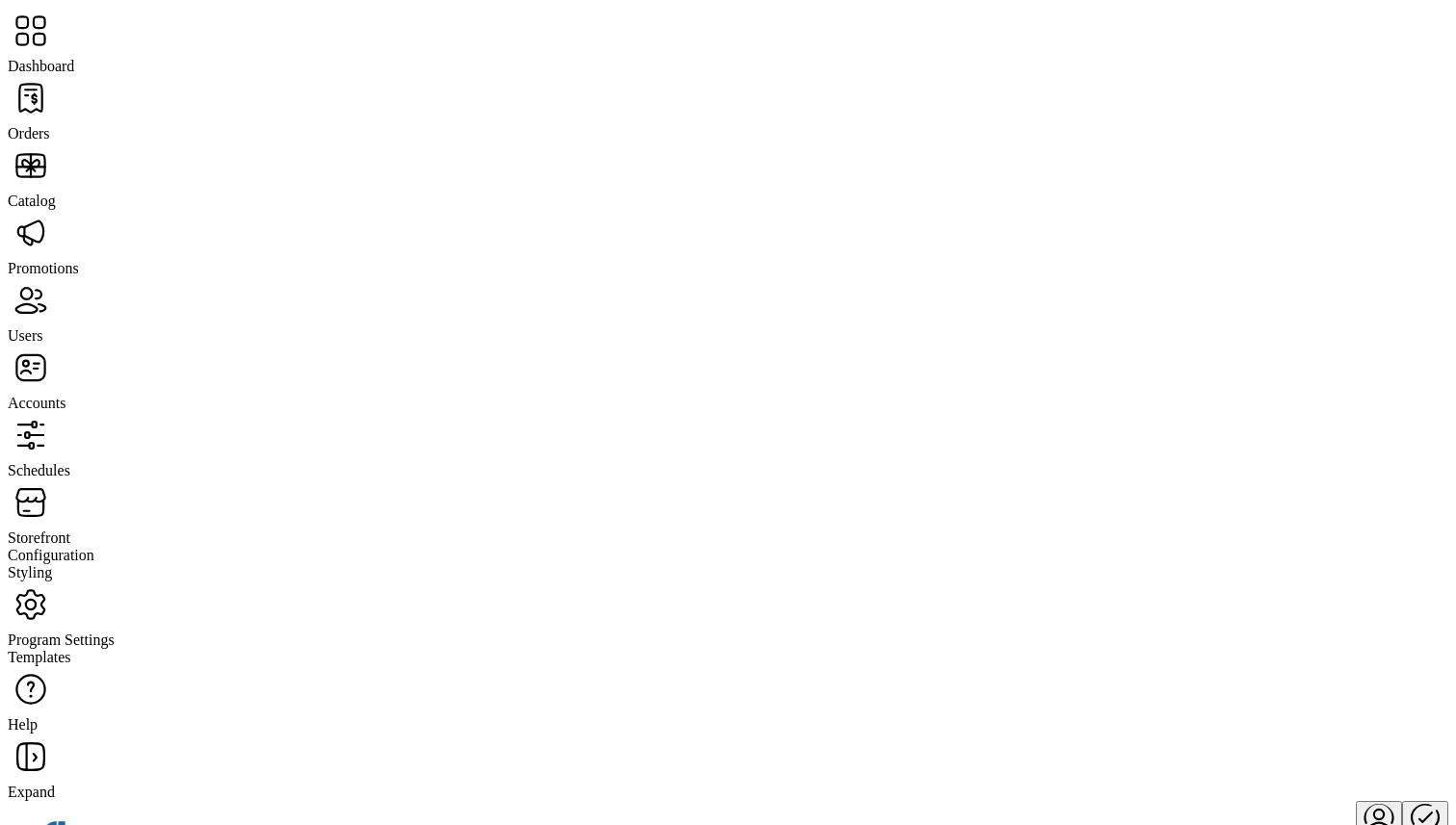 click 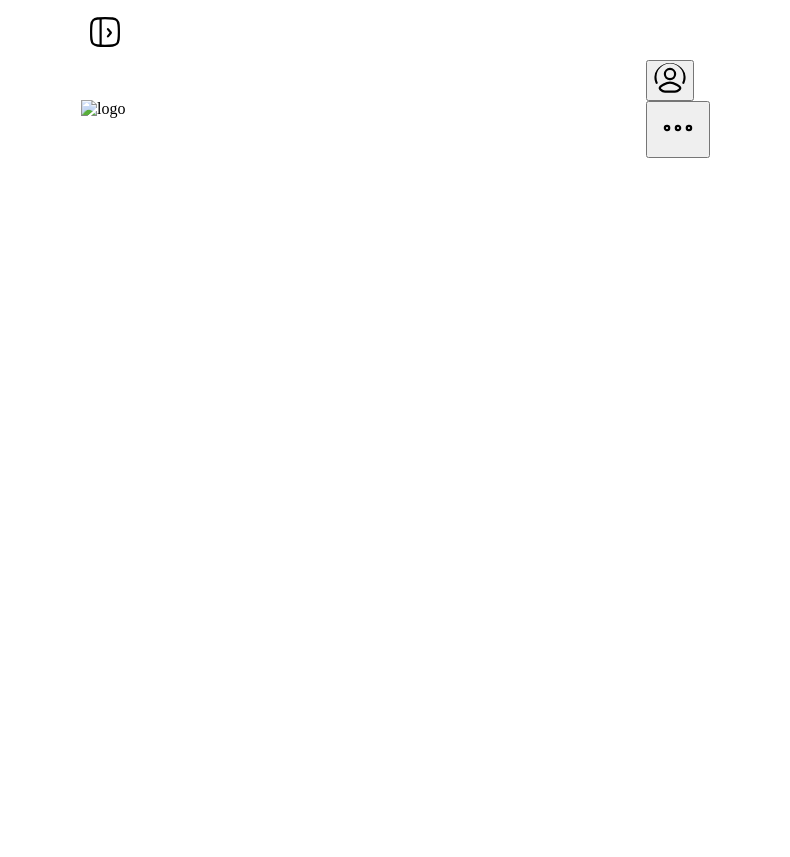scroll, scrollTop: 0, scrollLeft: 0, axis: both 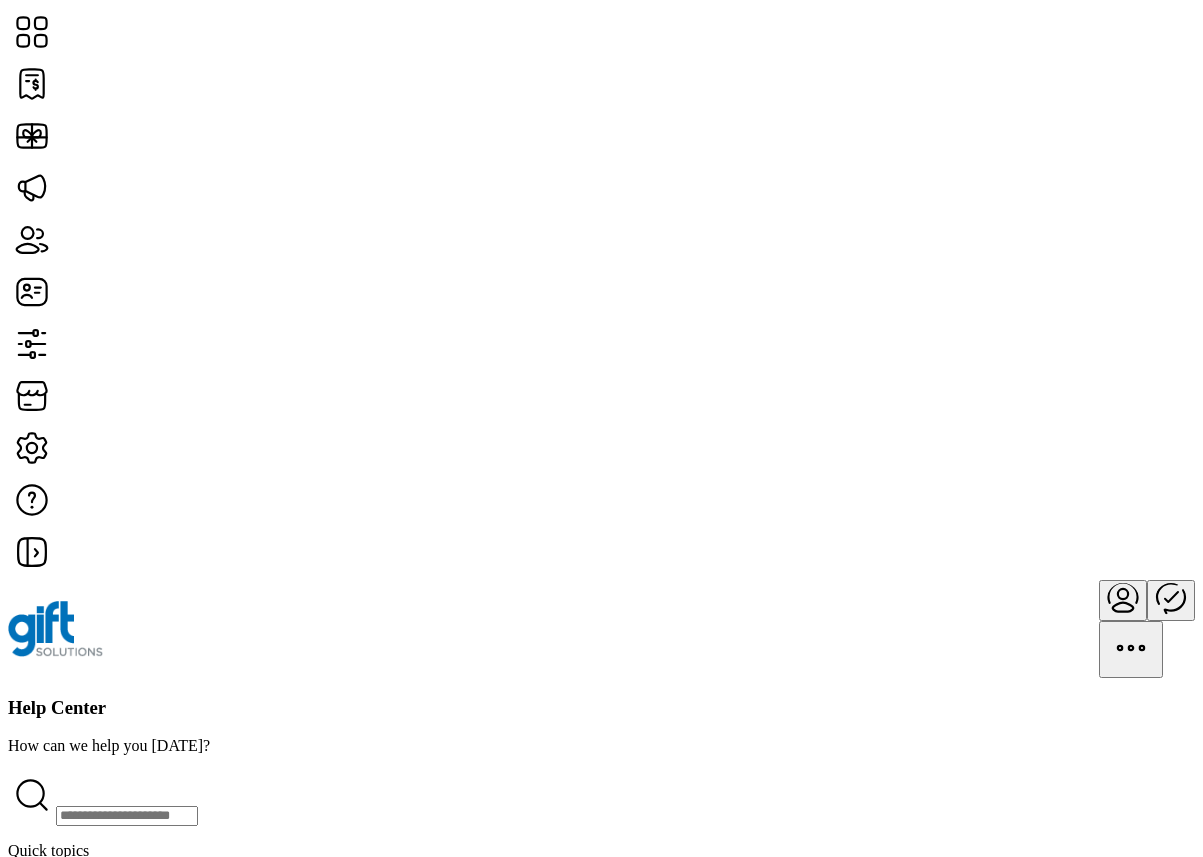click on "Card Catalogs" 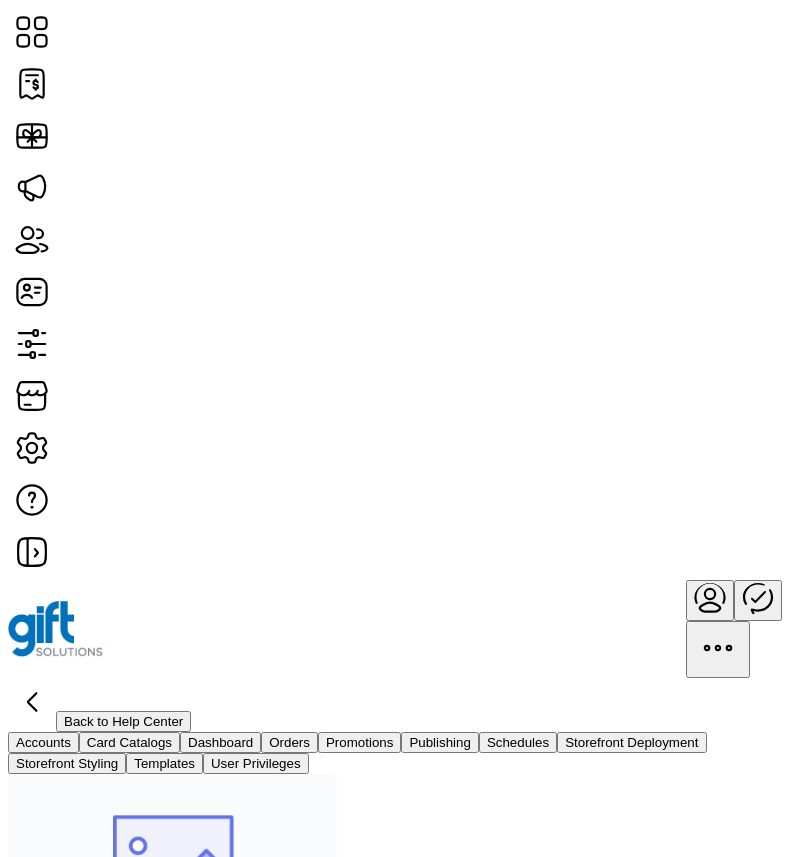 scroll, scrollTop: 0, scrollLeft: 0, axis: both 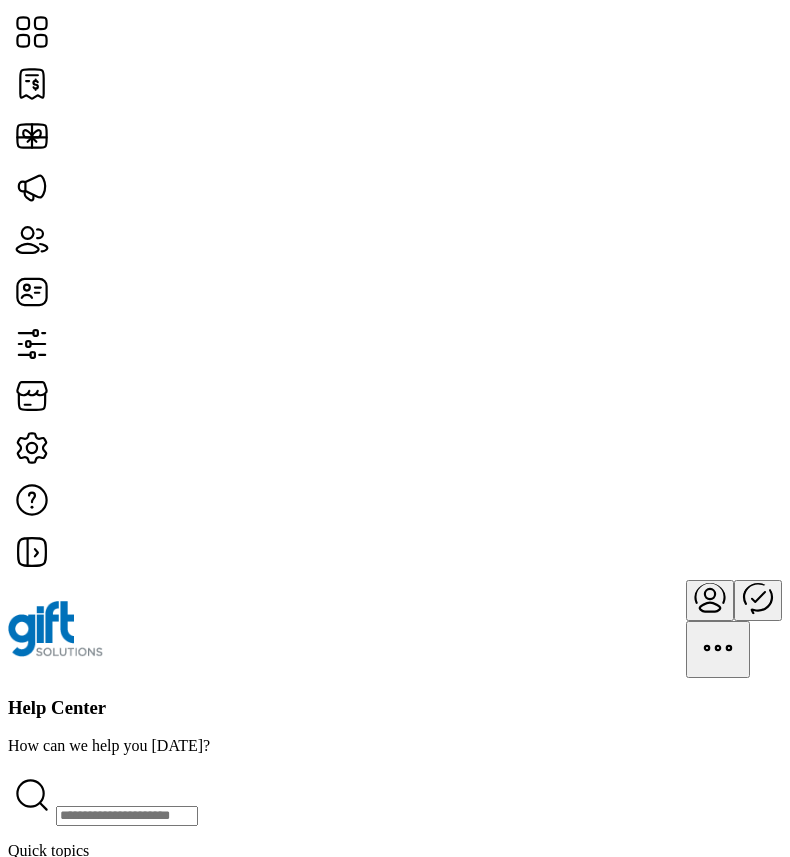 click on "Storefront Deployment" 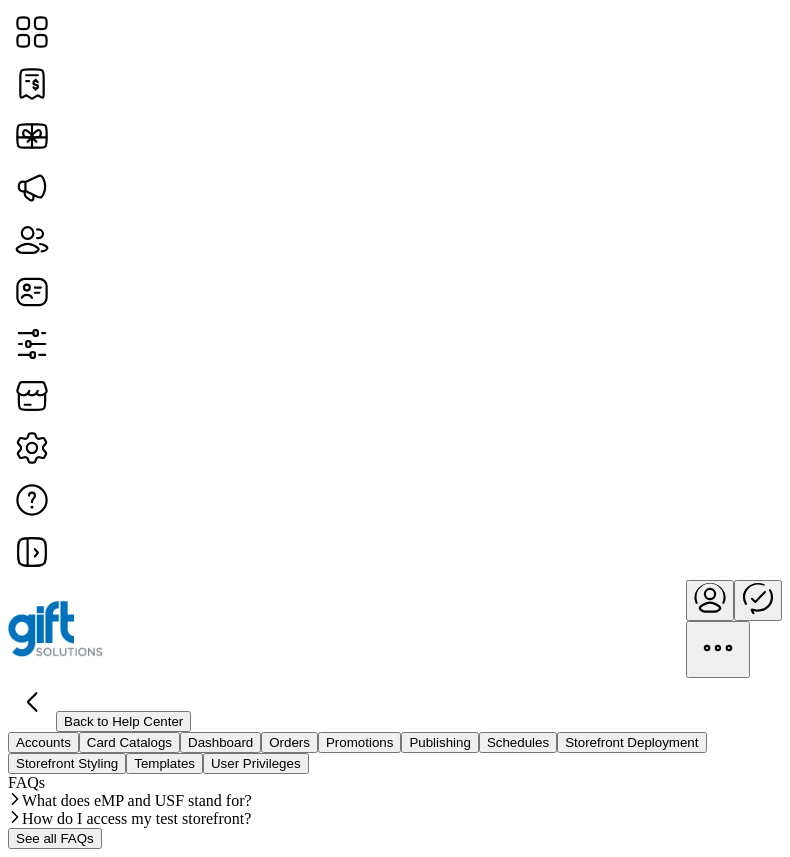 click on "Back to Help Center" 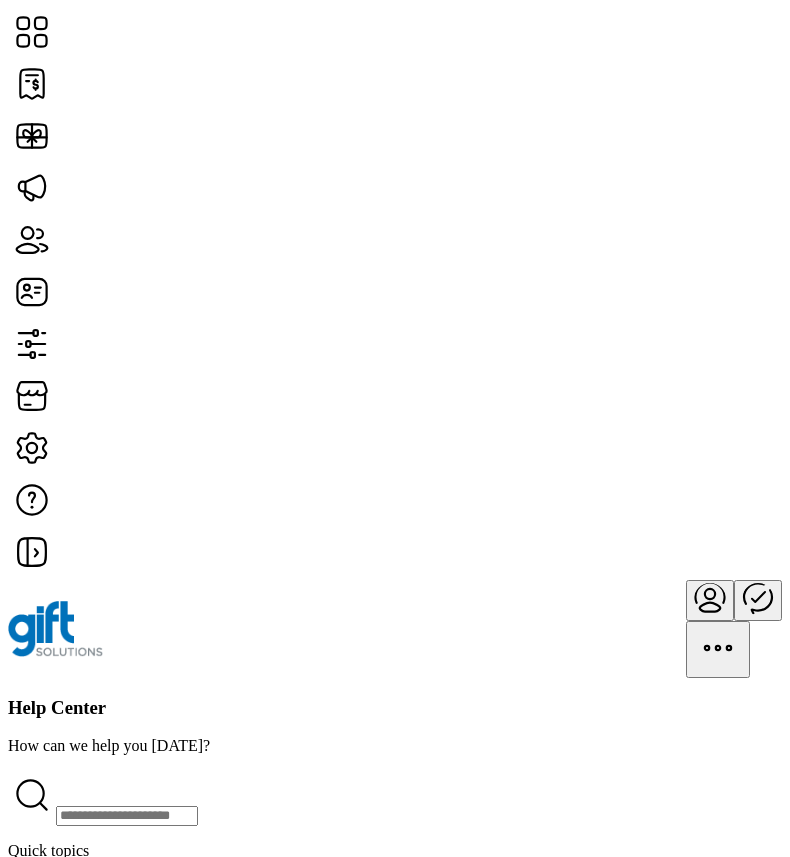 scroll, scrollTop: 0, scrollLeft: 0, axis: both 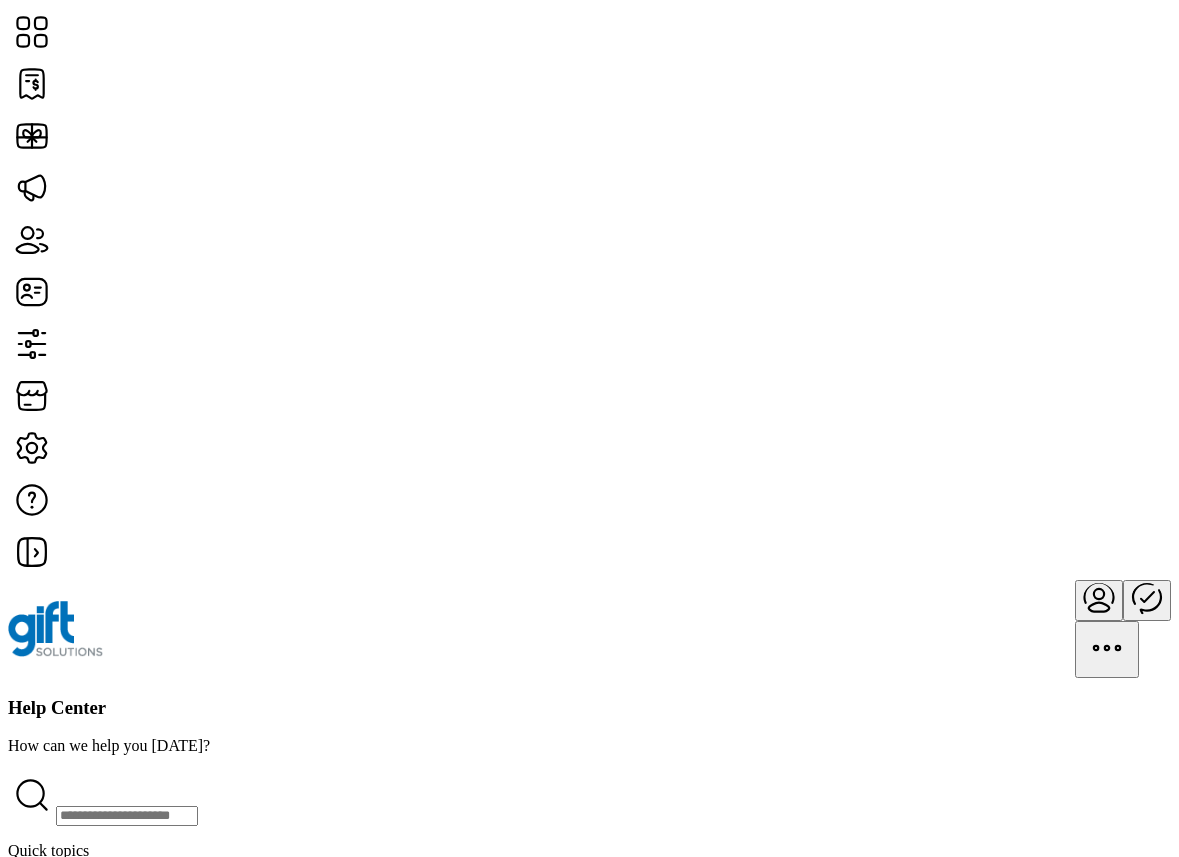 click on "Card Catalog" 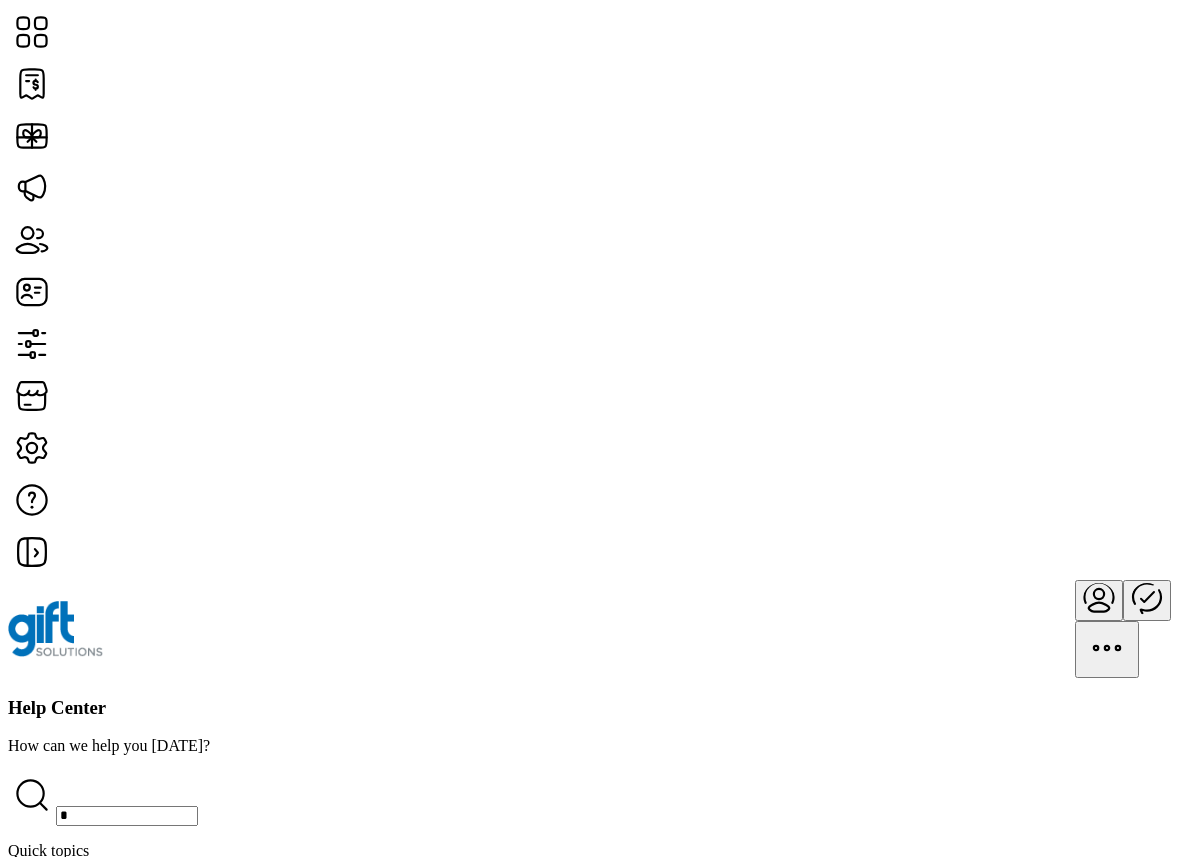 type on "**" 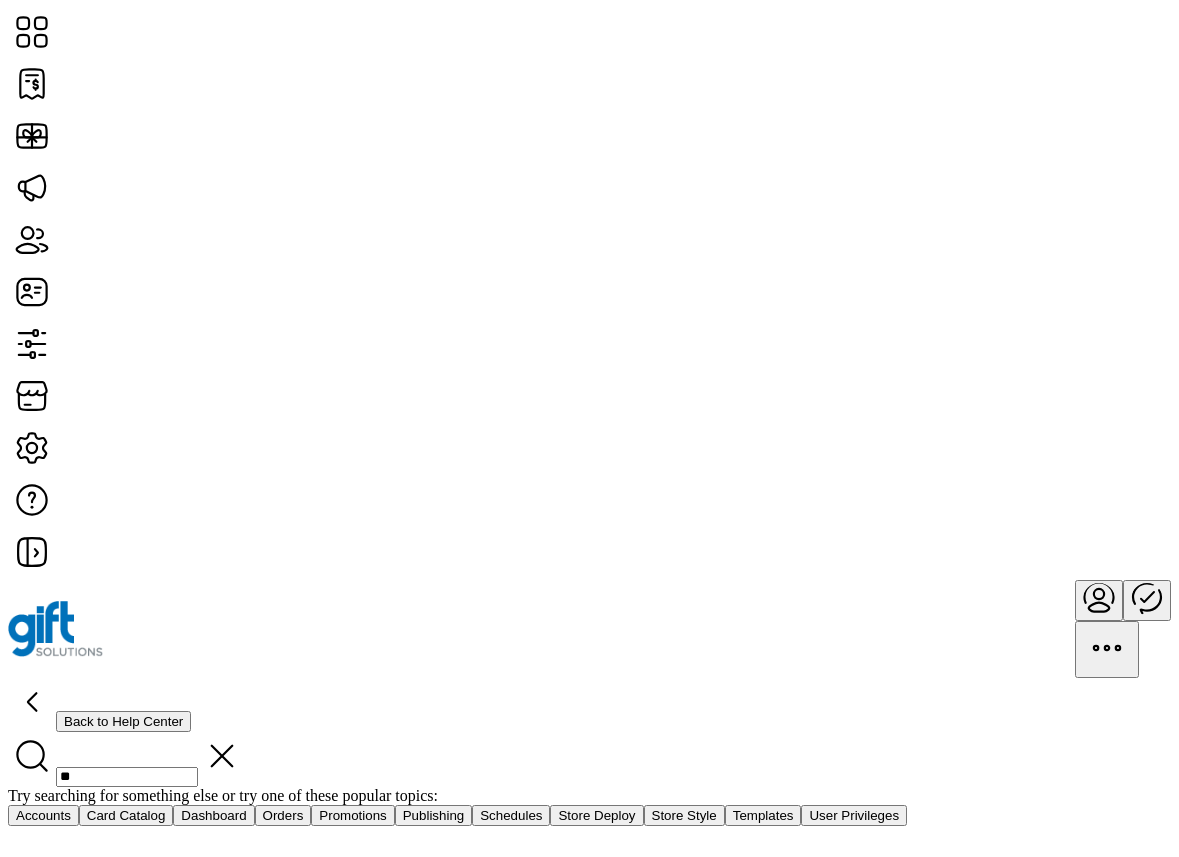 click on "Accounts" 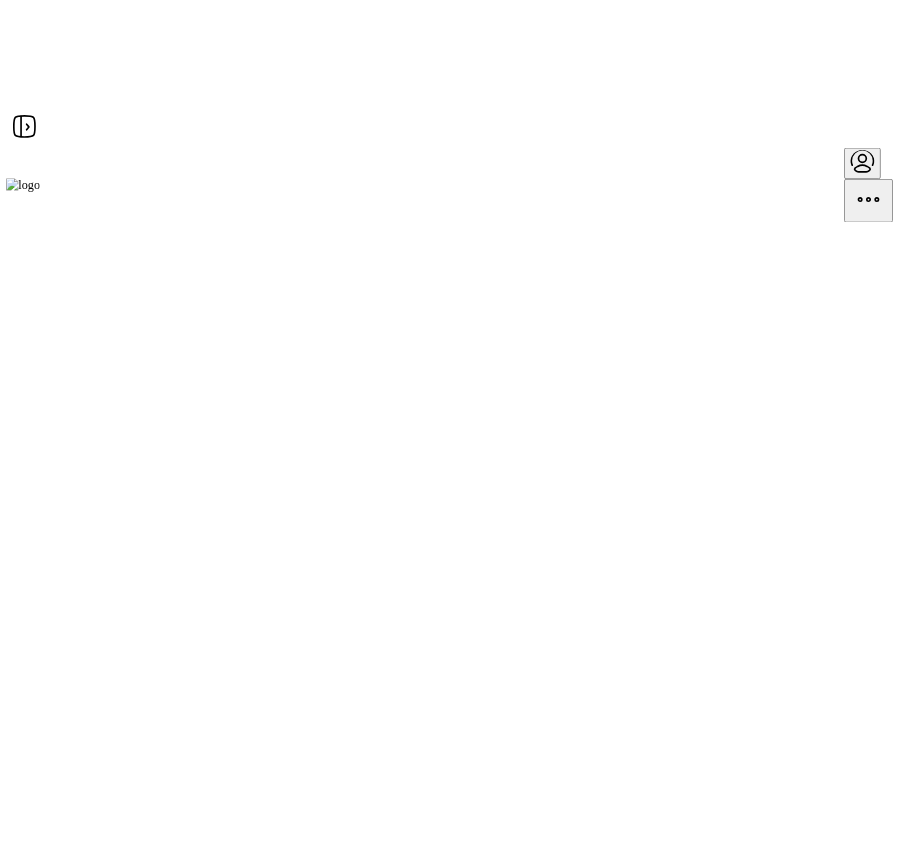 scroll, scrollTop: 0, scrollLeft: 0, axis: both 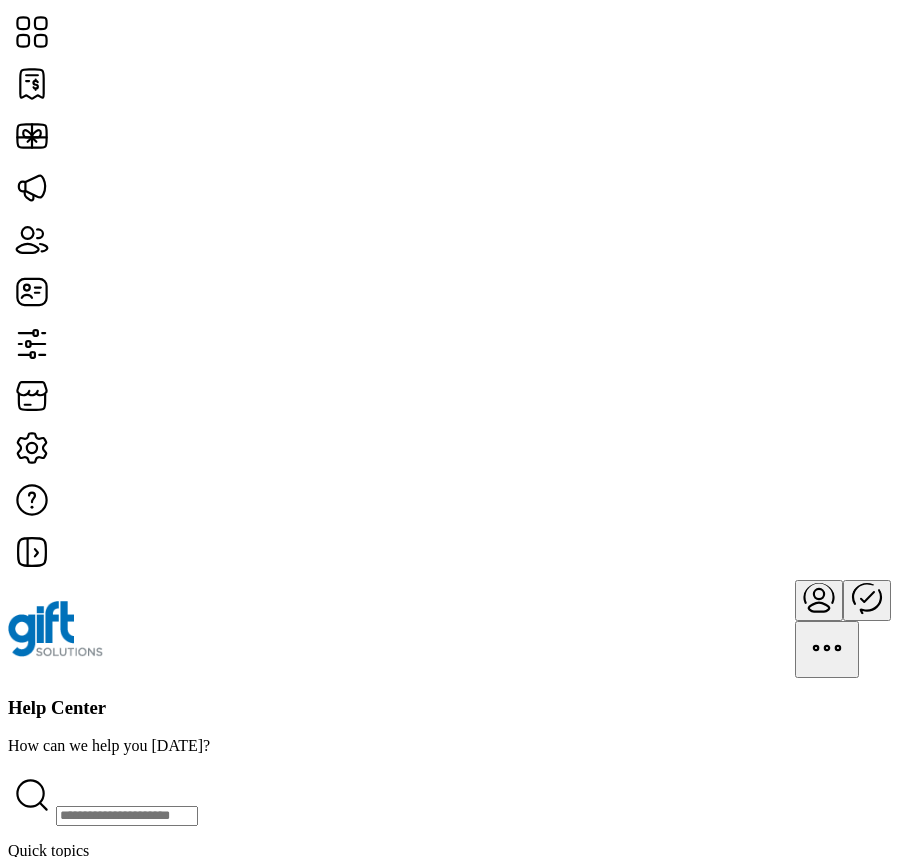 click on "Orders" 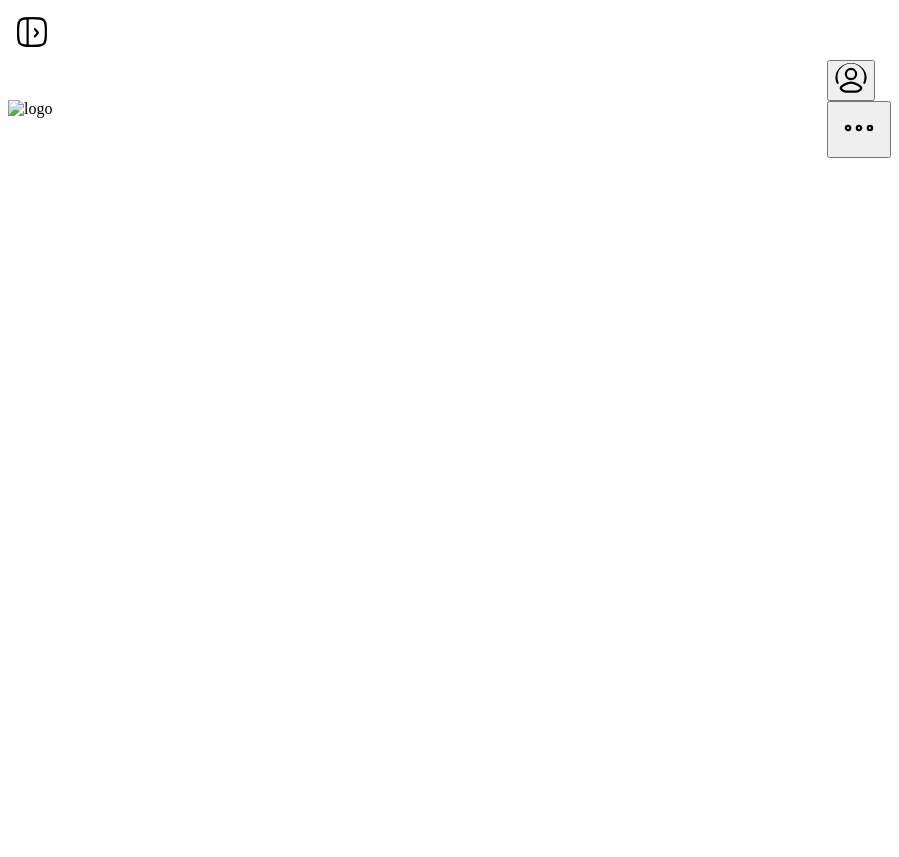 scroll, scrollTop: 0, scrollLeft: 0, axis: both 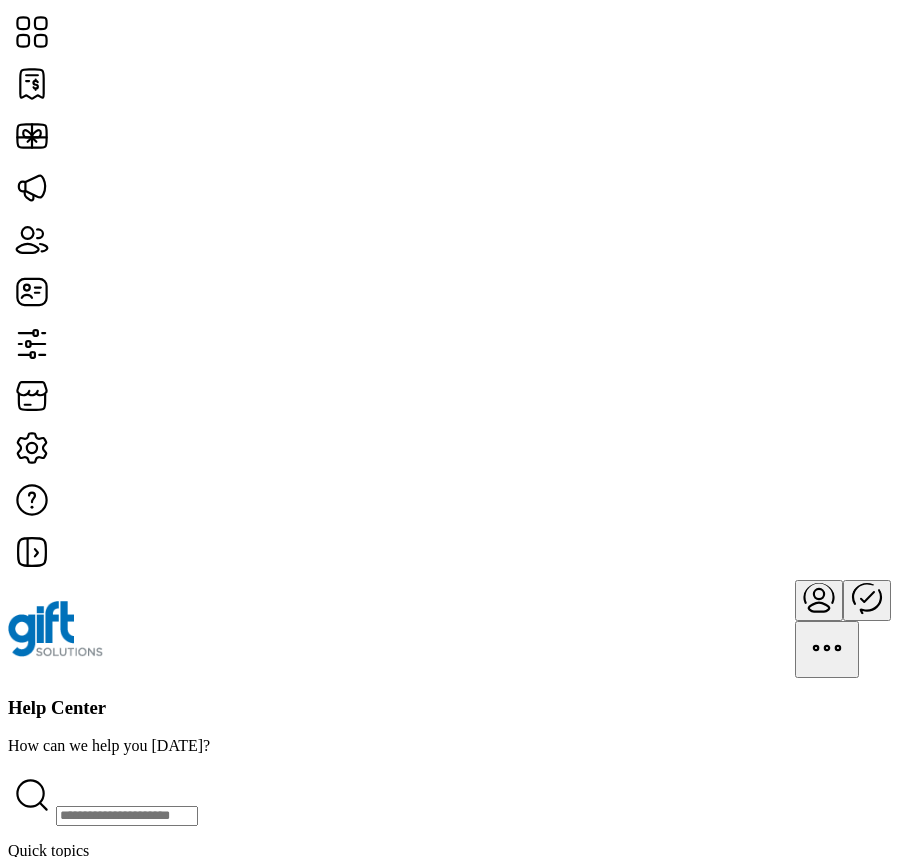 click on "Orders" 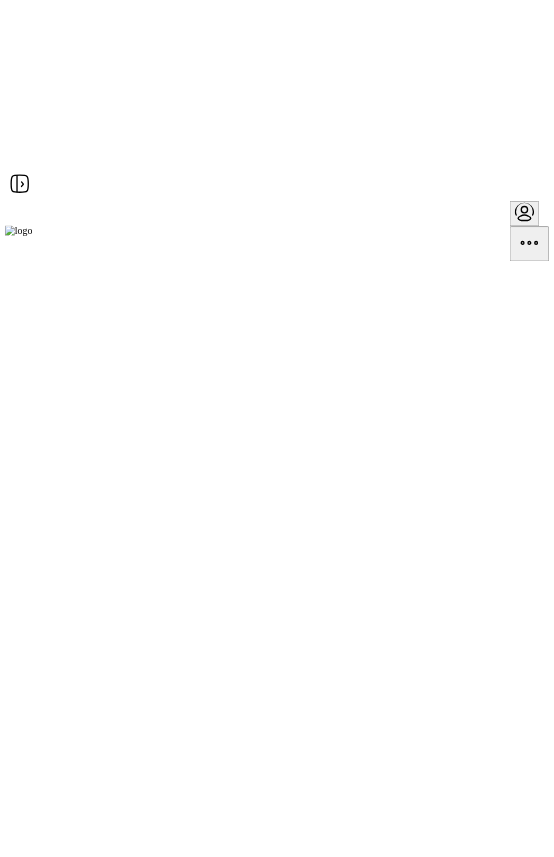scroll, scrollTop: 0, scrollLeft: 0, axis: both 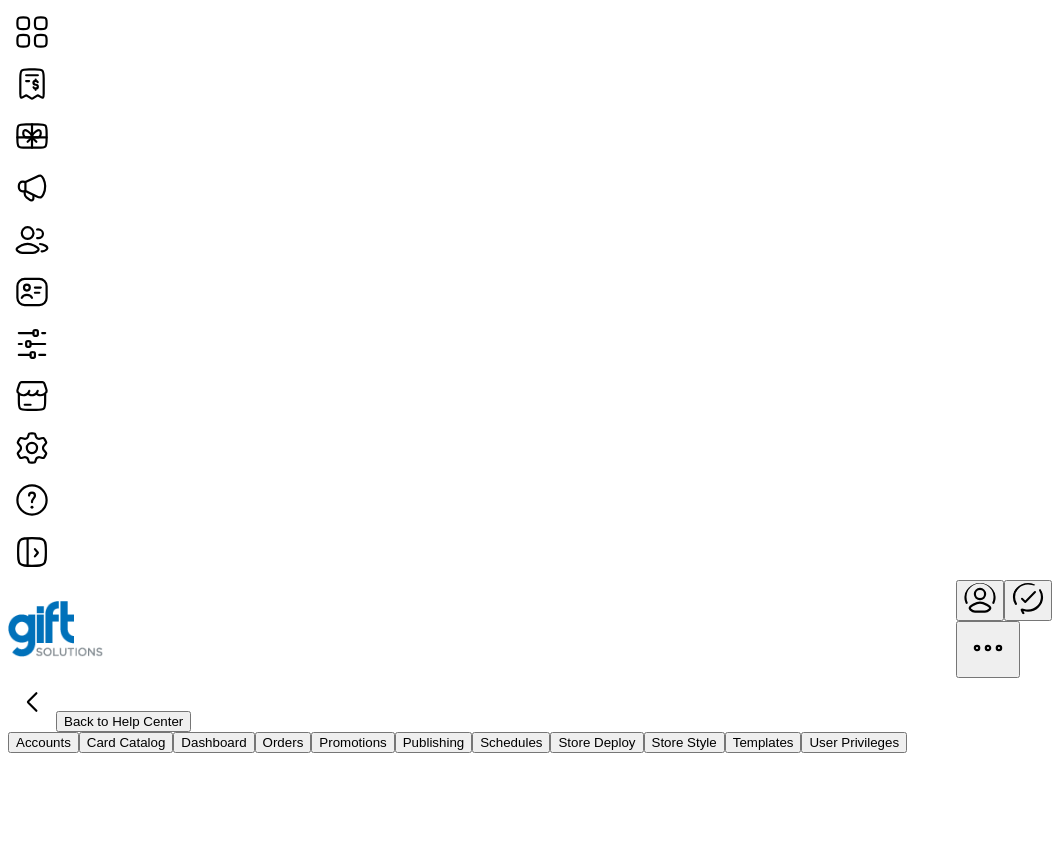 click on "Accounts" 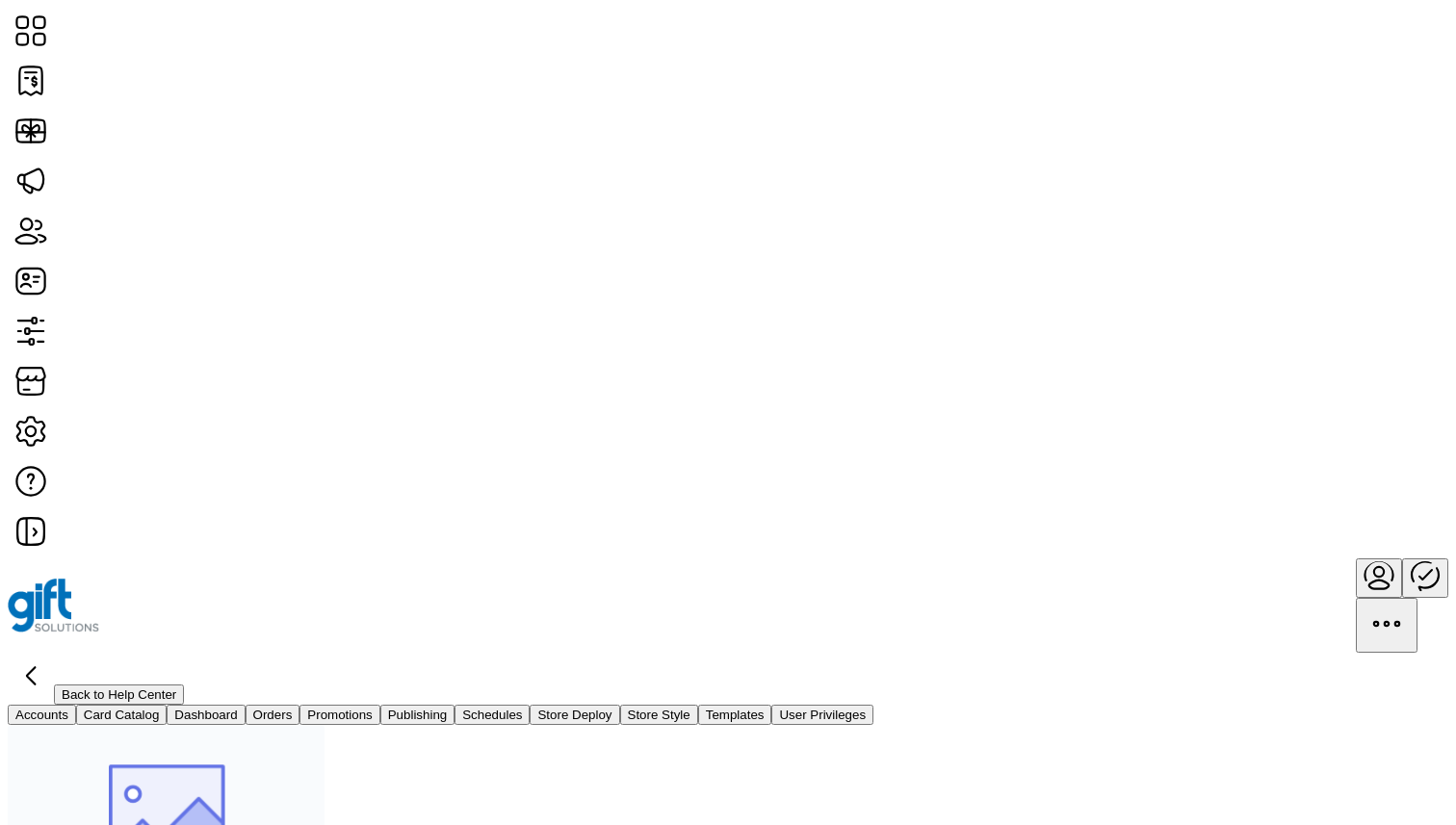 click on "Dashboard" 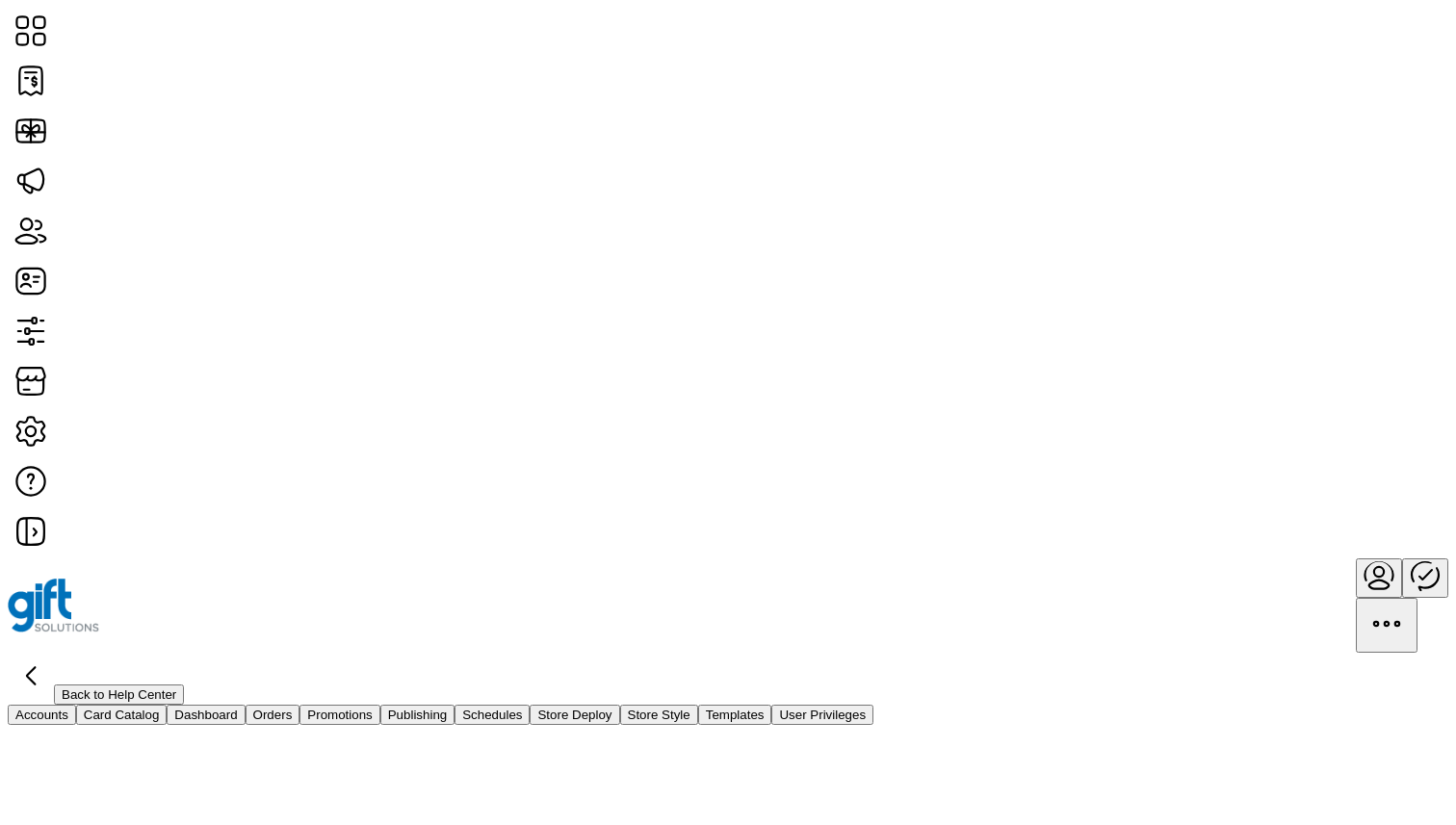 click on "Orders" 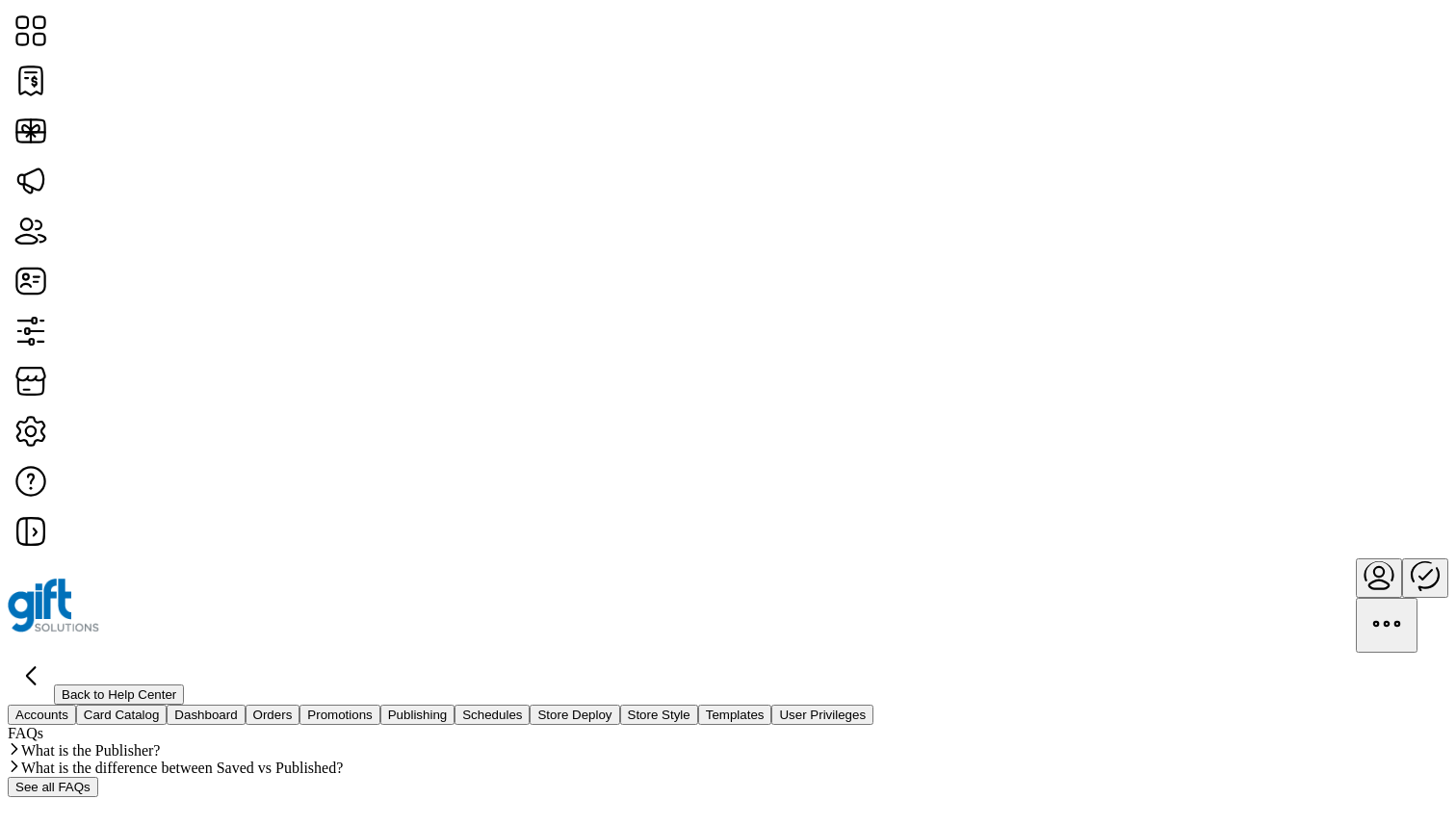 click on "Schedules" 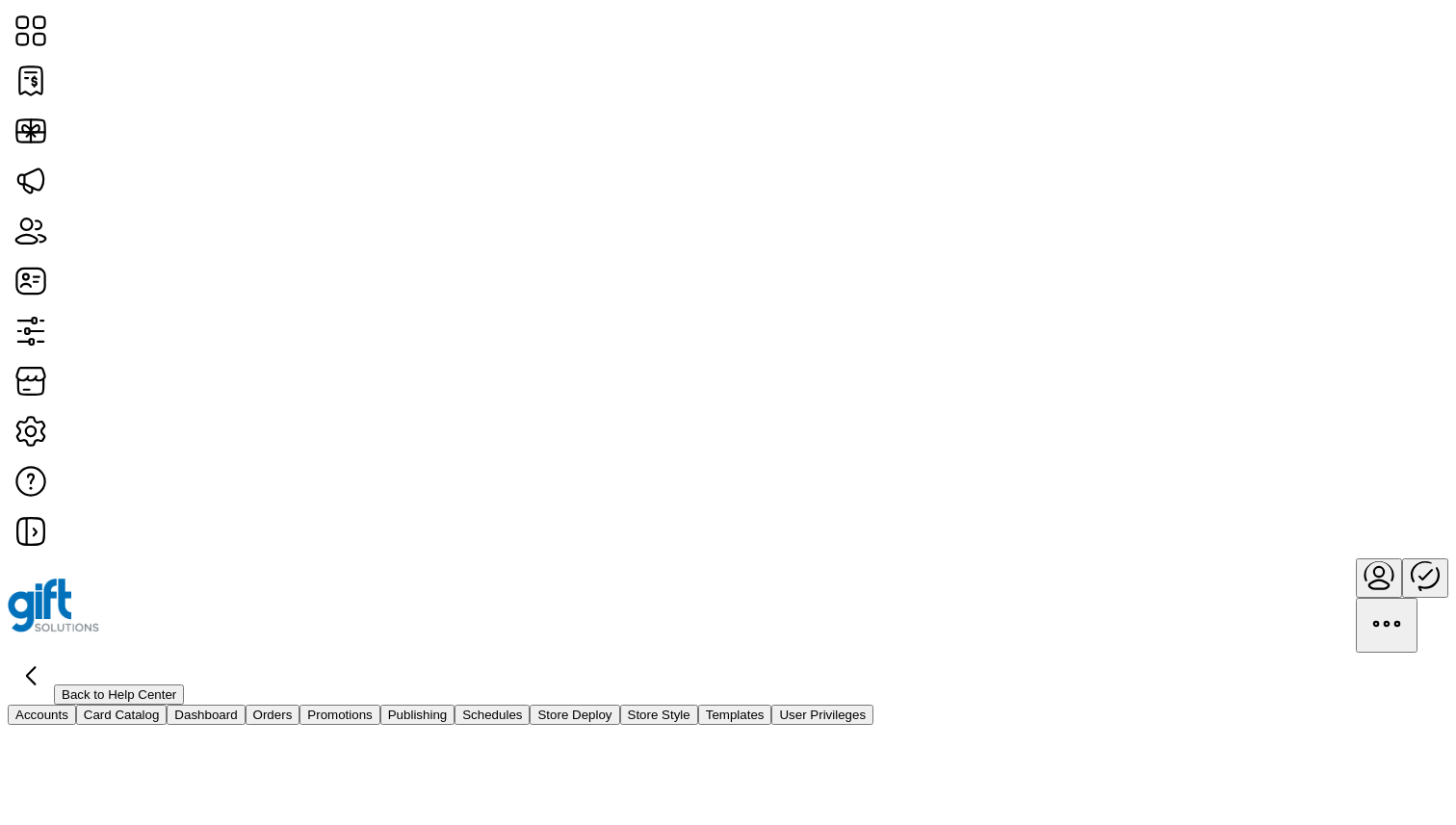 click on "User Privileges" 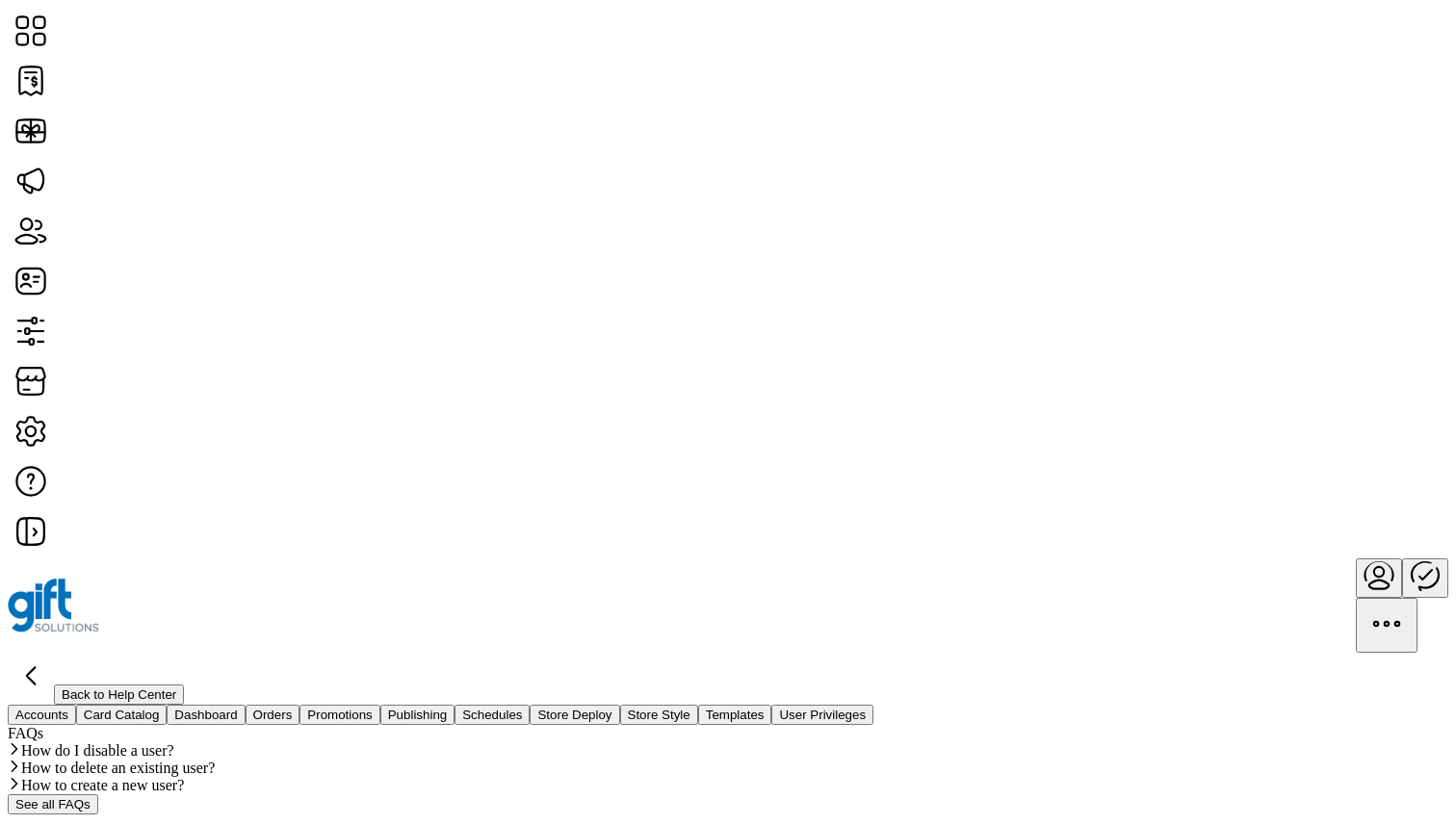 click on "Accounts   Card Catalog   Dashboard   Orders   Promotions   Publishing   Schedules   Store Deploy   Store Style   Templates   User Privileges" 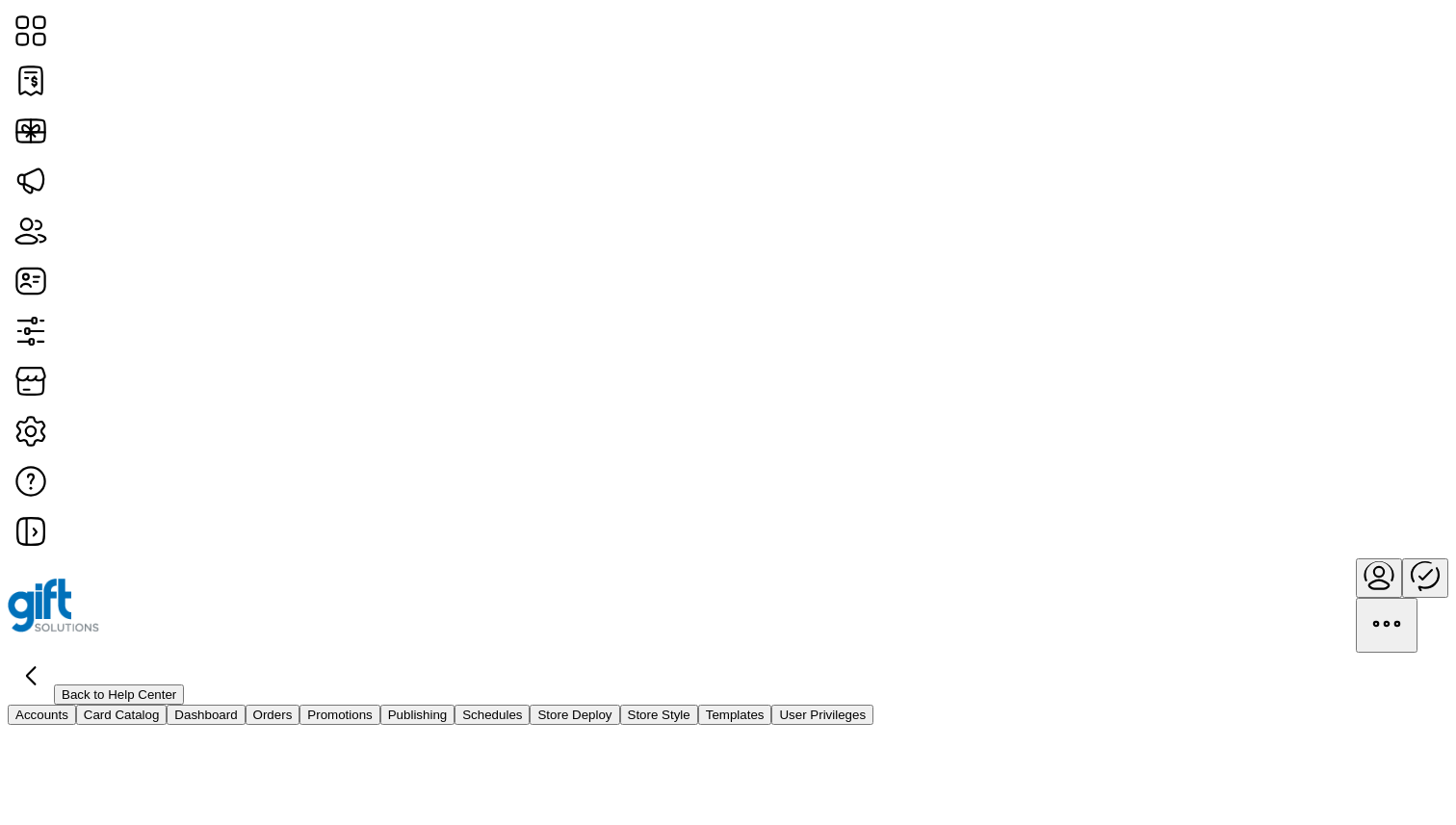 click on "Store Style" 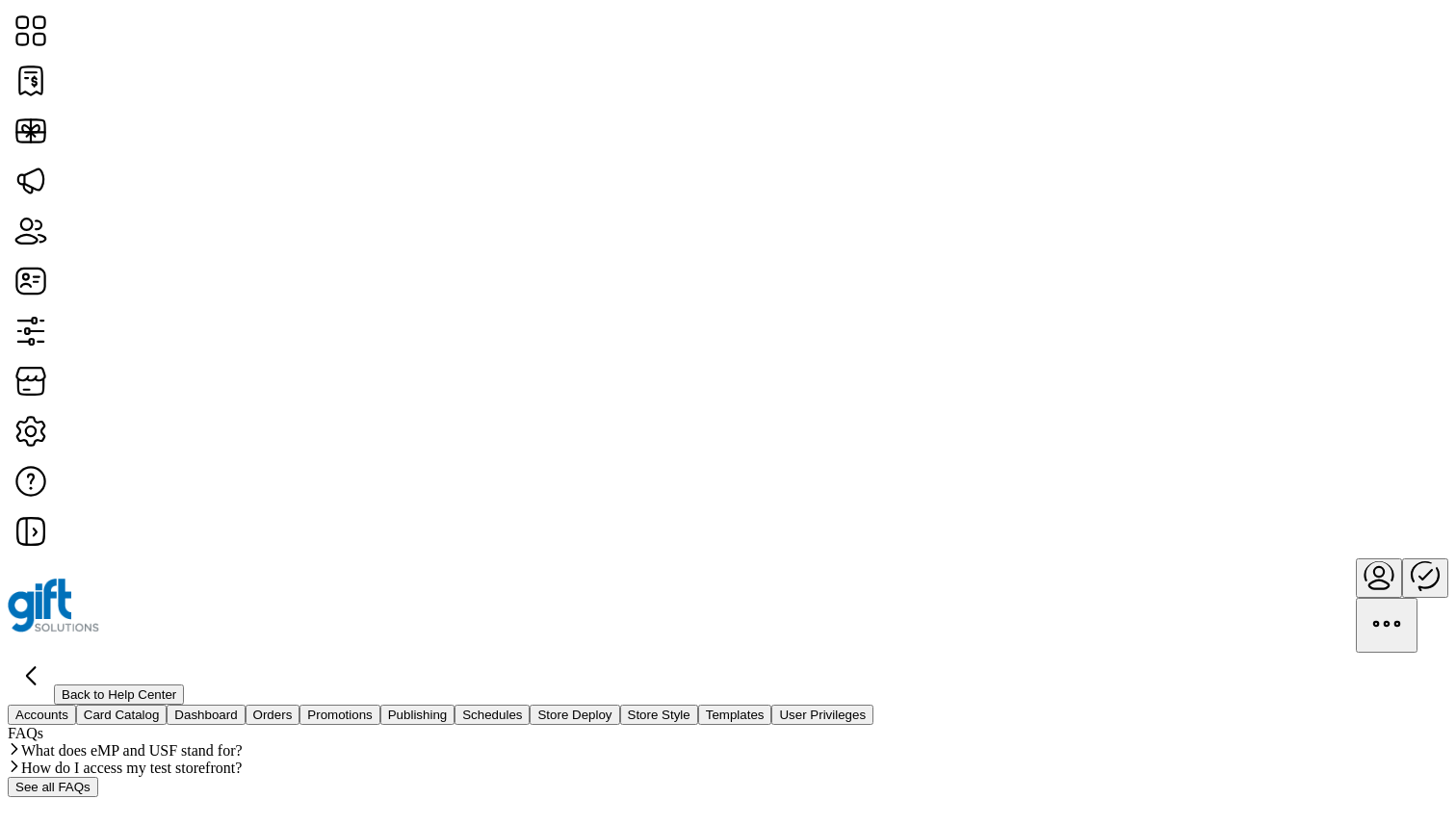 click on "Card Catalog" 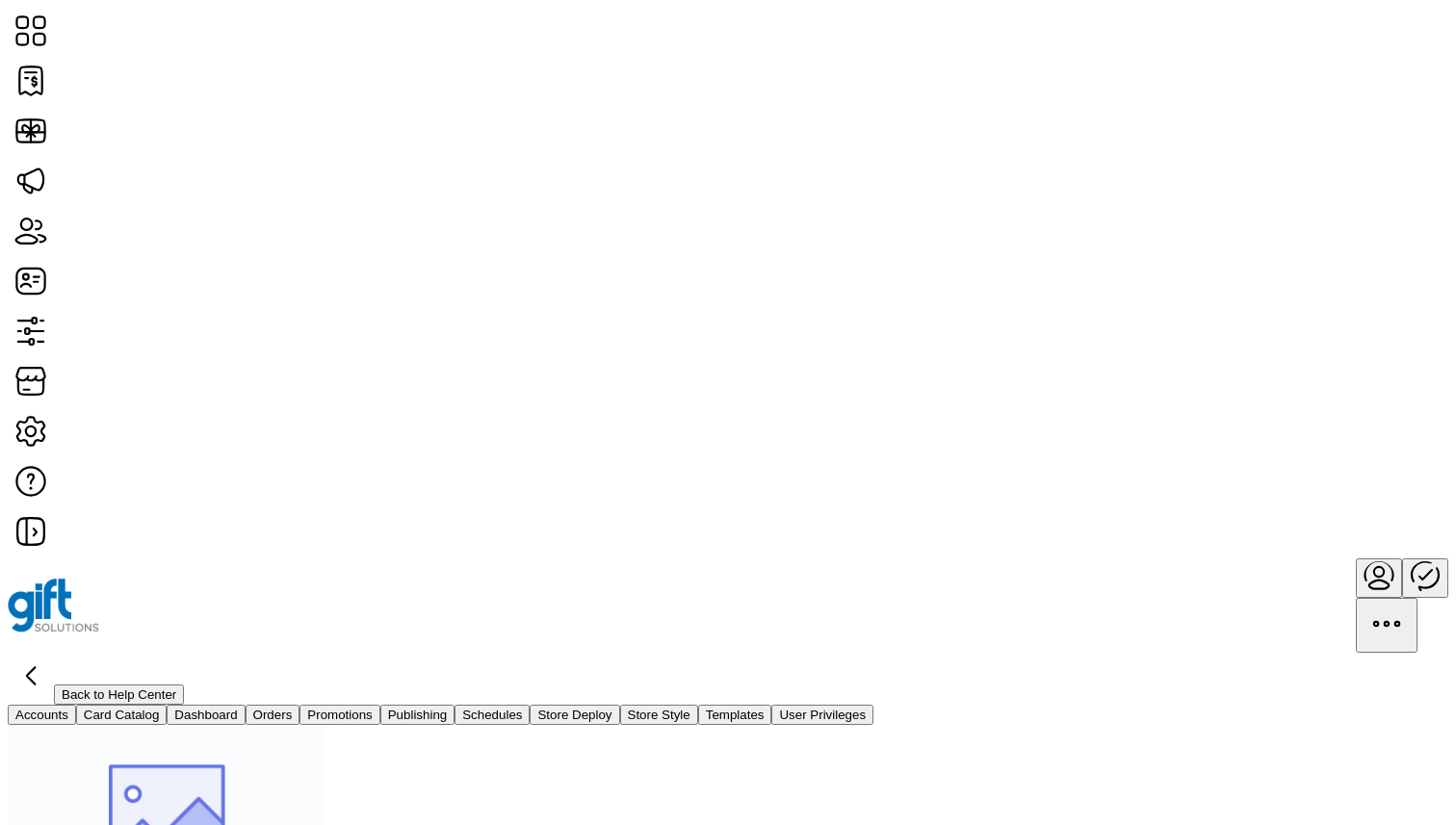 click on "Accounts" 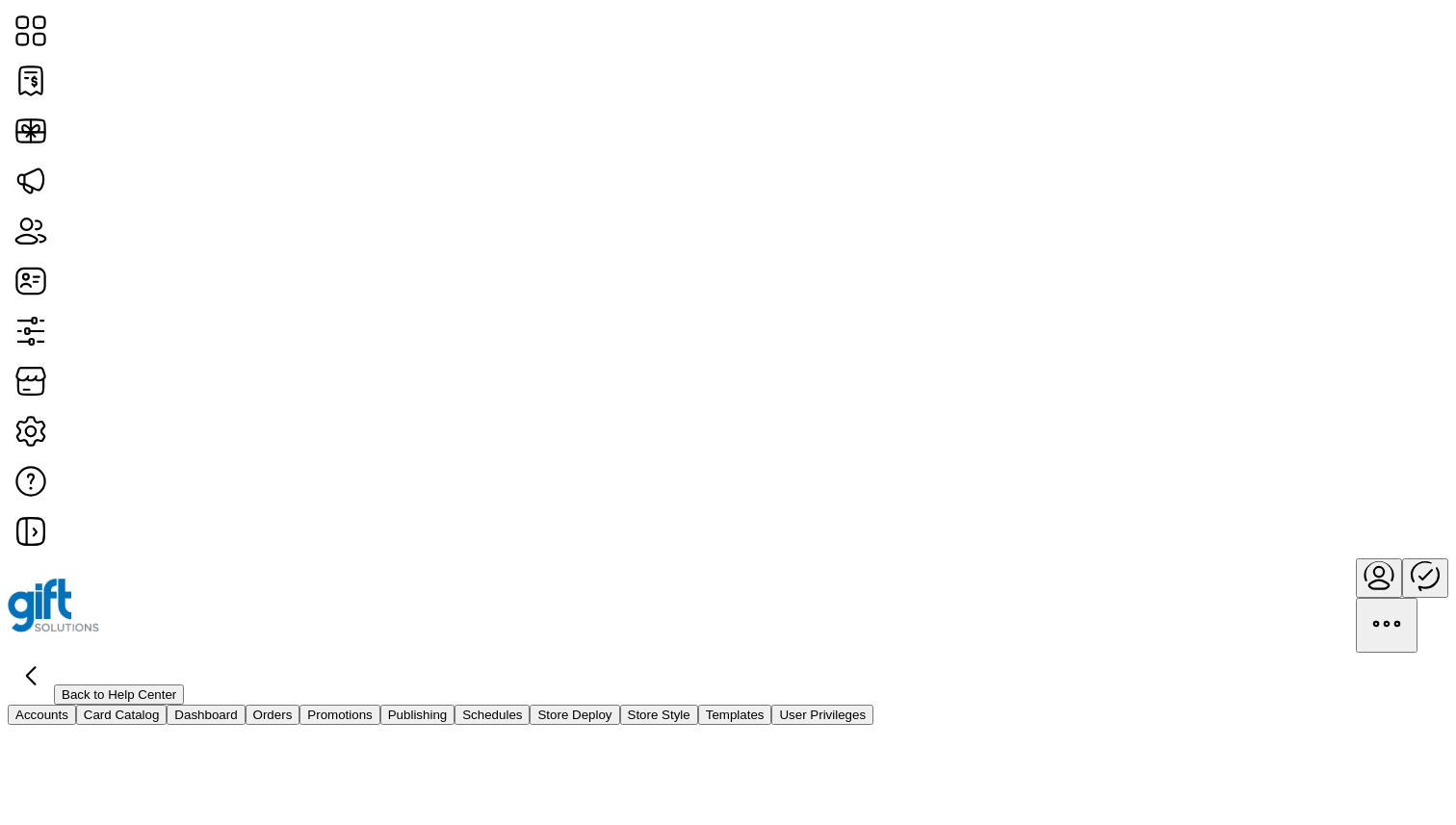 click on "Card Catalog" 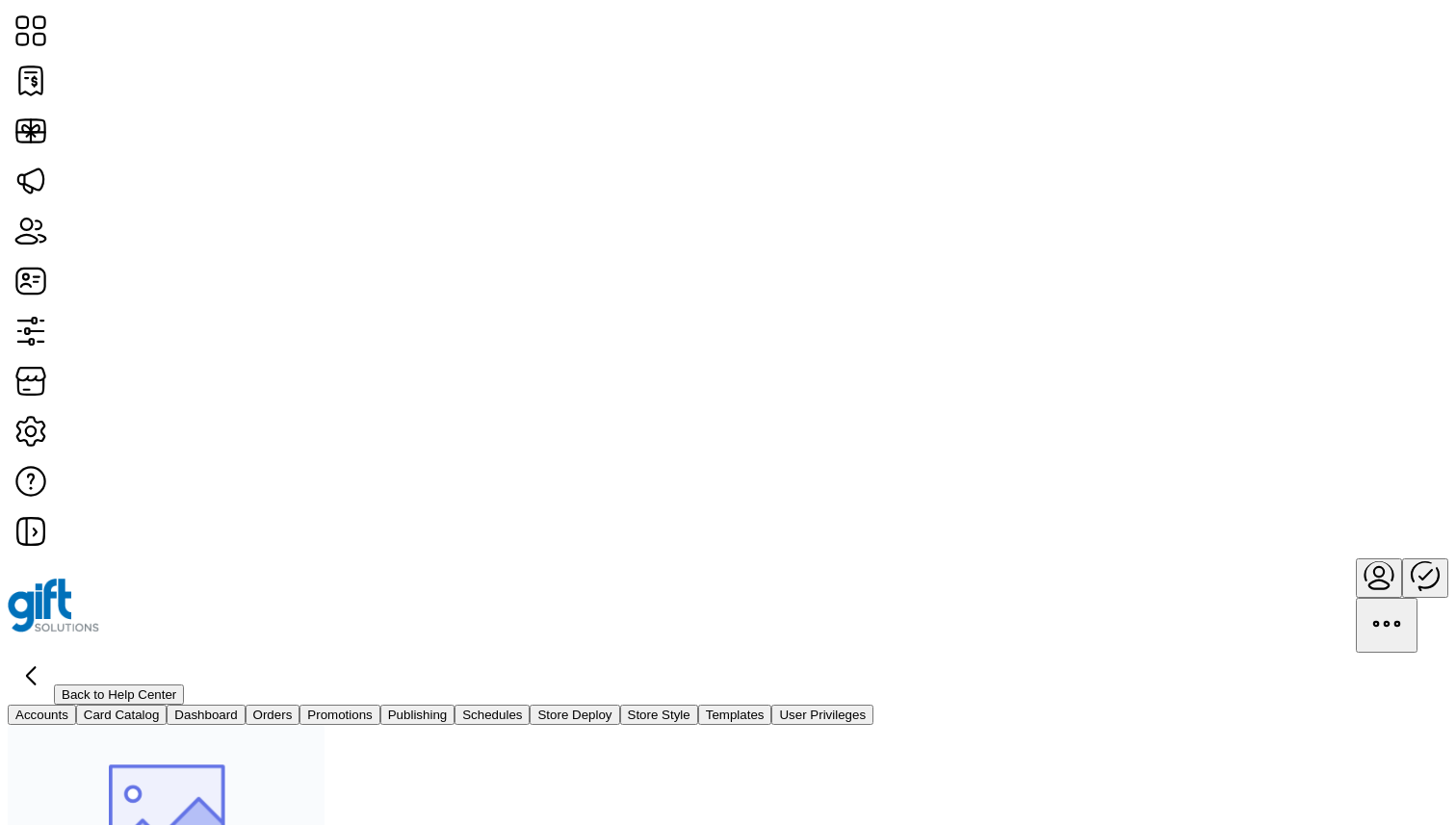 click on "Back to Help Center" 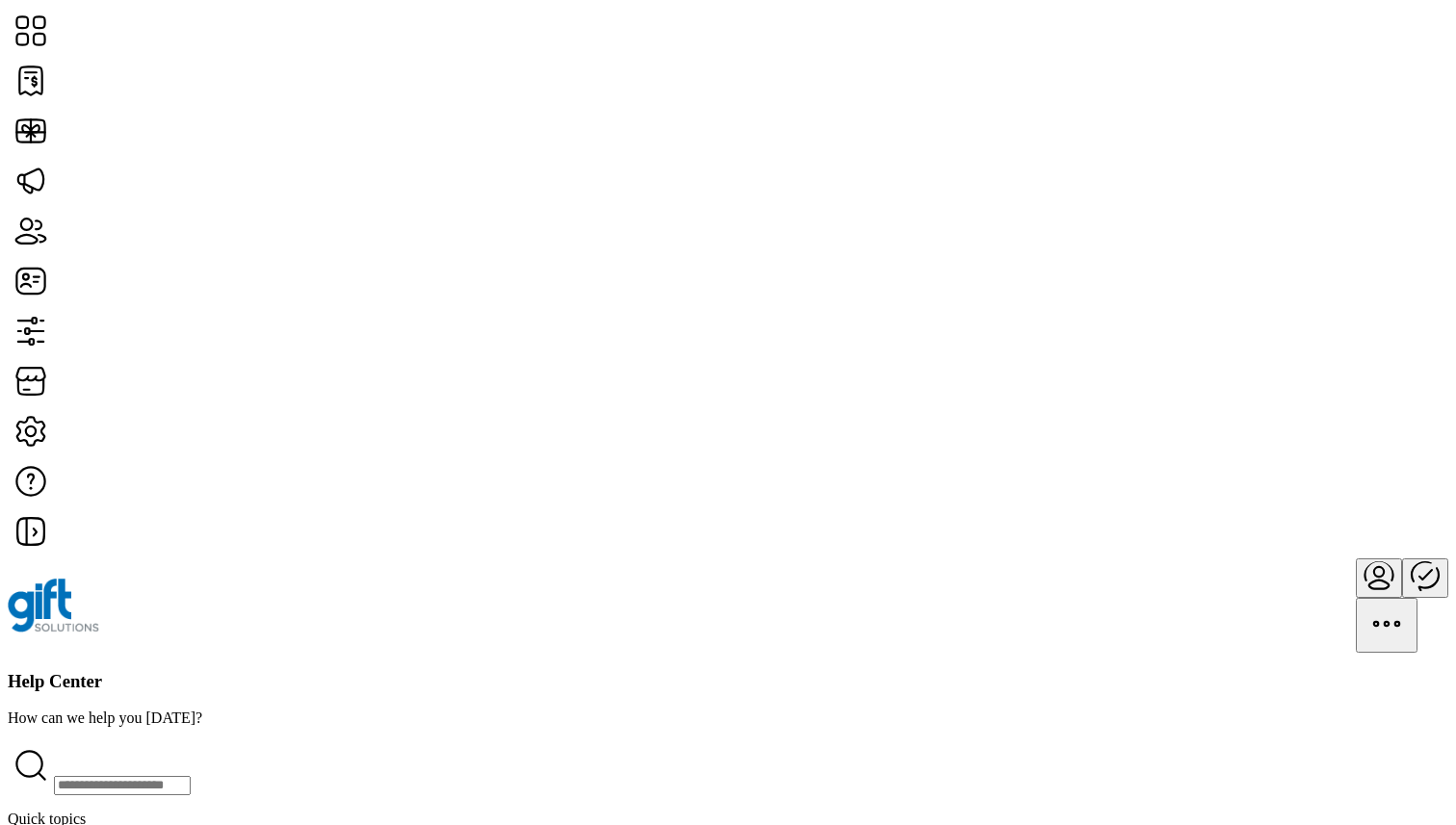 scroll, scrollTop: 328, scrollLeft: 0, axis: vertical 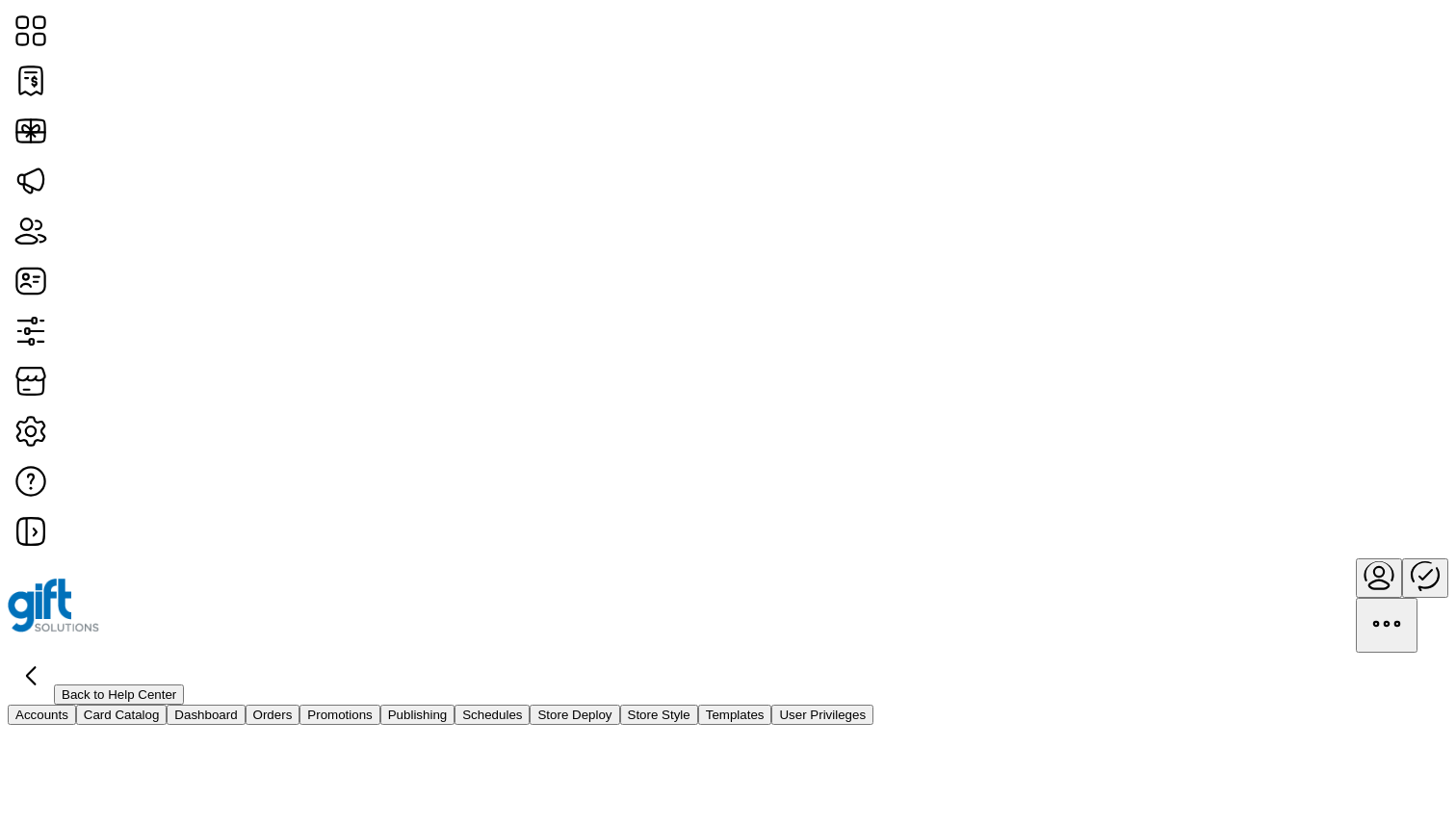 click on "Back to Help Center" 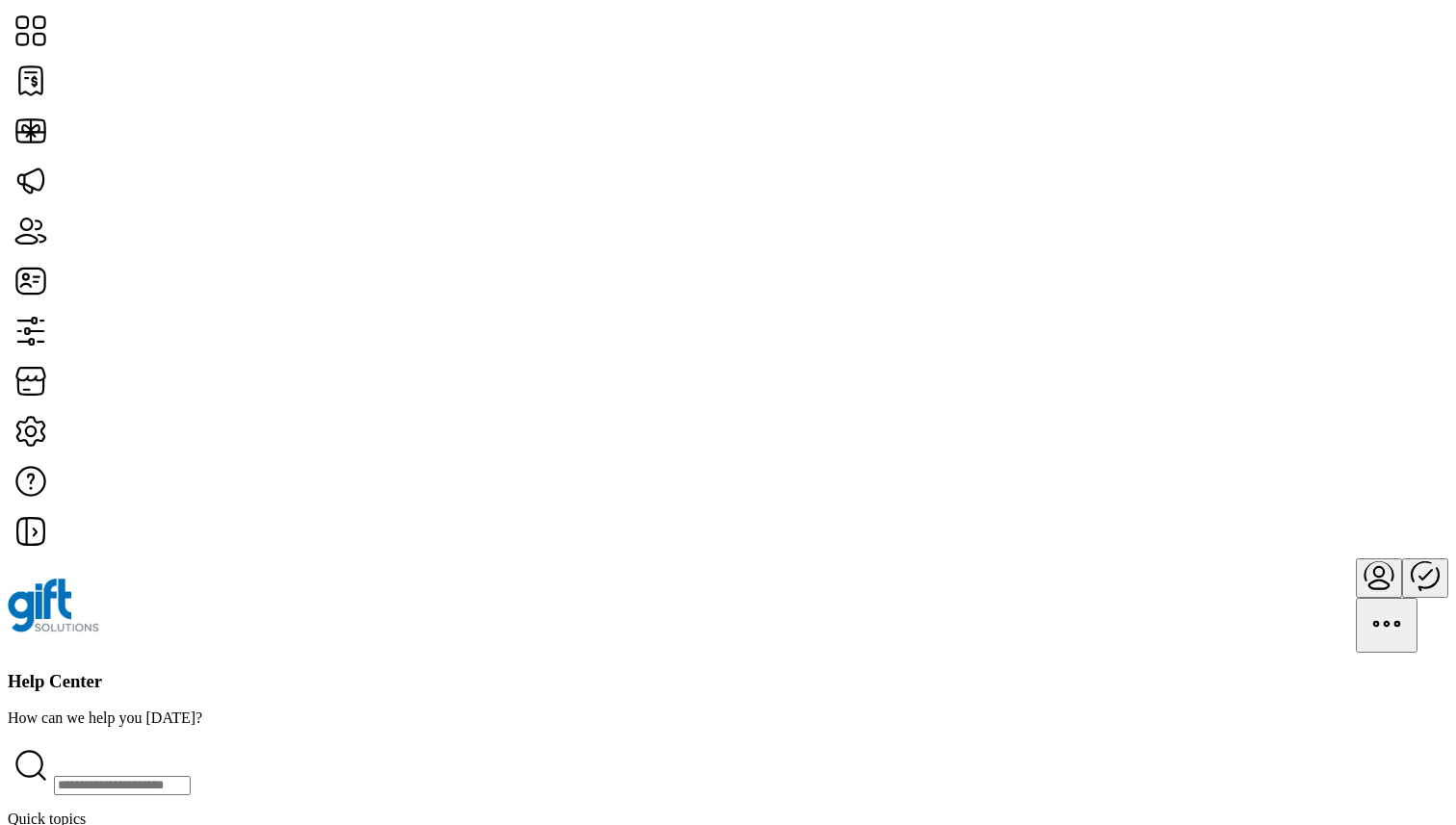 scroll, scrollTop: 294, scrollLeft: 0, axis: vertical 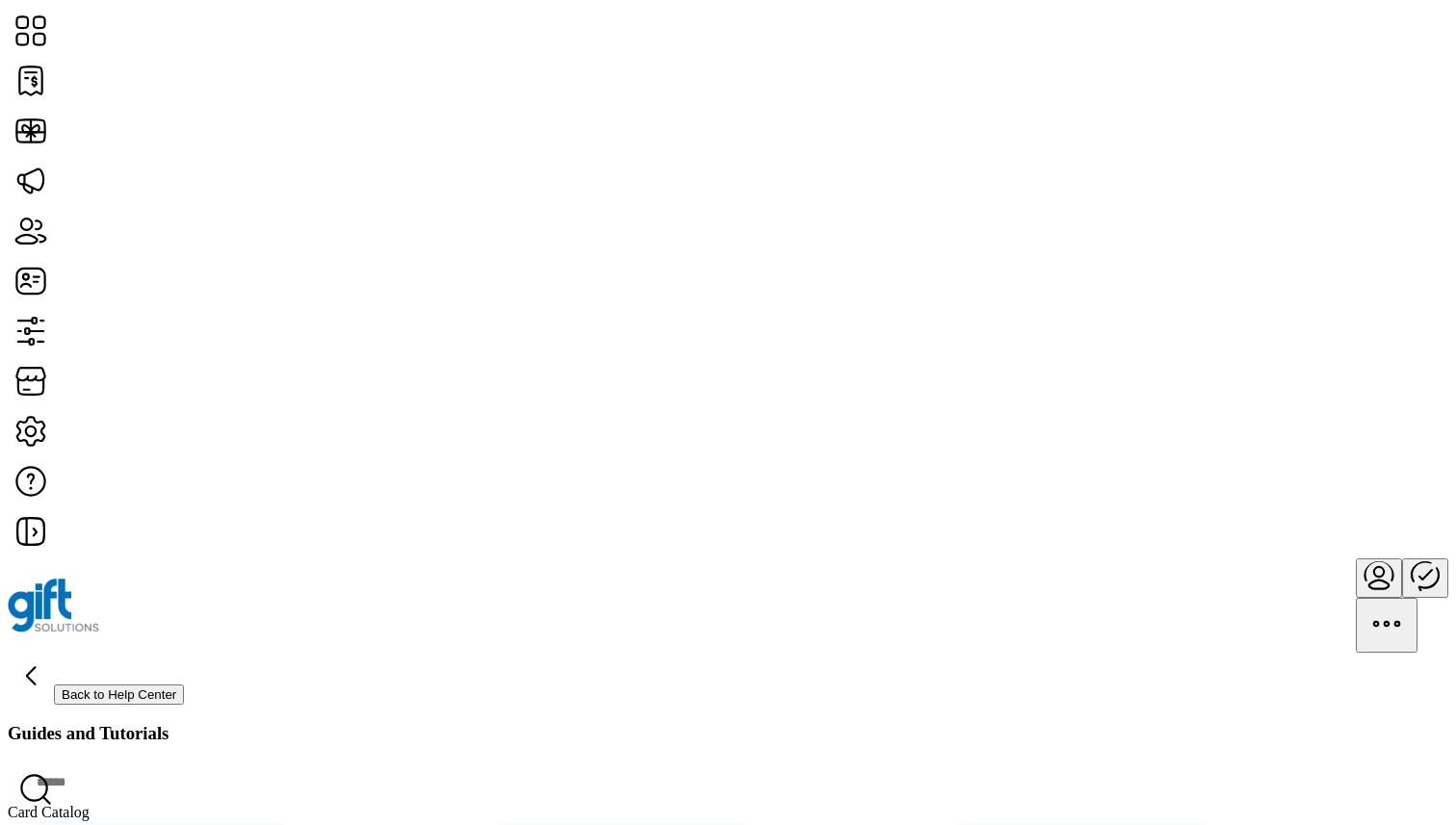 click on "Catalogs - Advanced Settings   The advanced settings section allows a user to define custom activation criteria that would differ from the default values that were configured.
The following parameters can be defined on the card-level:
• MID
• Alt-MID
• Promo
The fields are optional; if information is inputted, it will use that information in conjunction with the other default values to activate a card. Typically, settings that are changed on the card-level will include different promos.  Read guide ›  Catalogs - Searching and Filtering   The search functionality allows for different criteria to be input; when searching, the following information can be searched:
• Card Name
• Brand Name
• Merchant Name  Read guide ›  Catalogs - Virtual and Physical   Format: The card format – virtual or physical.  Read guide ›" at bounding box center [728, 1004] 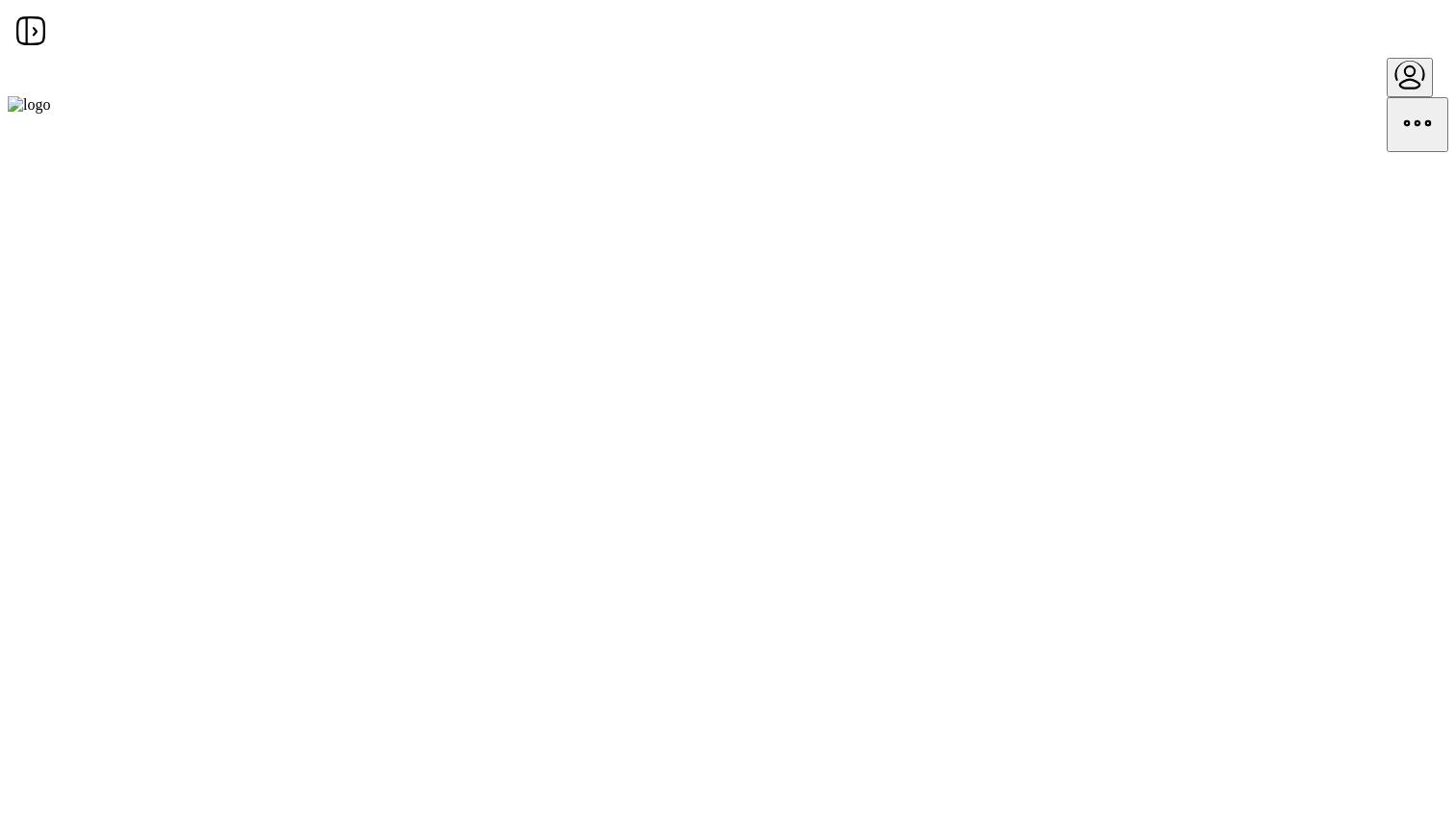 scroll, scrollTop: 0, scrollLeft: 0, axis: both 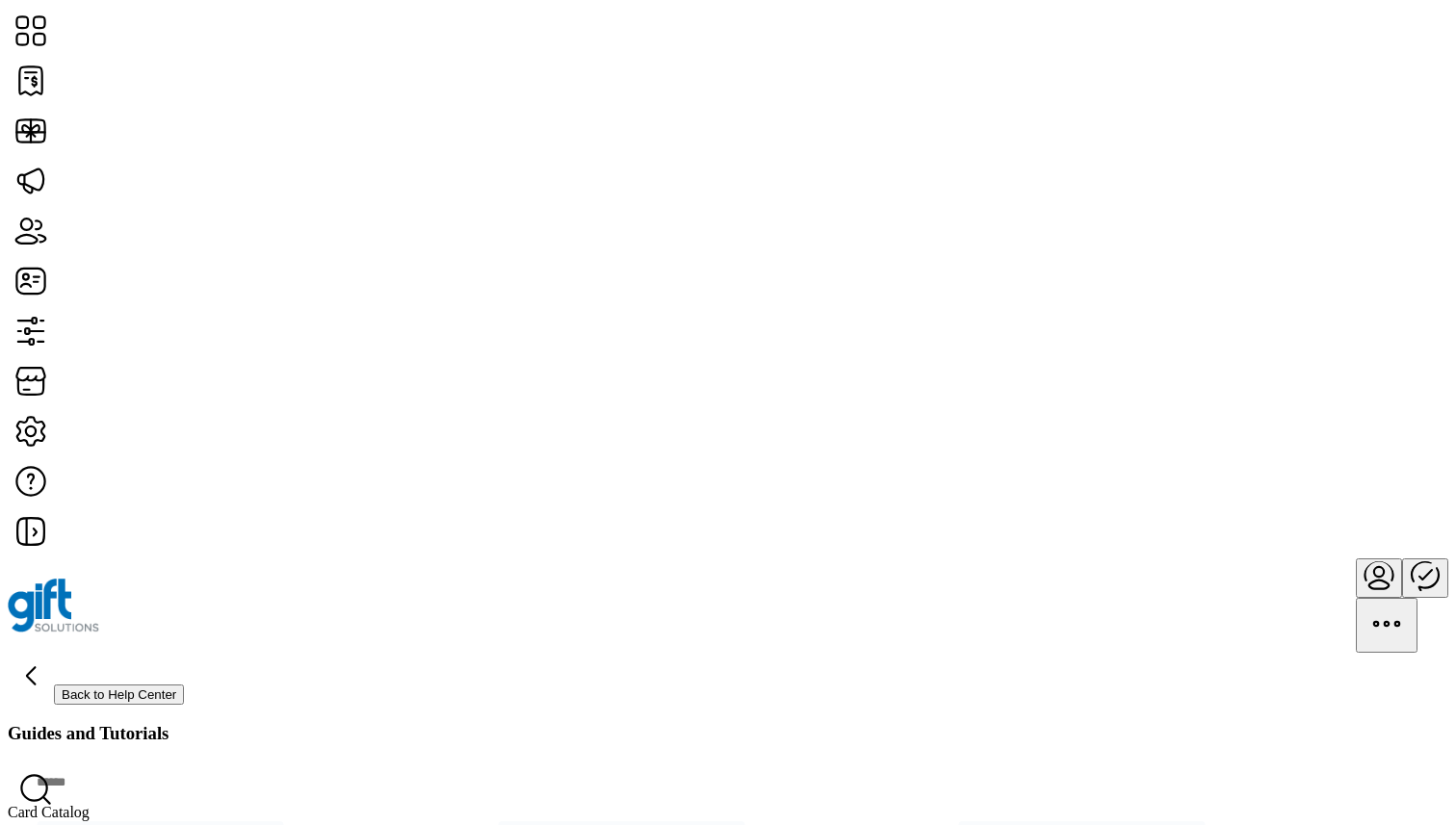 click on "Back to Help Center" 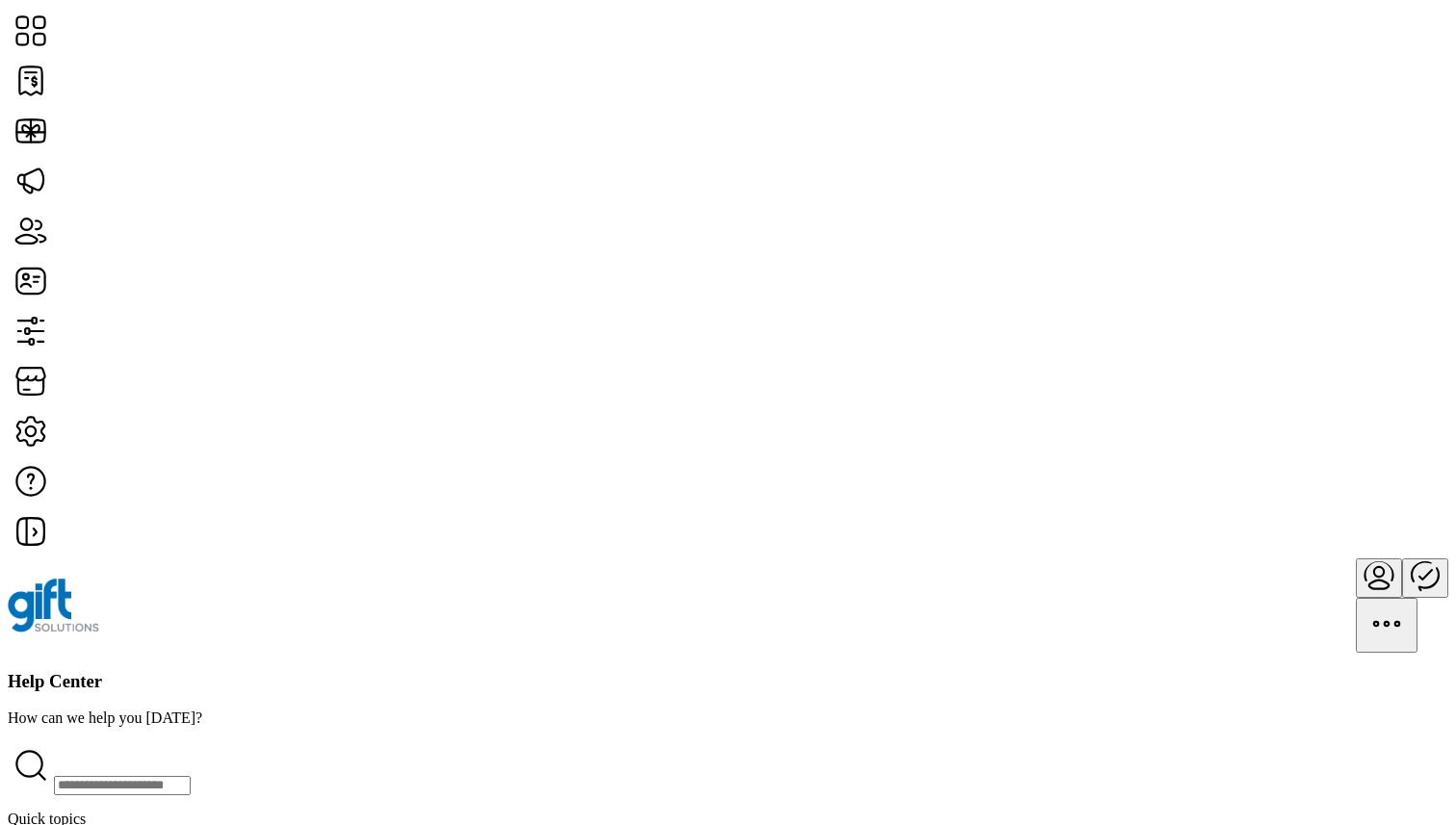 scroll, scrollTop: 1650, scrollLeft: 0, axis: vertical 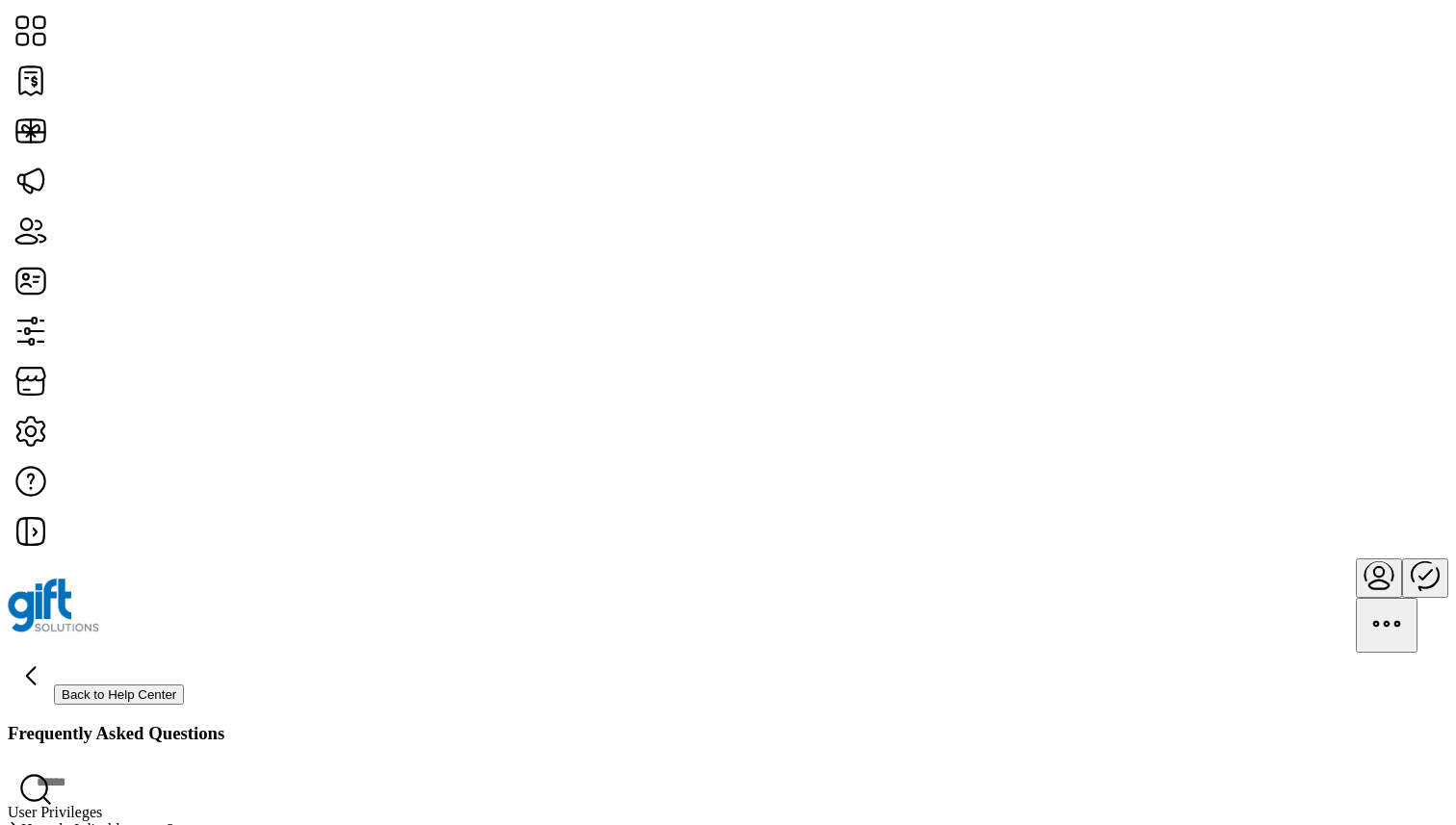 click on "Back to Help Center" 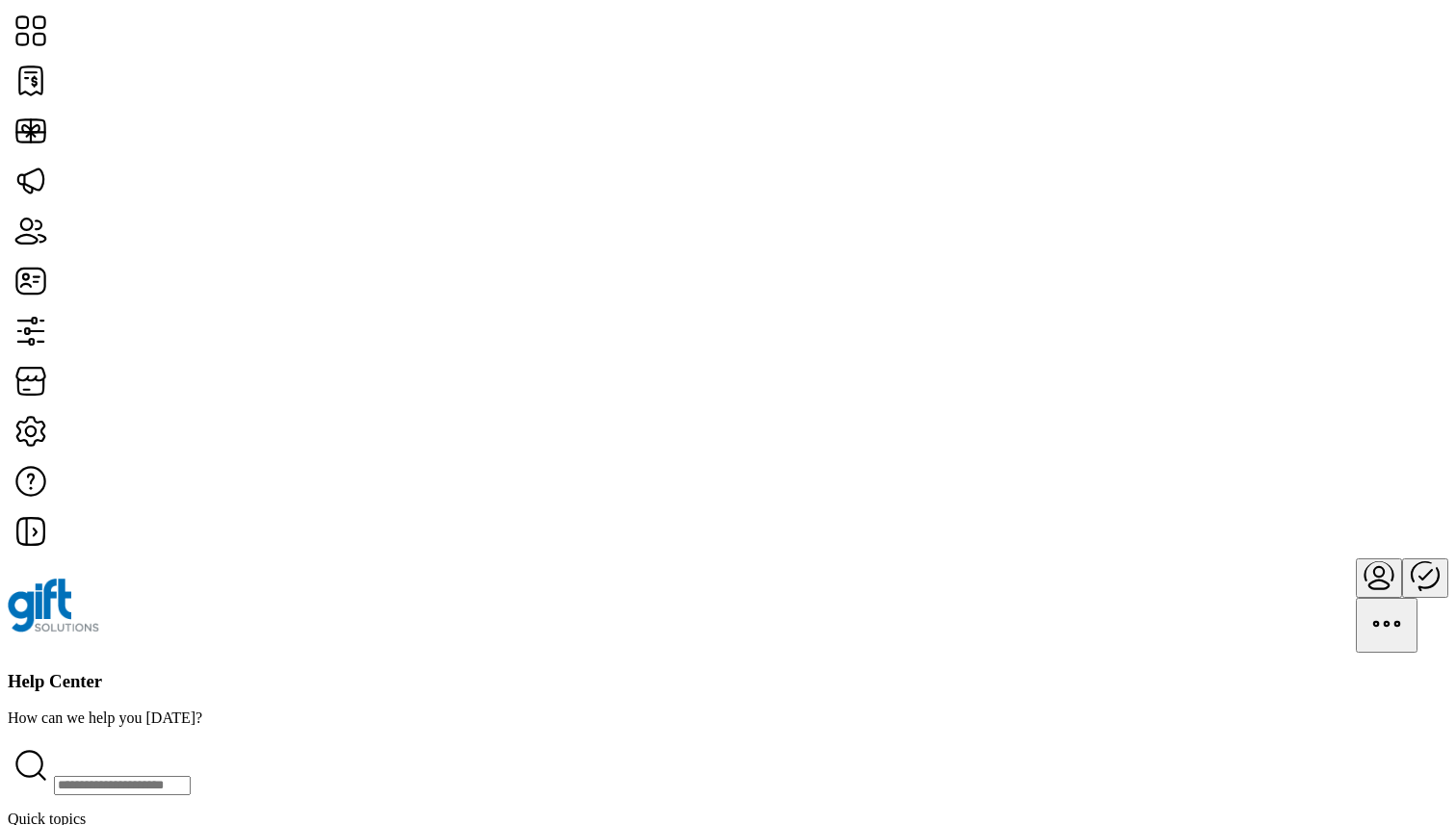 scroll, scrollTop: 1020, scrollLeft: 0, axis: vertical 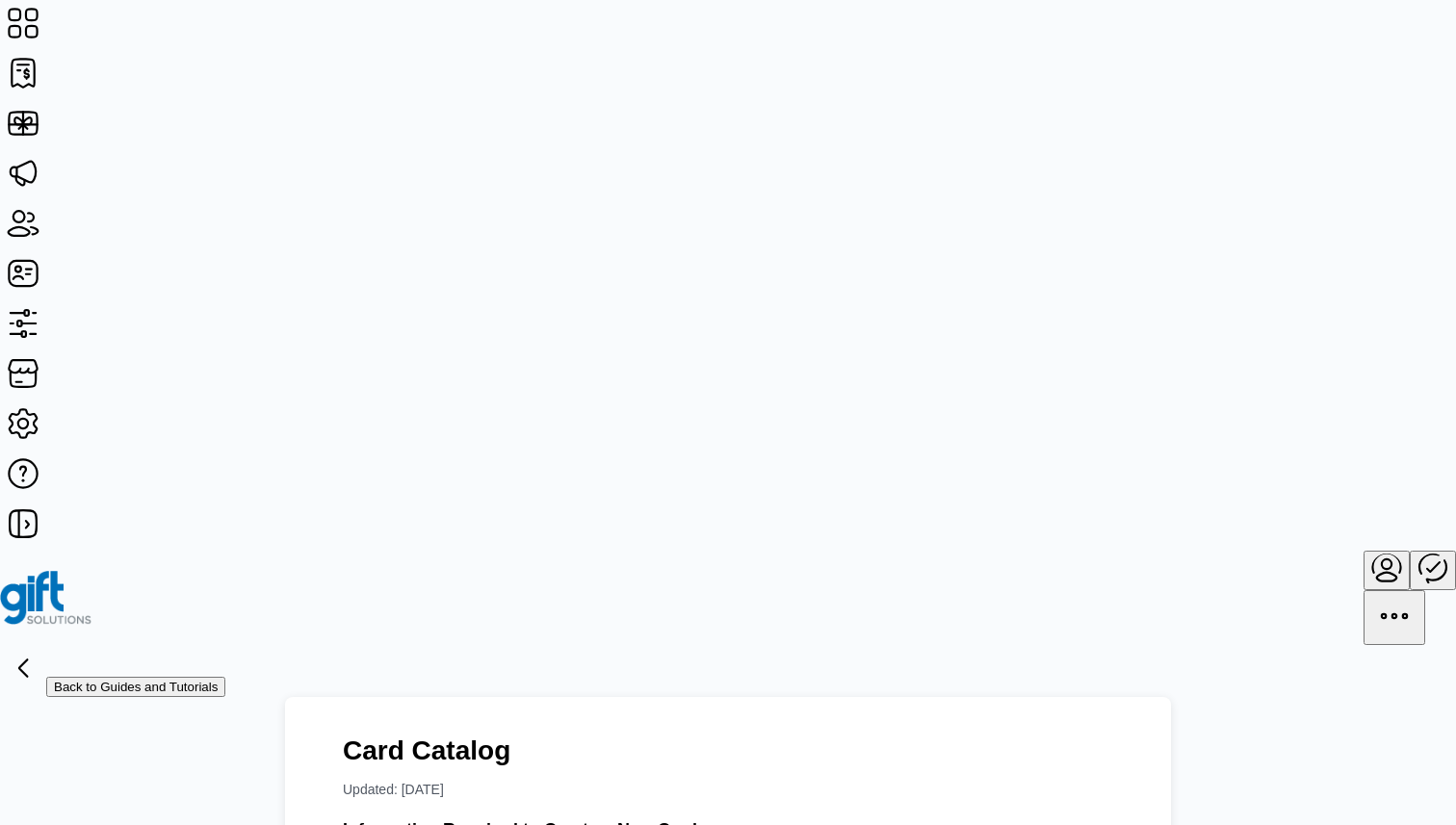 click on "Back to Guides and Tutorials" 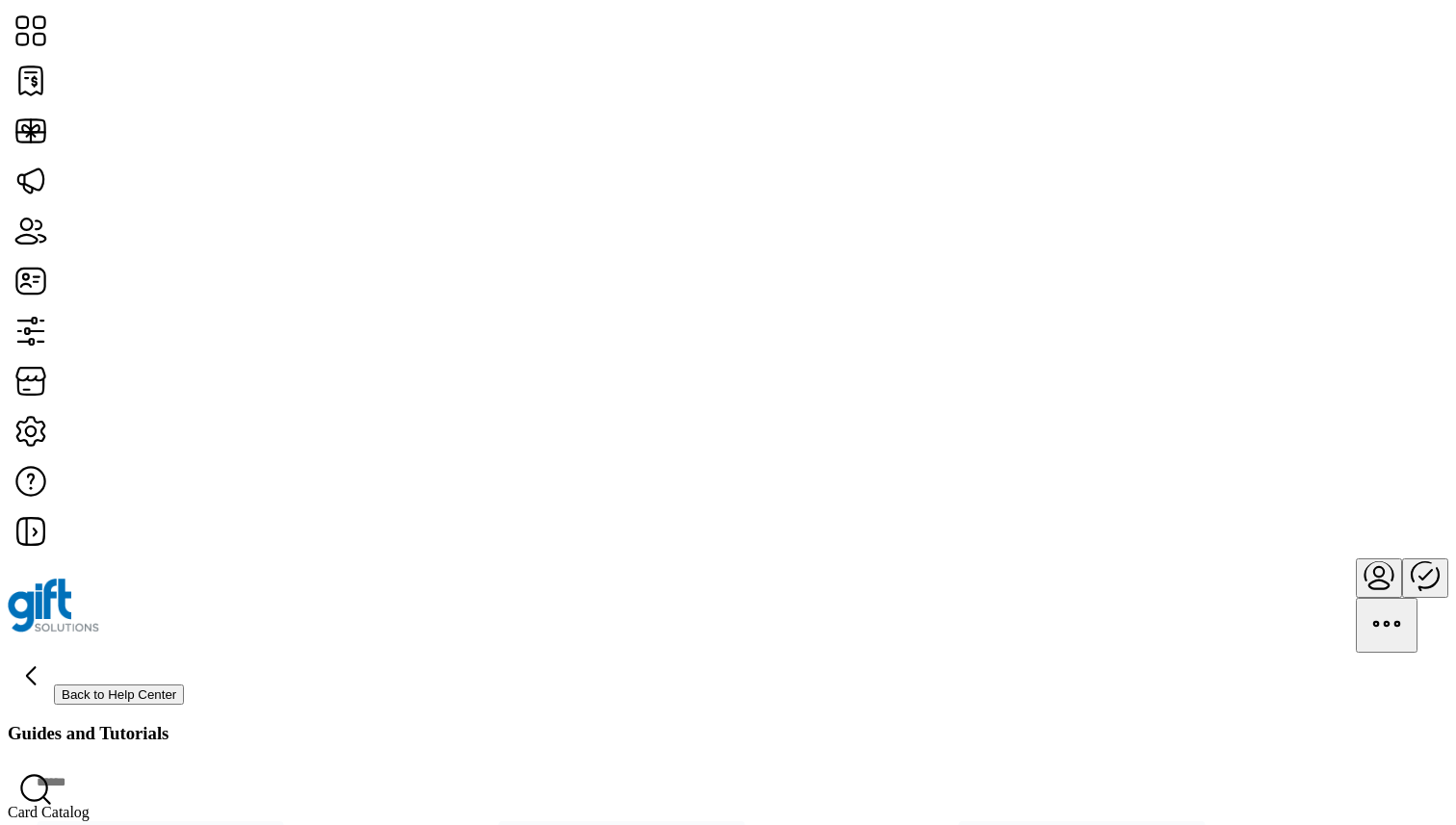 click on "Back to Help Center" 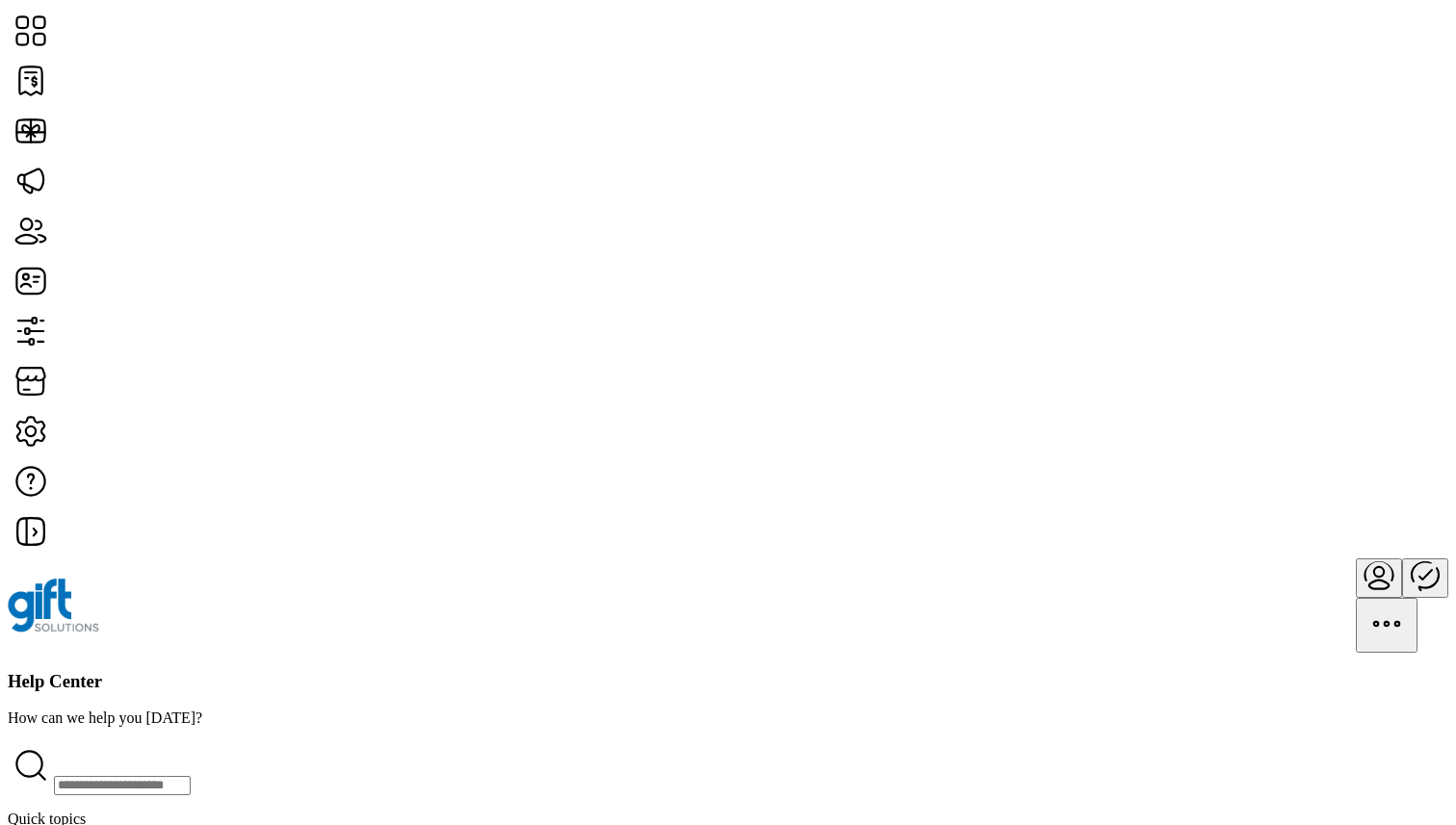 scroll, scrollTop: 320, scrollLeft: 0, axis: vertical 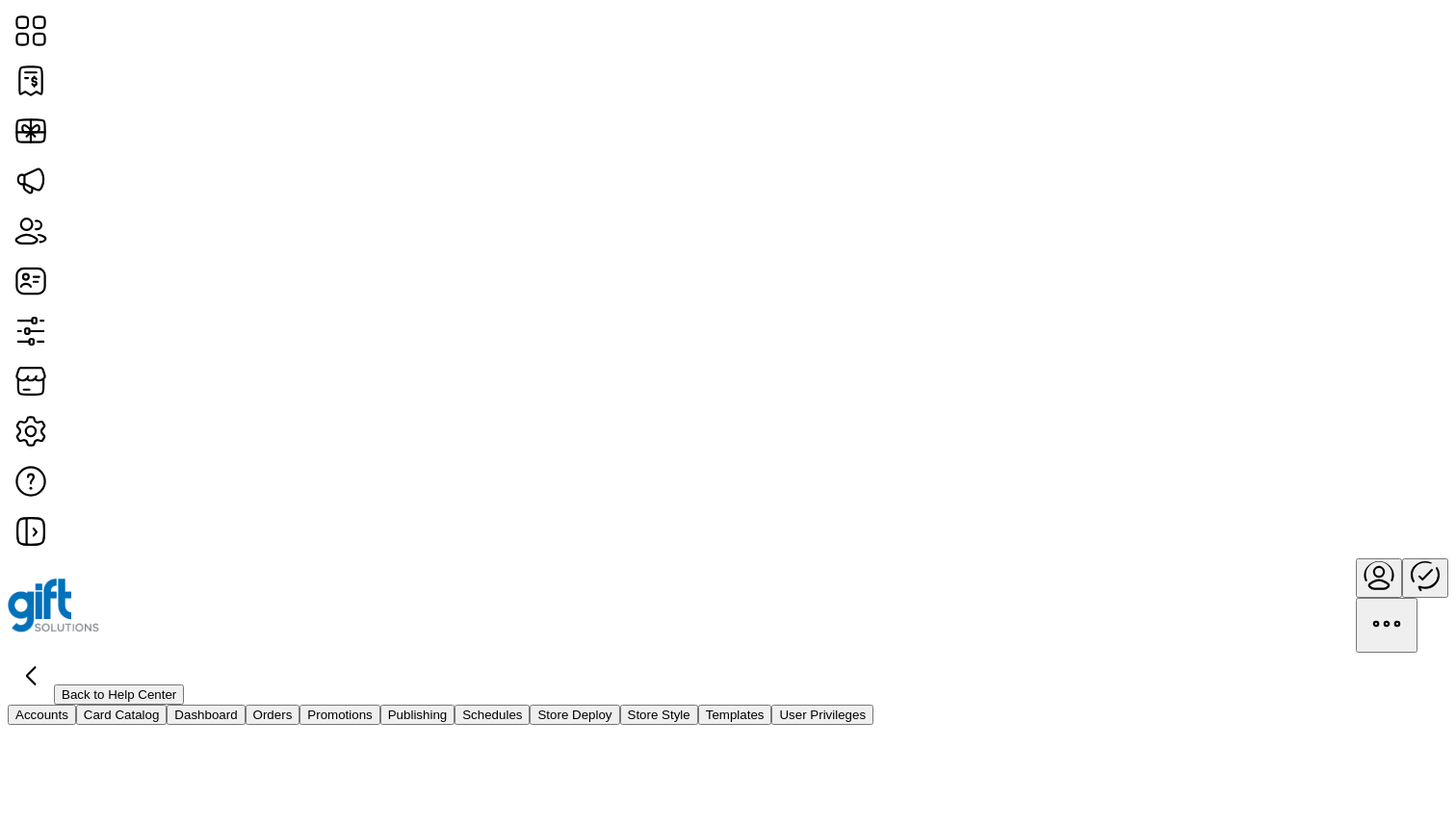 click on "Back to Help Center" 